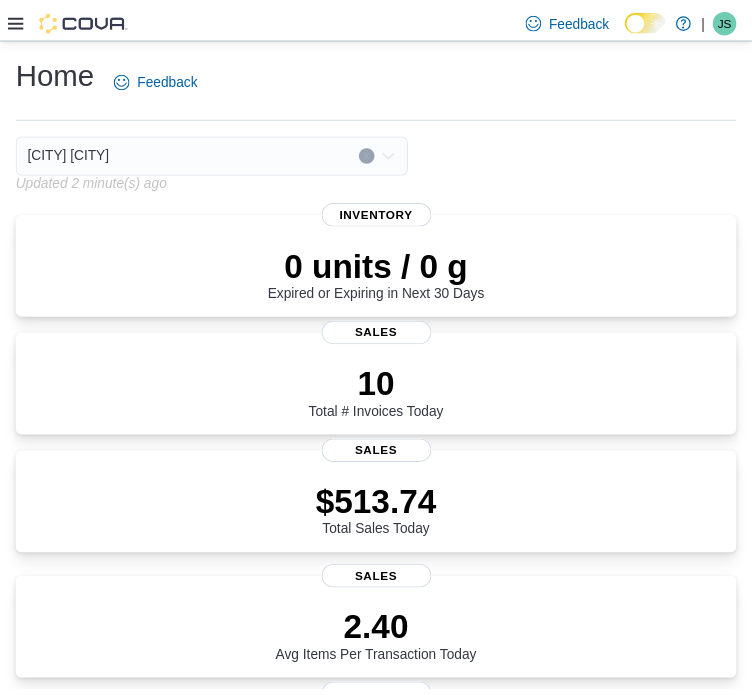 scroll, scrollTop: 0, scrollLeft: 0, axis: both 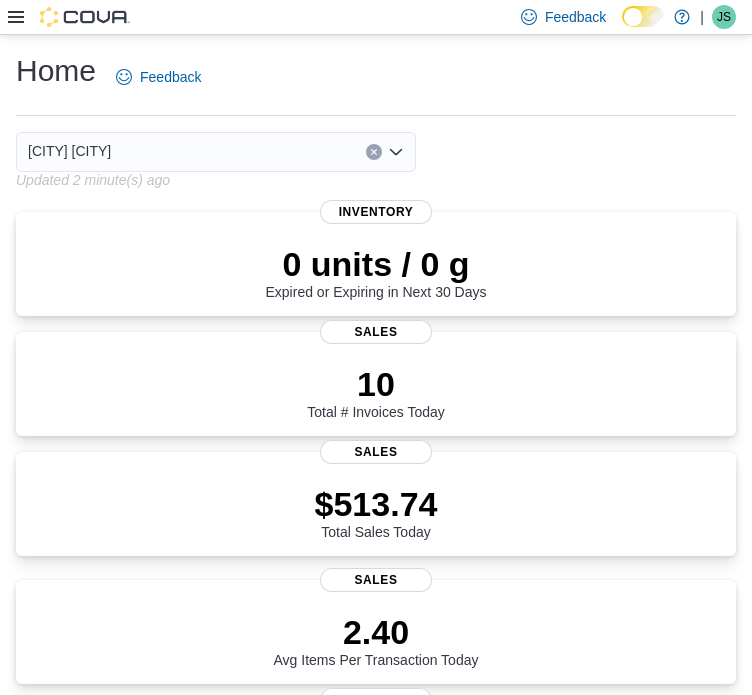 click 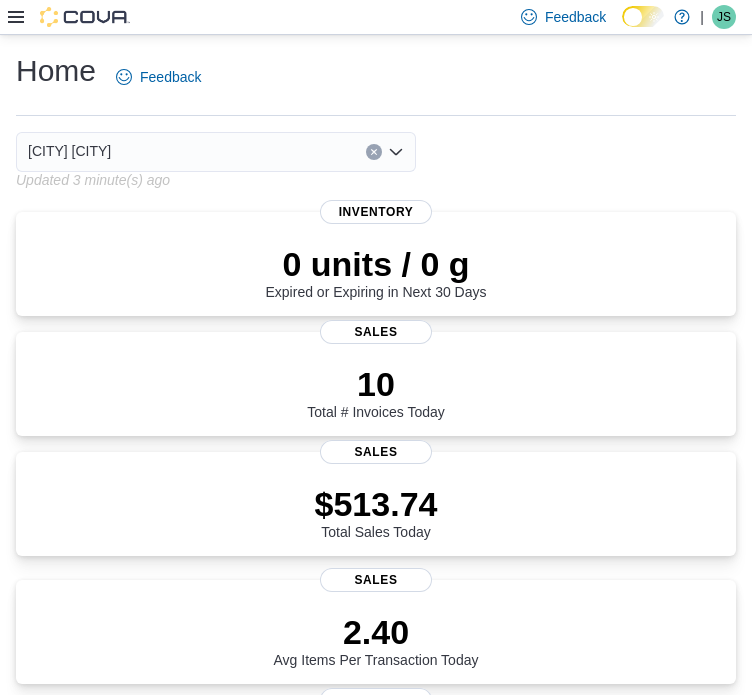click 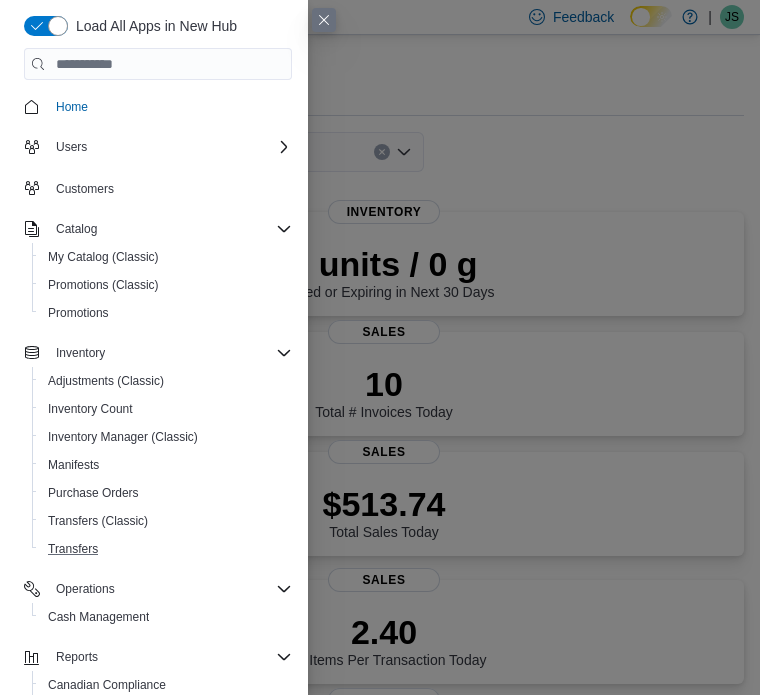 scroll, scrollTop: 117, scrollLeft: 0, axis: vertical 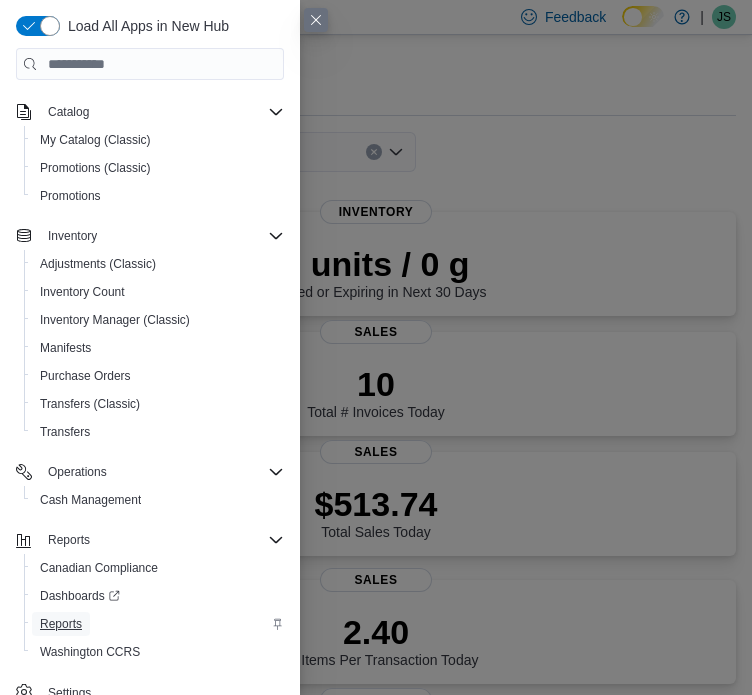 click on "Reports" at bounding box center (61, 624) 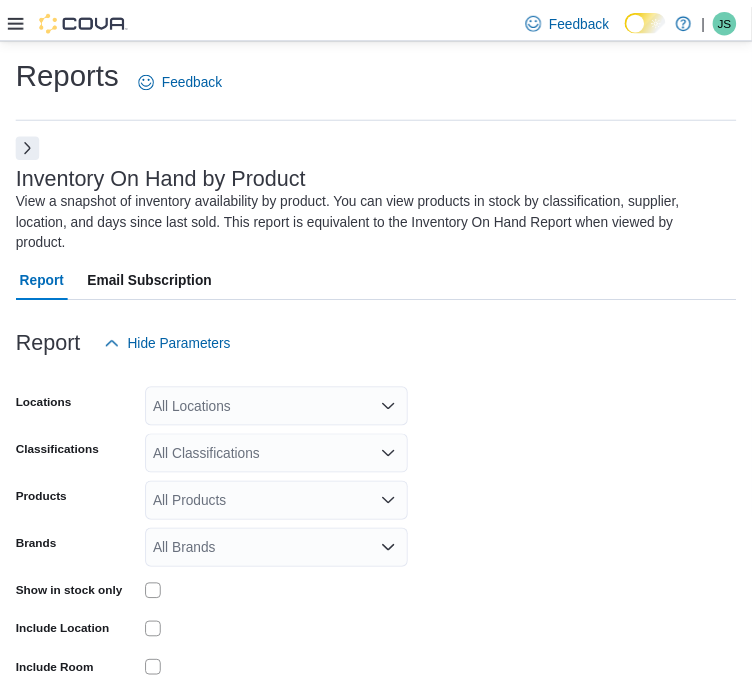 scroll, scrollTop: 67, scrollLeft: 0, axis: vertical 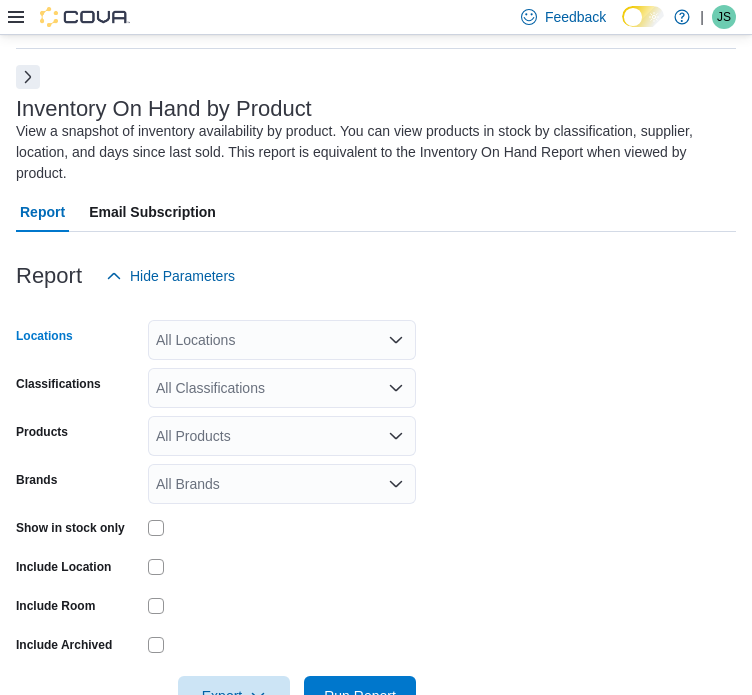 click on "All Locations" at bounding box center (282, 340) 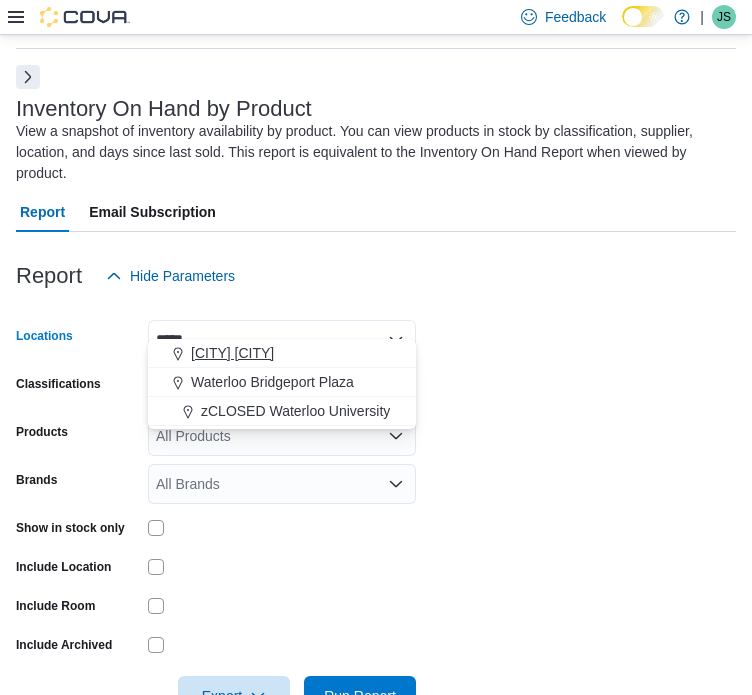 type on "*****" 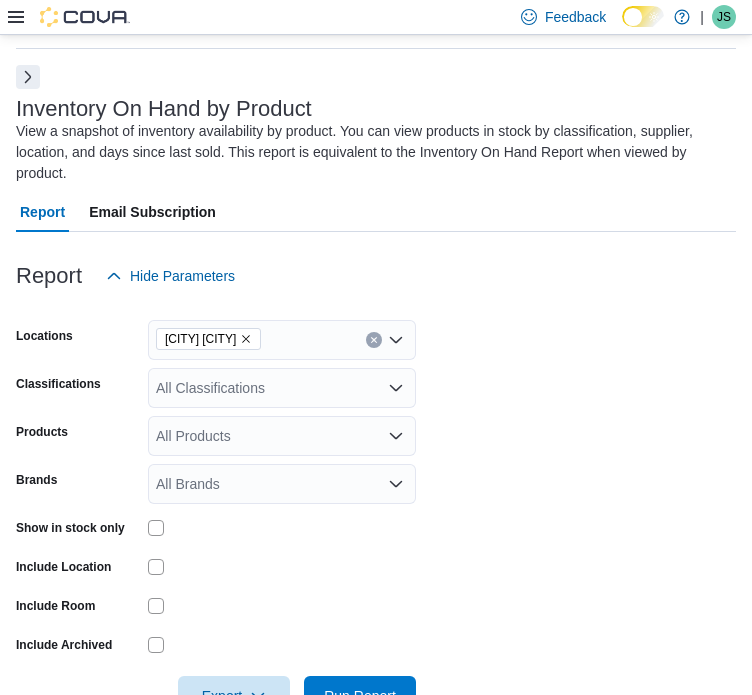 click on "Locations Waterdown Dundas Classifications All Classifications Products All Products Brands All Brands Show in stock only Include Location Include Room Include Archived Export  Run Report" at bounding box center (376, 506) 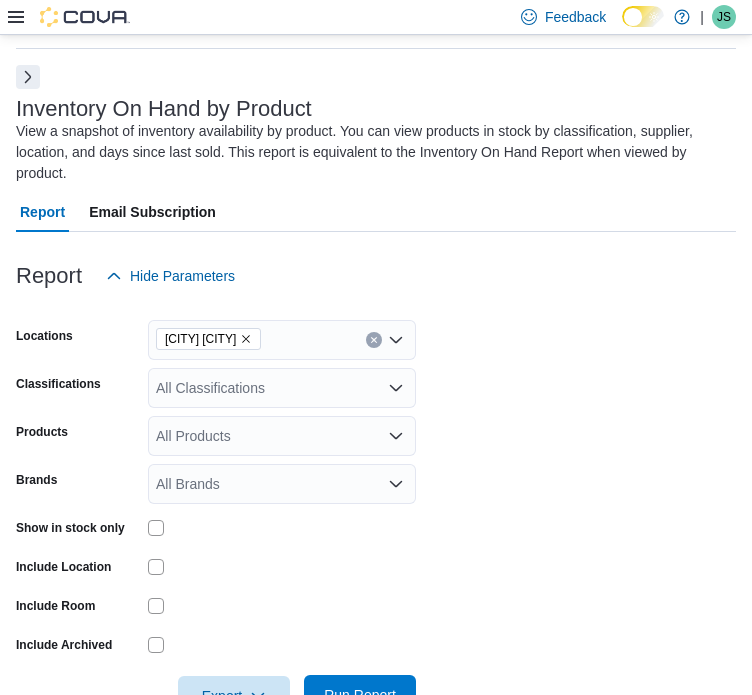 click on "Run Report" at bounding box center (360, 695) 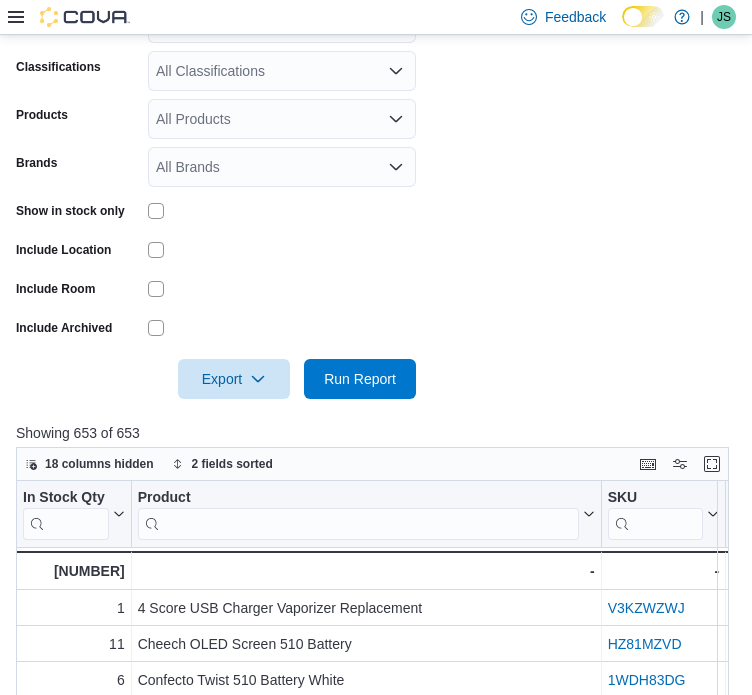 scroll, scrollTop: 390, scrollLeft: 0, axis: vertical 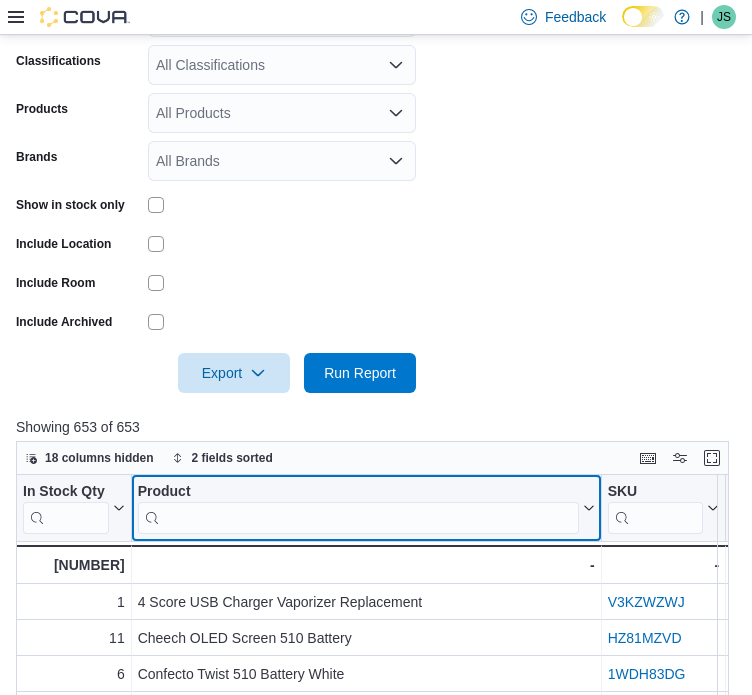 click at bounding box center [358, 517] 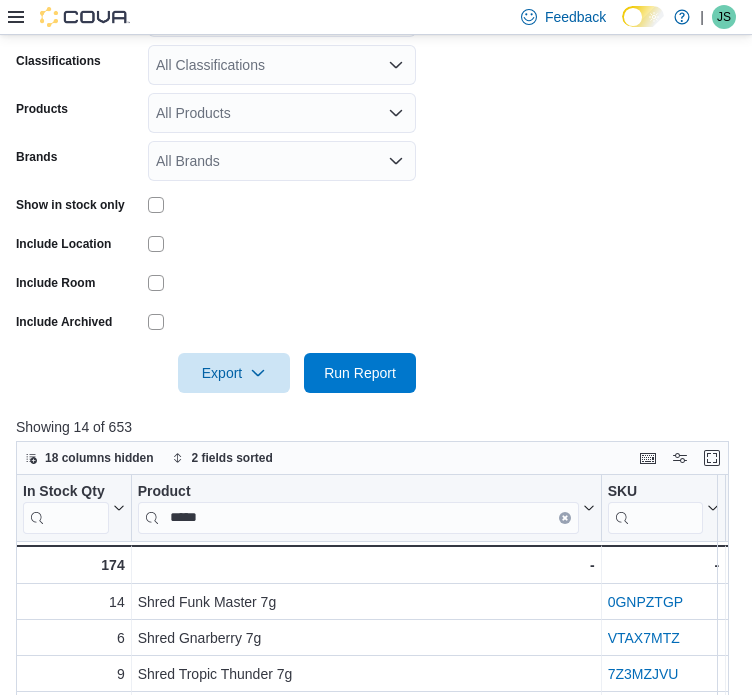 click on "Locations Waterdown Dundas Classifications All Classifications Products All Products Brands All Brands Show in stock only Include Location Include Room Include Archived Export  Run Report" at bounding box center (376, 183) 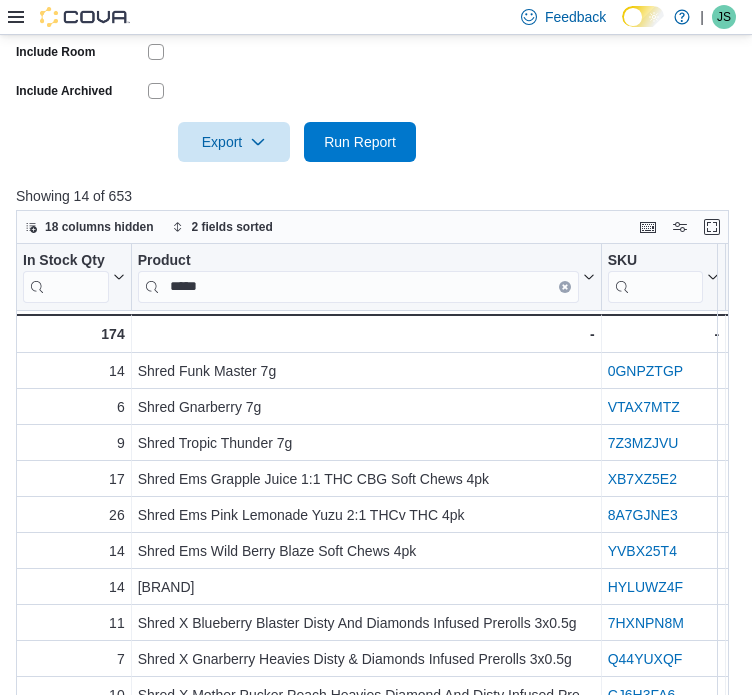 scroll, scrollTop: 622, scrollLeft: 0, axis: vertical 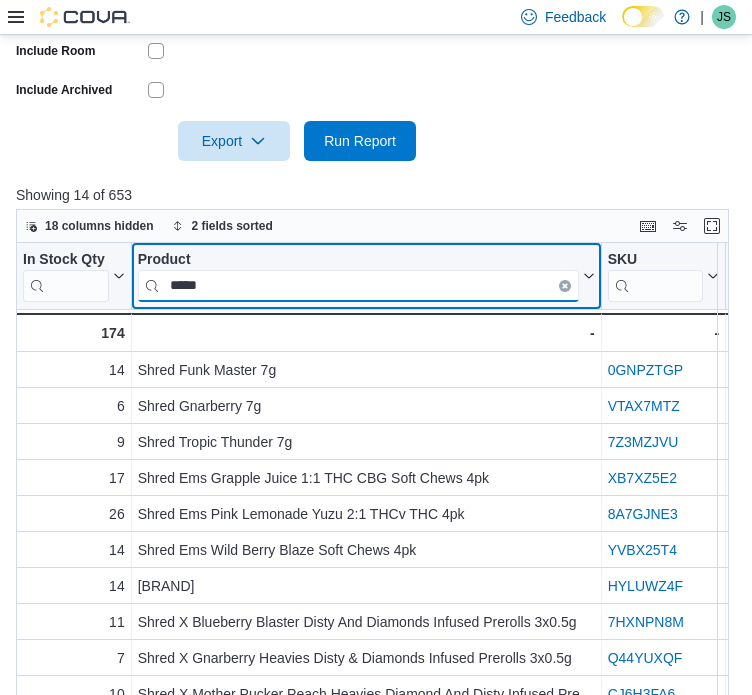 click on "*****" at bounding box center (358, 285) 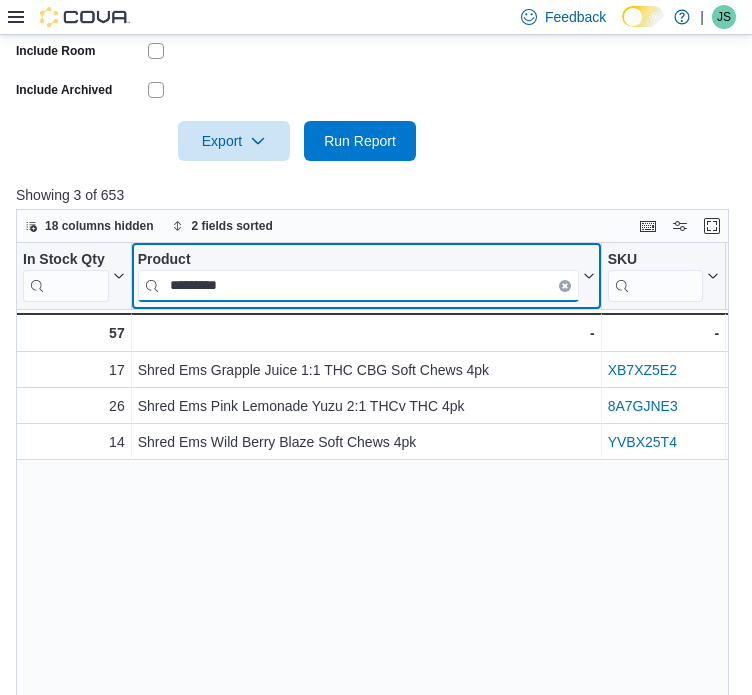 drag, startPoint x: 334, startPoint y: 252, endPoint x: 85, endPoint y: 275, distance: 250.06 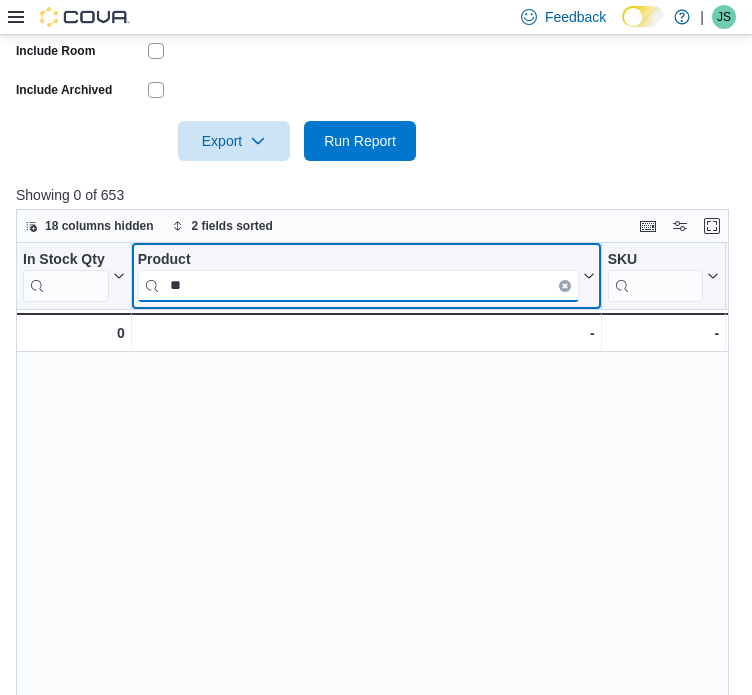 type on "*" 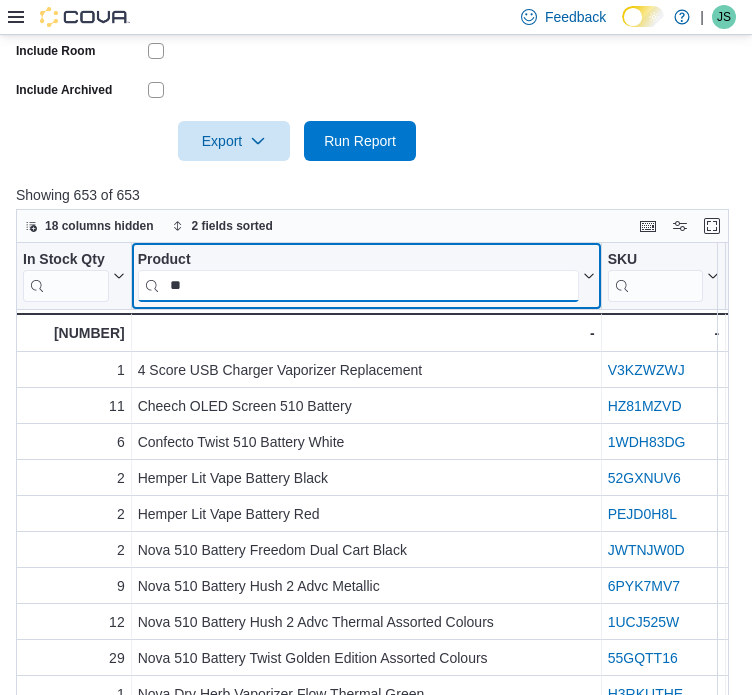 type on "*" 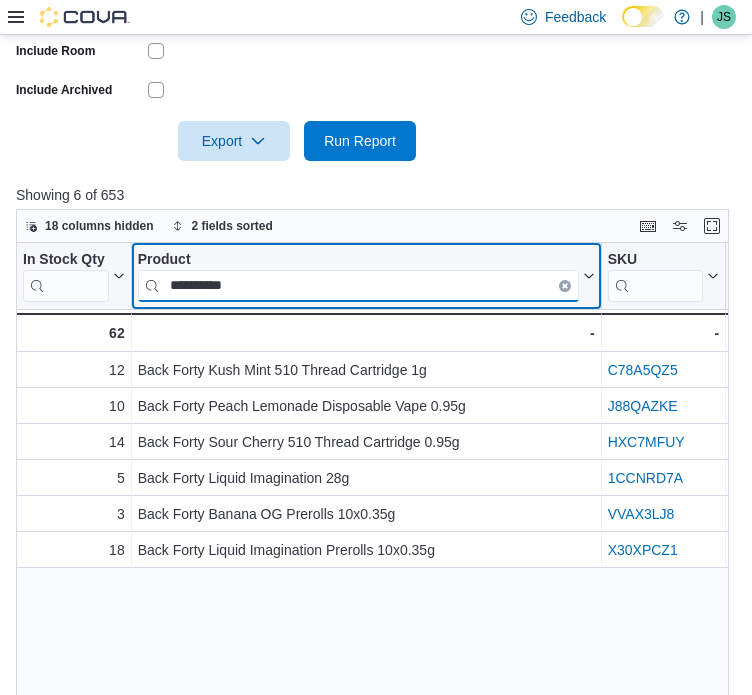 drag, startPoint x: 360, startPoint y: 251, endPoint x: 140, endPoint y: 272, distance: 221 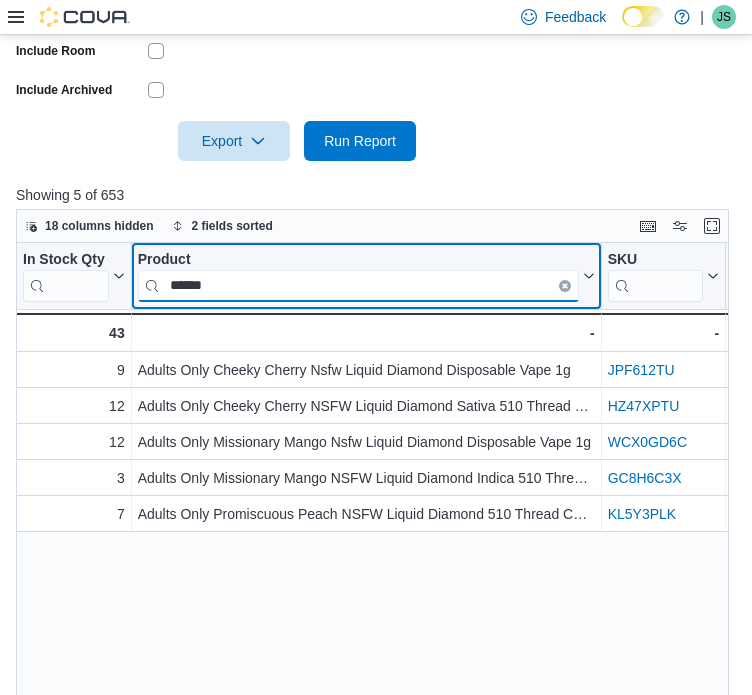 drag, startPoint x: 376, startPoint y: 275, endPoint x: -17, endPoint y: 331, distance: 396.96976 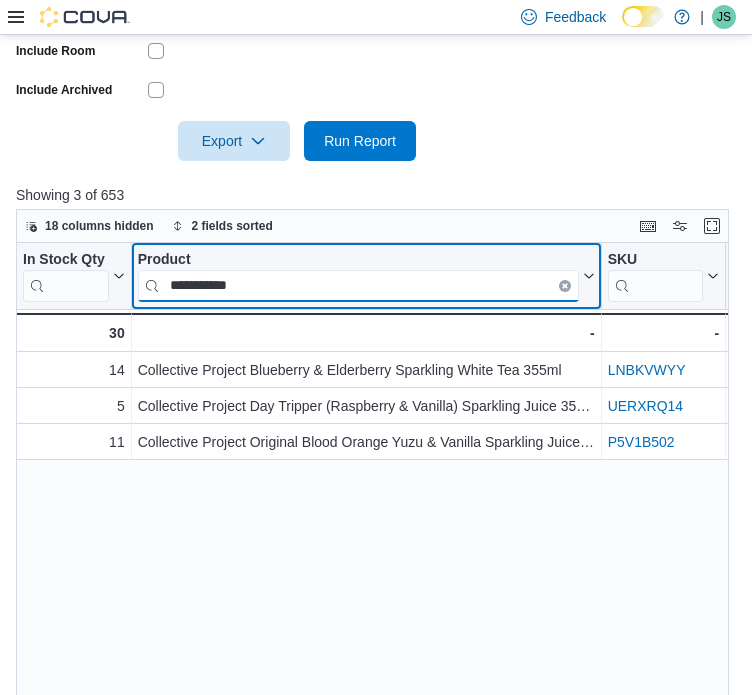 drag, startPoint x: 280, startPoint y: 270, endPoint x: 68, endPoint y: 287, distance: 212.68051 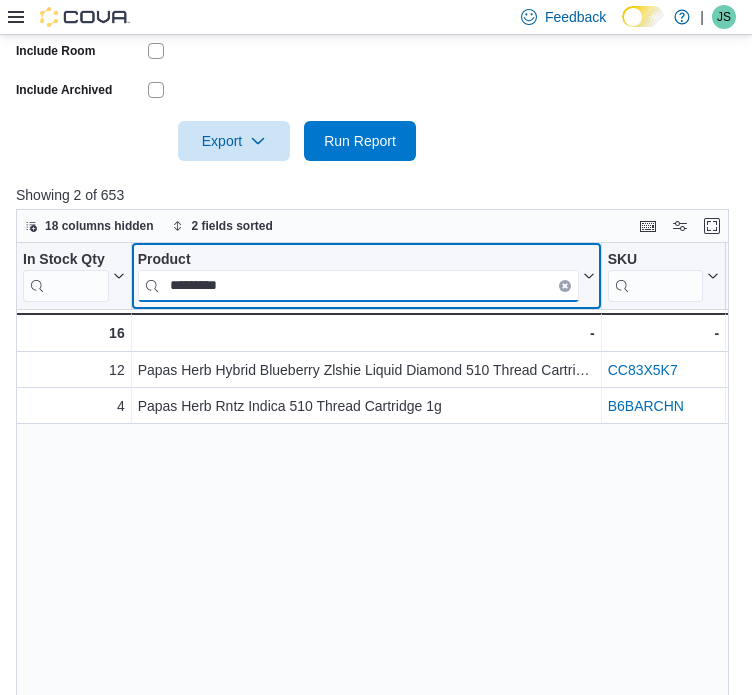 drag, startPoint x: 390, startPoint y: 257, endPoint x: 115, endPoint y: 263, distance: 275.06546 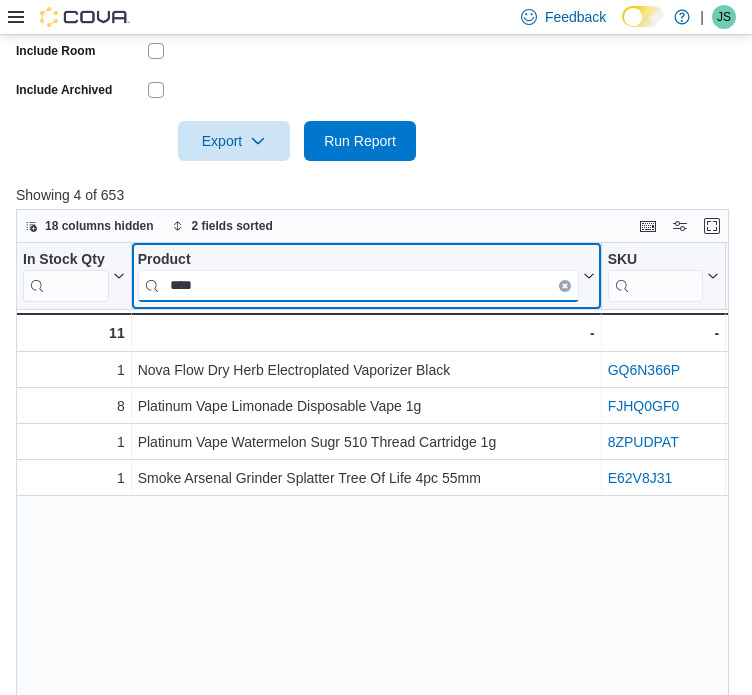 drag, startPoint x: 292, startPoint y: 275, endPoint x: 38, endPoint y: 301, distance: 255.32724 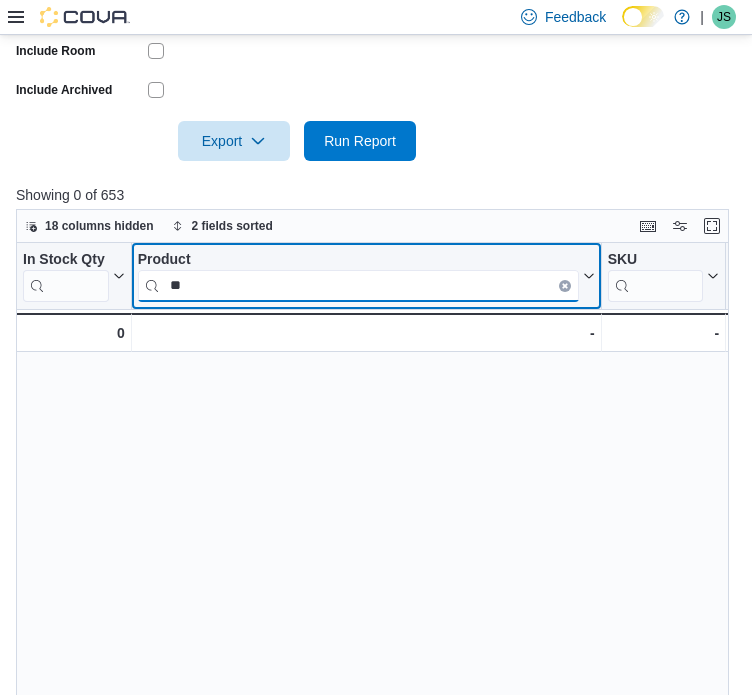 type on "*" 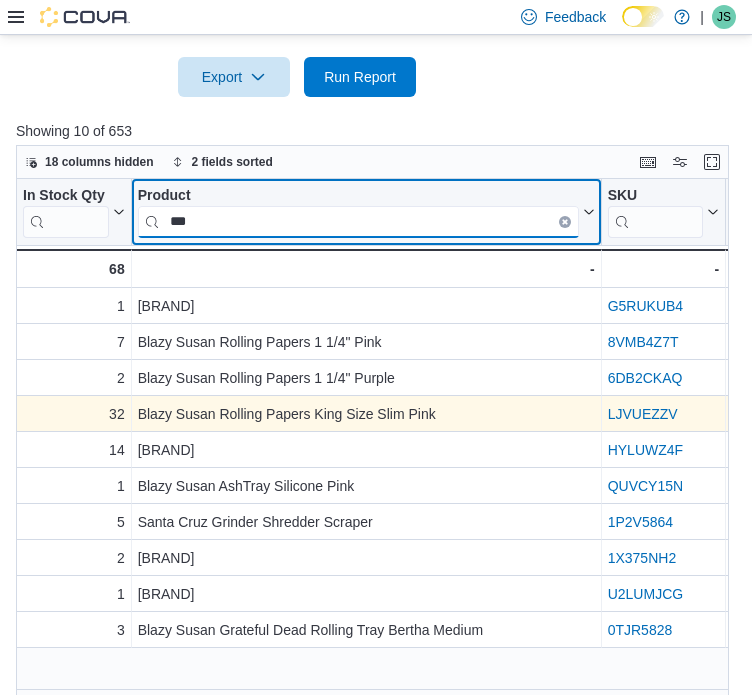scroll, scrollTop: 488, scrollLeft: 0, axis: vertical 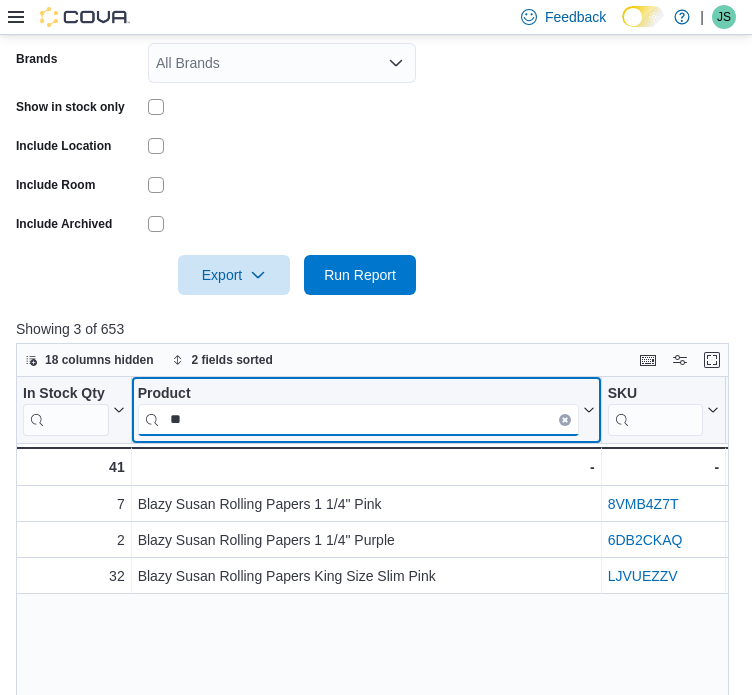 type on "*" 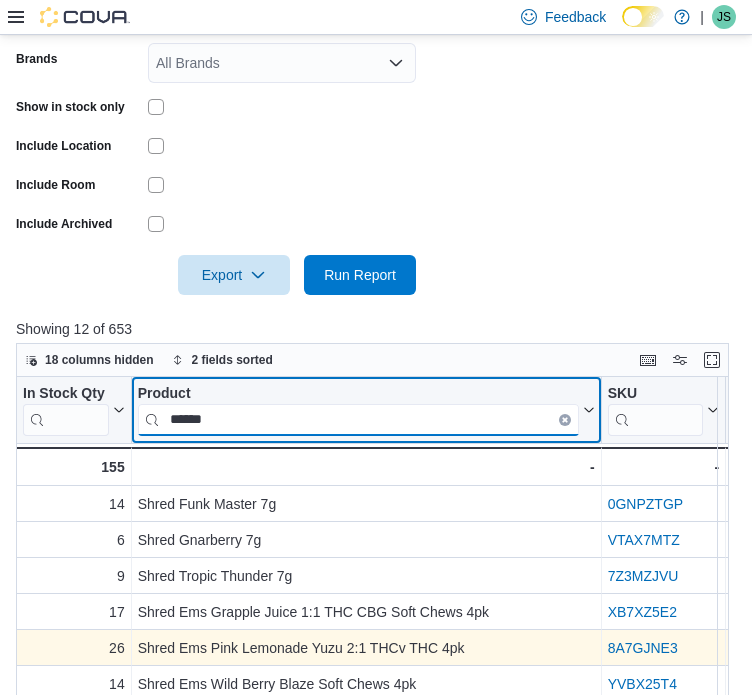 scroll, scrollTop: 29, scrollLeft: 0, axis: vertical 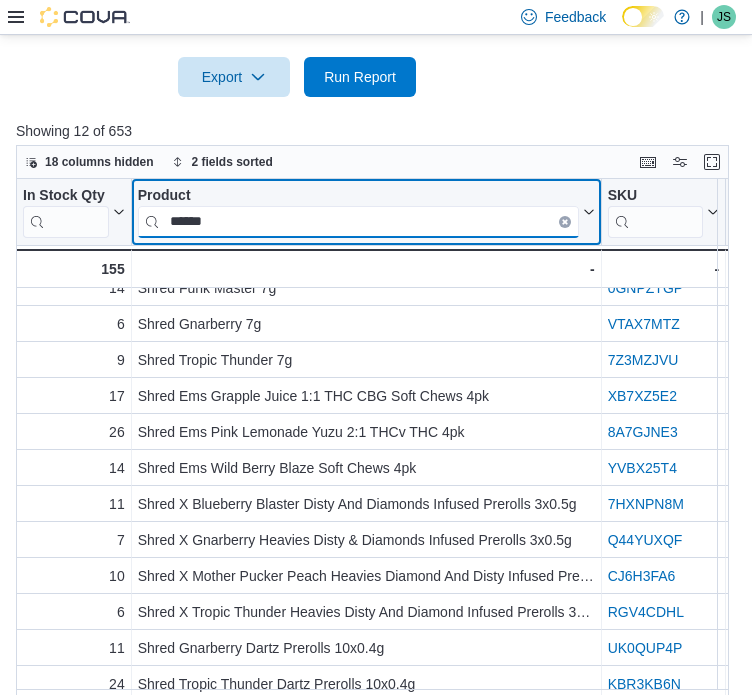 drag, startPoint x: 279, startPoint y: 193, endPoint x: 148, endPoint y: 209, distance: 131.97348 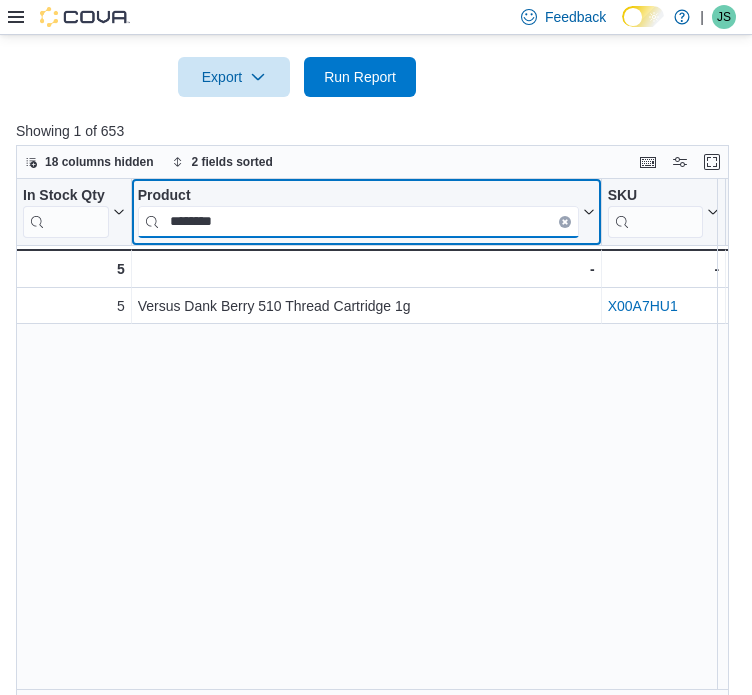 scroll, scrollTop: 0, scrollLeft: 0, axis: both 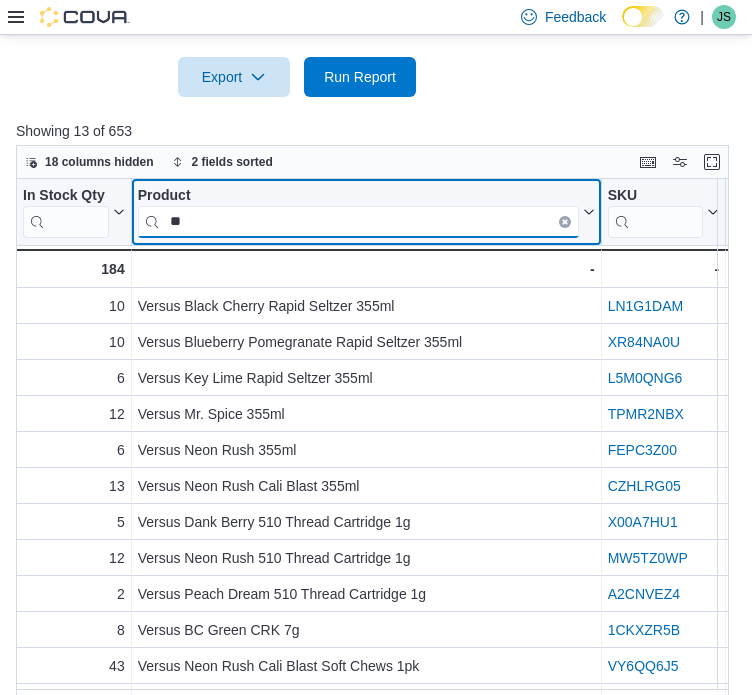 type on "*" 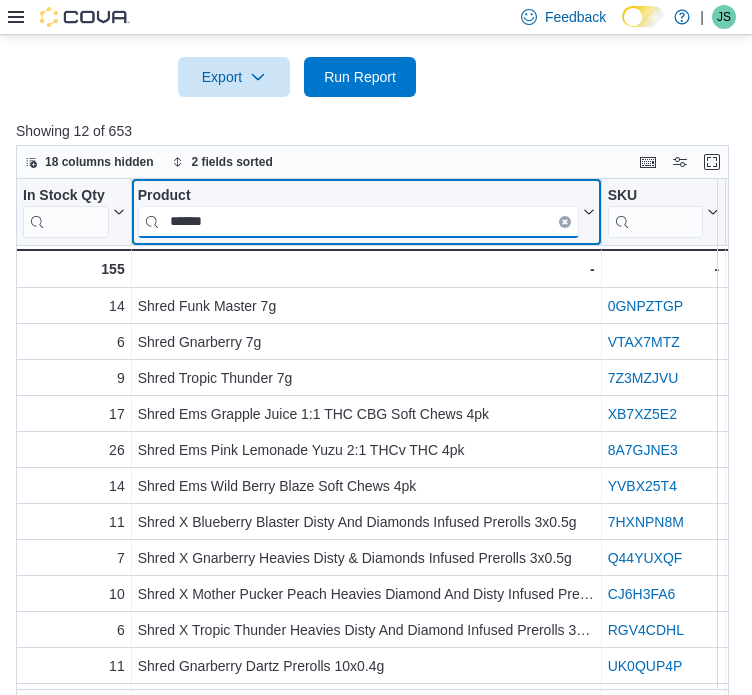 click on "*****" at bounding box center (358, 221) 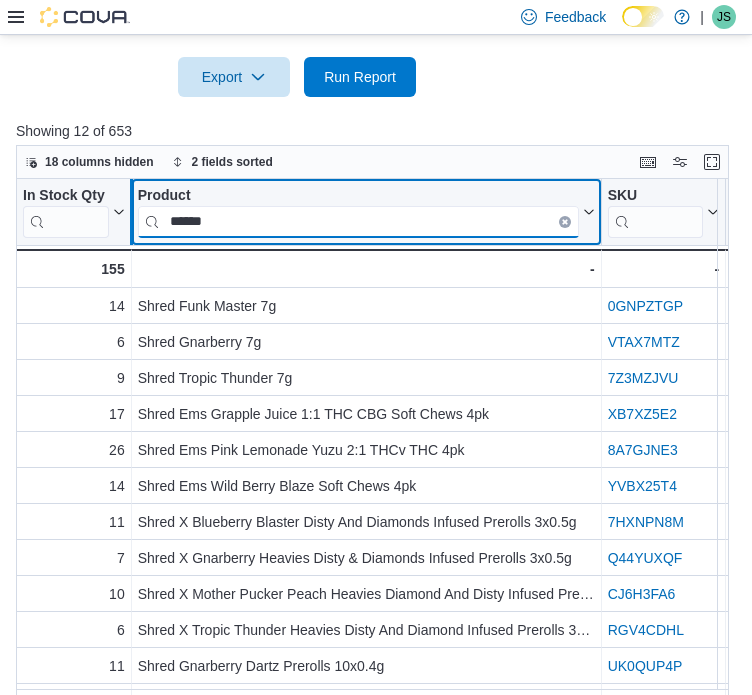 drag, startPoint x: 228, startPoint y: 209, endPoint x: 122, endPoint y: 218, distance: 106.381386 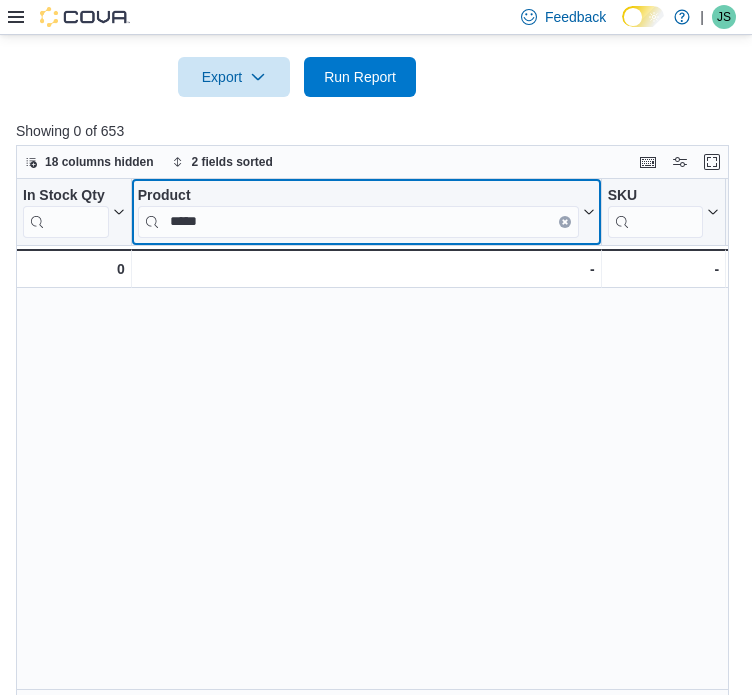 drag, startPoint x: 321, startPoint y: 182, endPoint x: 313, endPoint y: 190, distance: 11.313708 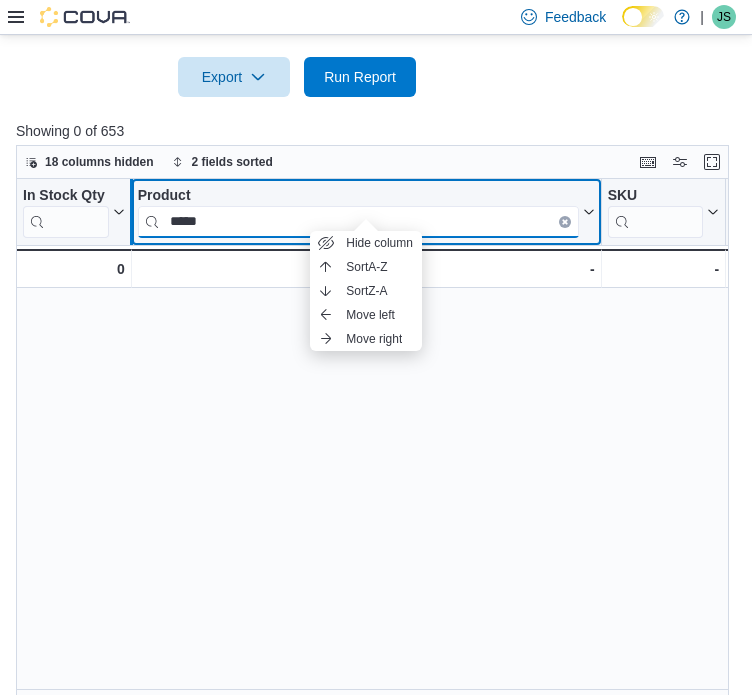 drag, startPoint x: 313, startPoint y: 190, endPoint x: 126, endPoint y: 221, distance: 189.55211 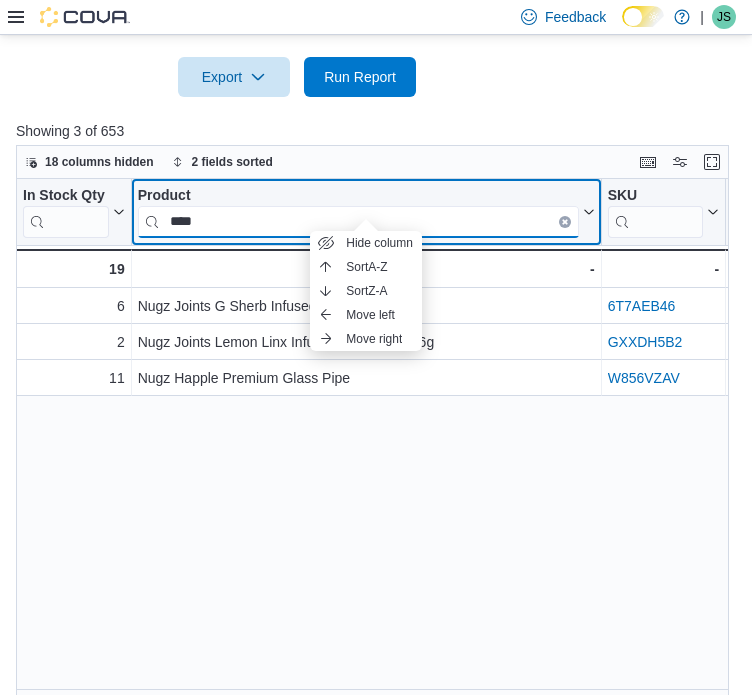 drag, startPoint x: 126, startPoint y: 221, endPoint x: 89, endPoint y: 243, distance: 43.046486 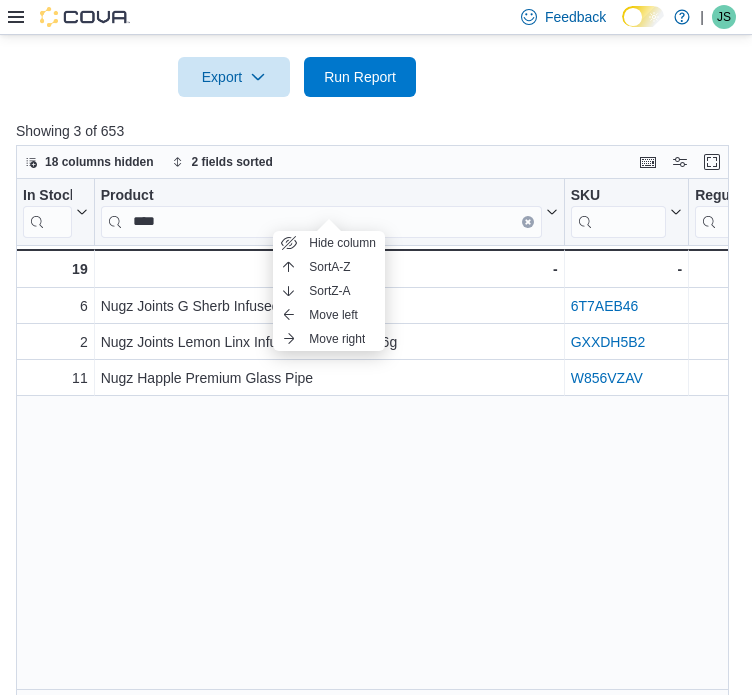 click on "In Stock Qty Click to view column header actions Product **** Click to view column header actions SKU Click to view column header actions Regular Price Click to view column header actions Avg Unit Cost In Stock Click to view column header actions Last Received Date Click to view column header actions Days Since Last Sold Click to view column header actions Classification Sorted by On Order Qty, descending , then sorted by Classification, ascending . Click to view column header actions On Order Qty Sorted by On Order Qty, descending , then sorted by Classification, ascending . Click to view column header actions Supplier SKU Click to view column header actions 6 -  In Stock Qty, column 1, row 1 Nugz Joints G Sherb Infused Prerolls 3x0.6g -  Product, column 2, row 1 6T7AEB46 -  SKU URL, column 3, row 1 $32.99 -  Regular Price, column 4, row 1 $18.32 -  Avg Unit Cost In Stock, column 5, row 1 2 -  In Stock Qty, column 1, row 2 Nugz Joints Lemon Linx Infused Prerolls 3x0.6g -  Product, column 2, row 2 GXXDH5B2 -" at bounding box center [380, 440] 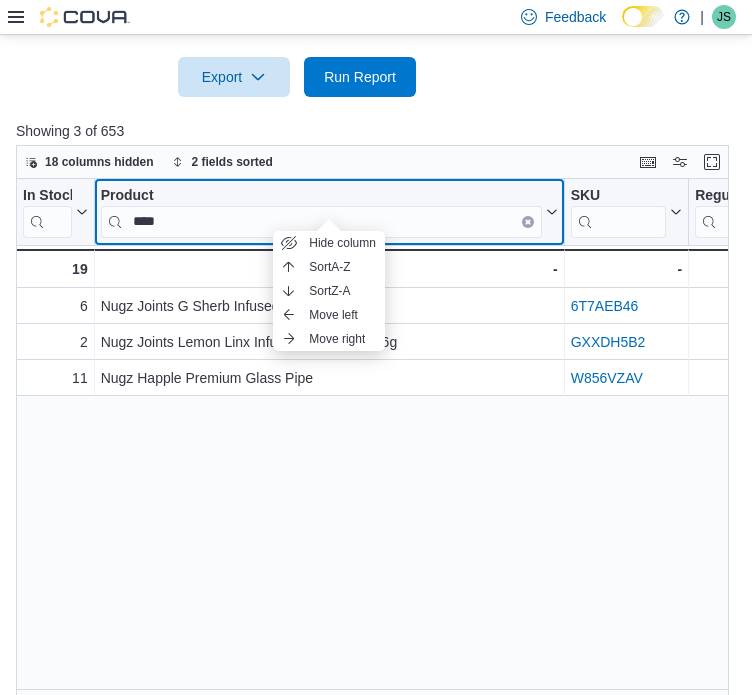 click 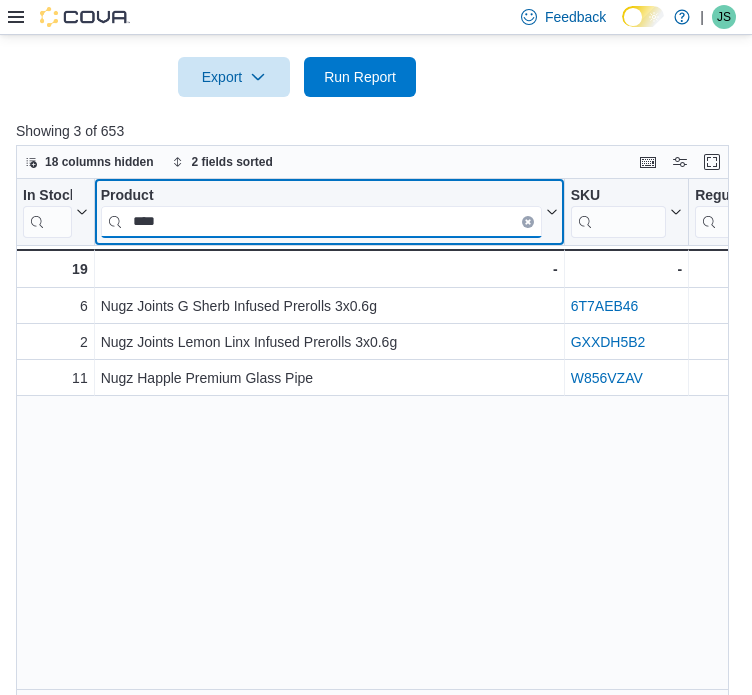 drag, startPoint x: 276, startPoint y: 211, endPoint x: 25, endPoint y: 231, distance: 251.79555 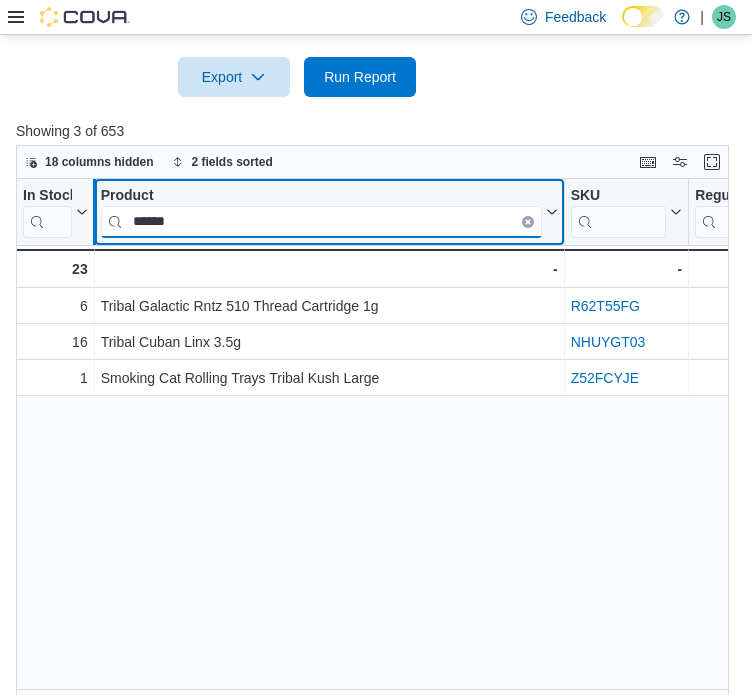drag, startPoint x: 349, startPoint y: 194, endPoint x: 87, endPoint y: 206, distance: 262.27466 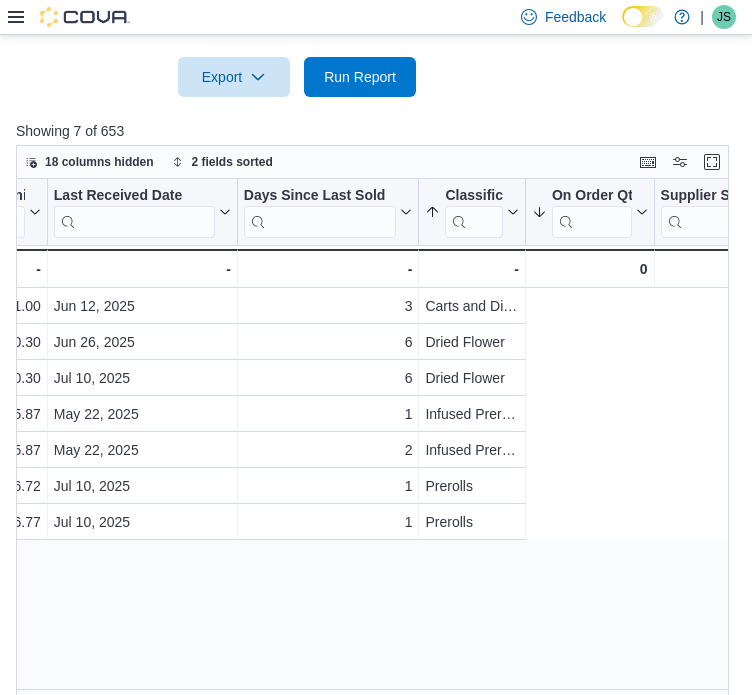 scroll, scrollTop: 0, scrollLeft: 0, axis: both 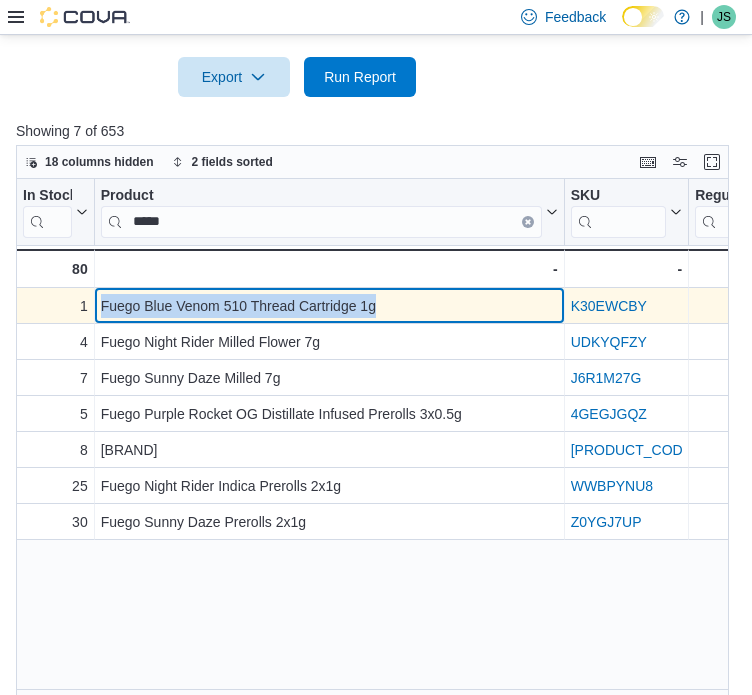 drag, startPoint x: 436, startPoint y: 278, endPoint x: 91, endPoint y: 274, distance: 345.0232 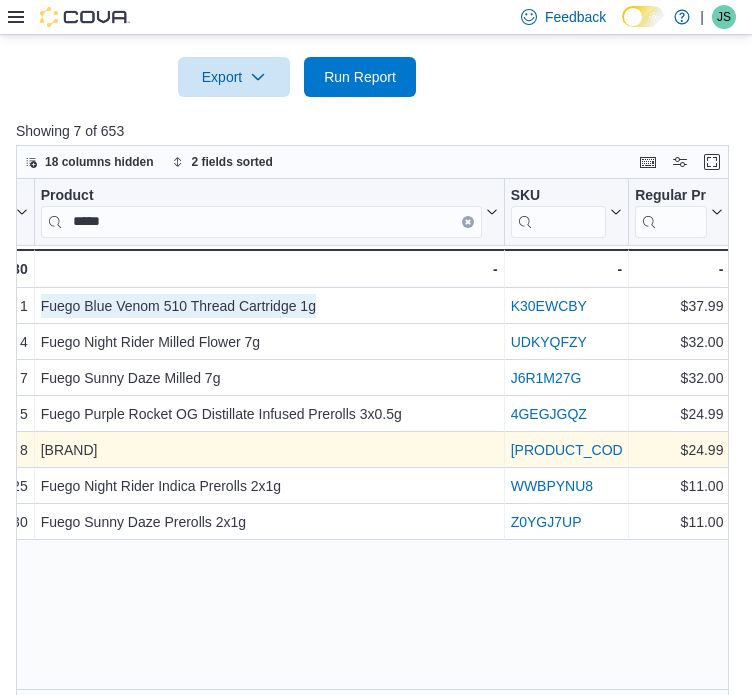 scroll, scrollTop: 0, scrollLeft: 131, axis: horizontal 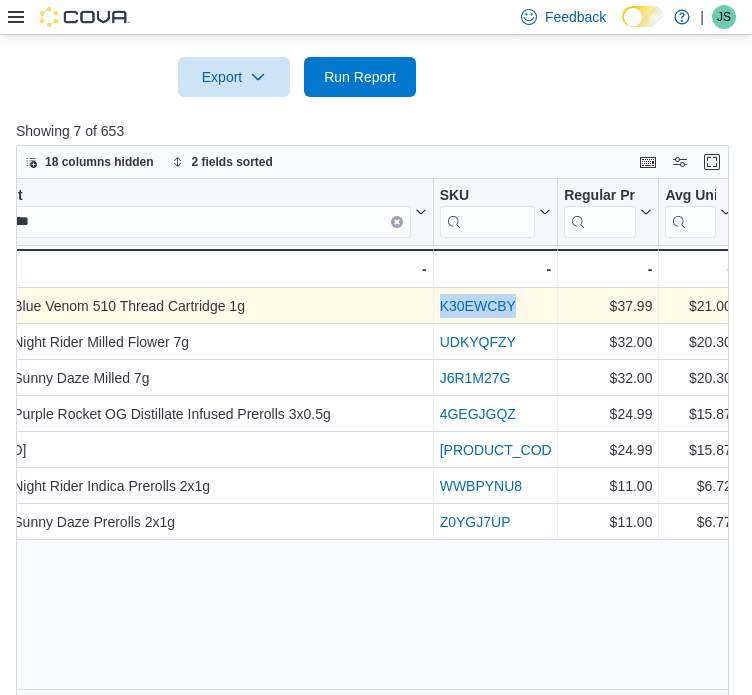 drag, startPoint x: 540, startPoint y: 272, endPoint x: 429, endPoint y: 280, distance: 111.28792 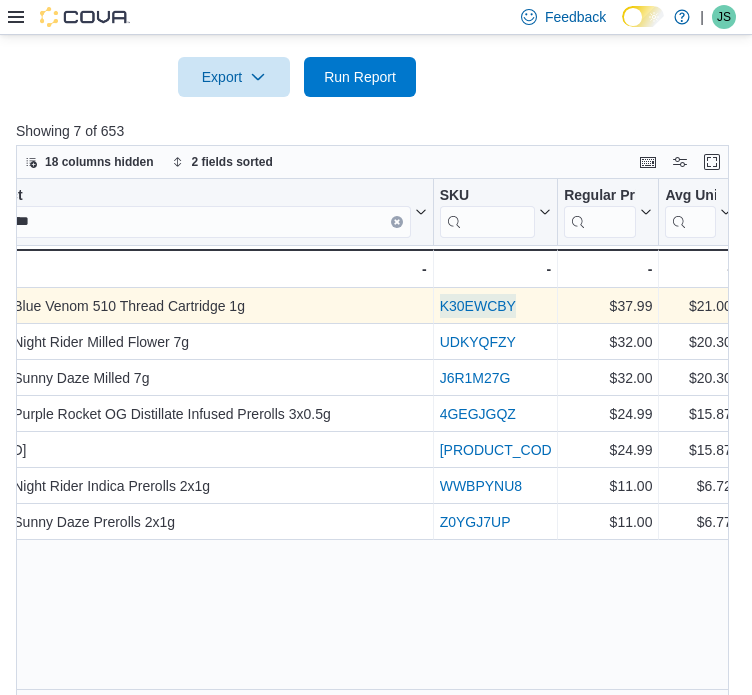 scroll, scrollTop: 0, scrollLeft: 0, axis: both 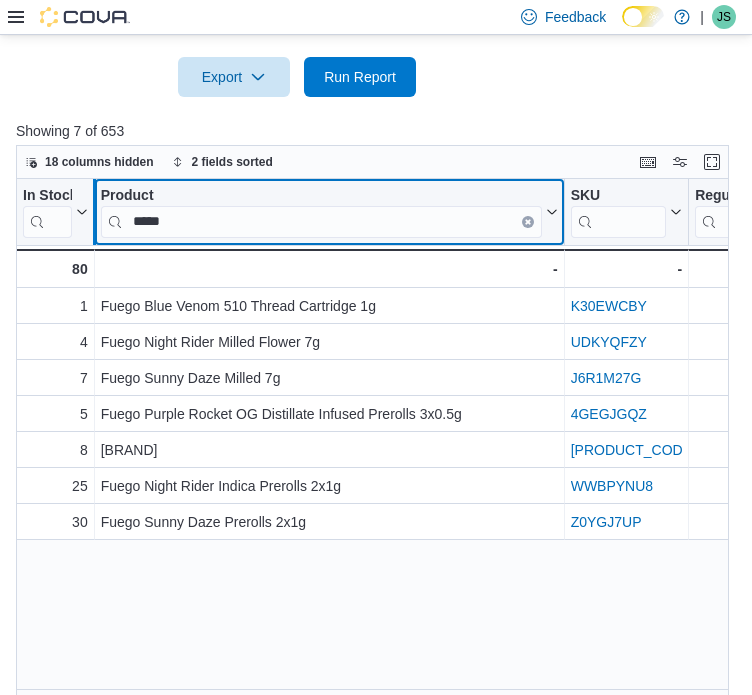 drag, startPoint x: 254, startPoint y: 199, endPoint x: 92, endPoint y: 219, distance: 163.2299 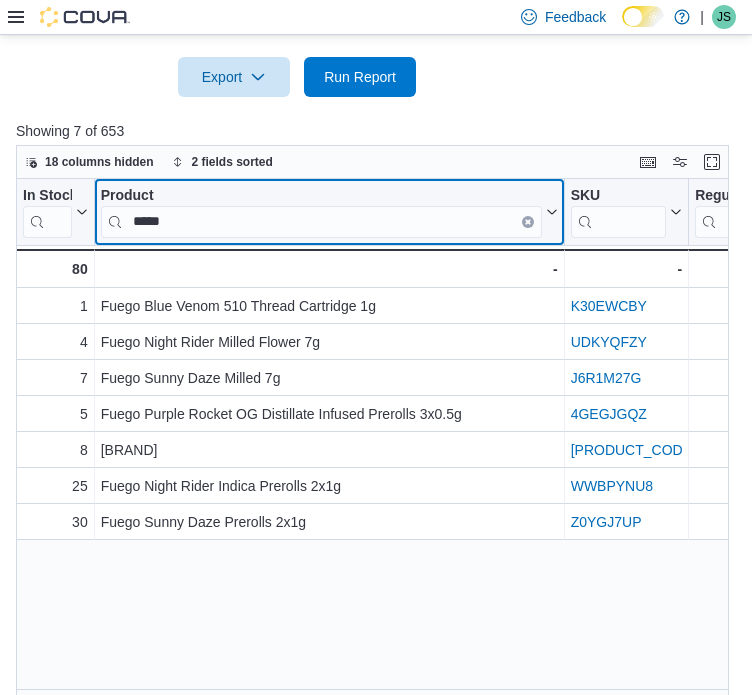 drag, startPoint x: 227, startPoint y: 179, endPoint x: 222, endPoint y: 208, distance: 29.427877 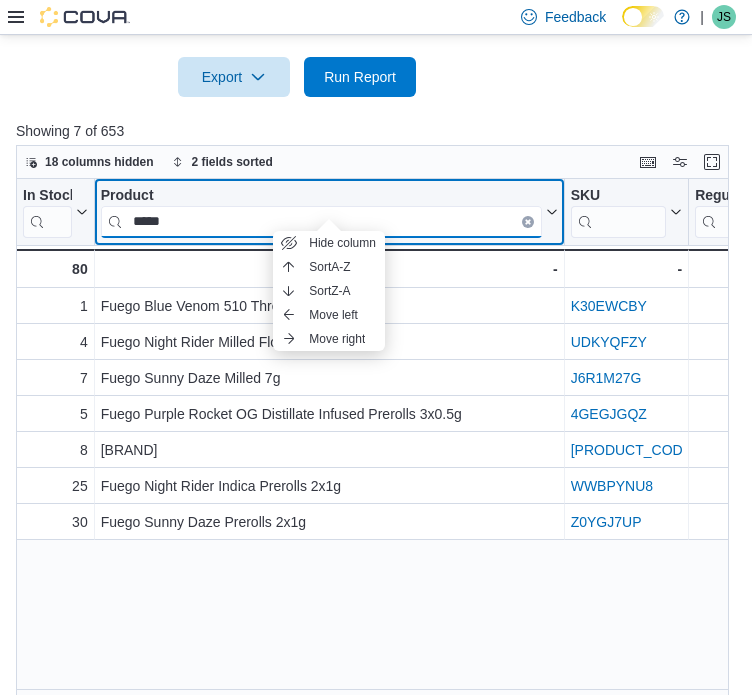 click on "*****" at bounding box center (321, 221) 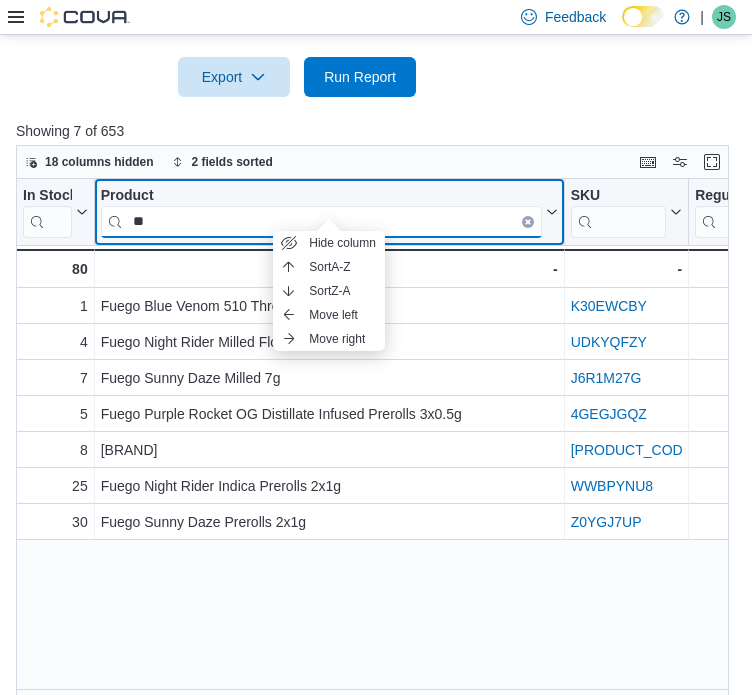 type on "*" 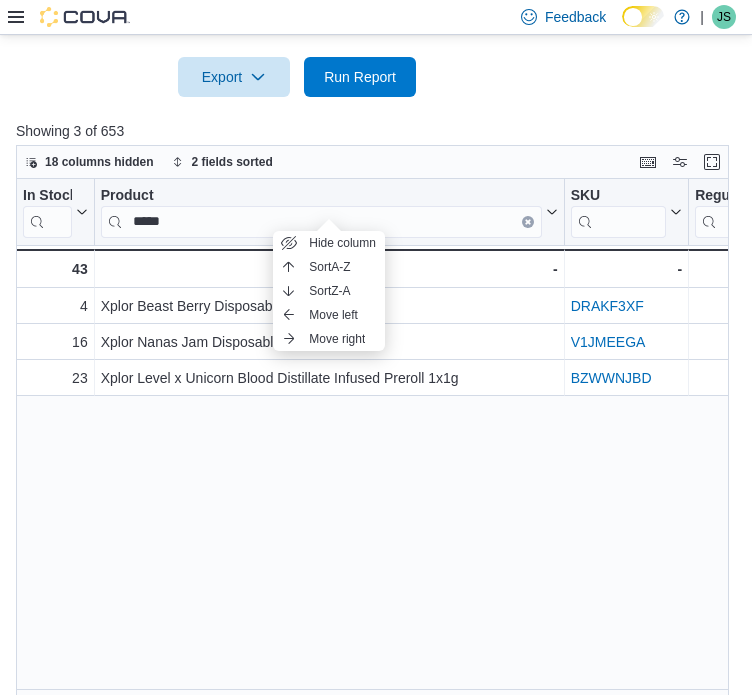 click on "In Stock Qty Click to view column header actions Product ***** Click to view column header actions SKU Click to view column header actions Regular Price Click to view column header actions Avg Unit Cost In Stock Click to view column header actions Last Received Date Click to view column header actions Days Since Last Sold Click to view column header actions Classification Sorted by On Order Qty, descending , then sorted by Classification, ascending . Click to view column header actions On Order Qty Sorted by On Order Qty, descending , then sorted by Classification, ascending . Click to view column header actions Supplier SKU Click to view column header actions $24.13 -  Avg Unit Cost In Stock, column 5, row 1 $39.99 -  Regular Price, column 4, row 1 4 -  In Stock Qty, column 1, row 1 Xplor Beast Berry Disposable Vape 1g -  Product, column 2, row 1 DRAKF3XF -  SKU URL, column 3, row 1 $24.13 -  Avg Unit Cost In Stock, column 5, row 2 $39.99 -  Regular Price, column 4, row 2 16 -  In Stock Qty, column 1, row 2" at bounding box center (380, 440) 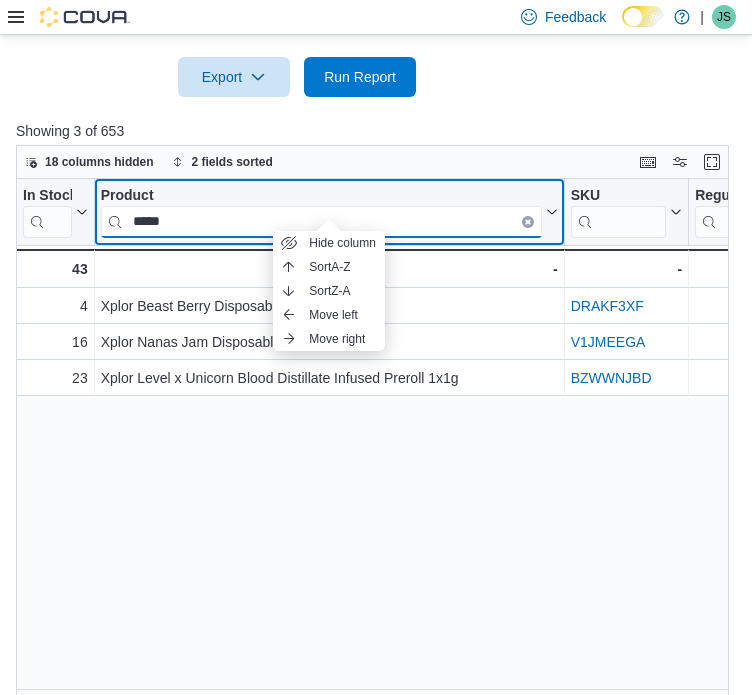 drag, startPoint x: 320, startPoint y: 205, endPoint x: 129, endPoint y: 233, distance: 193.04144 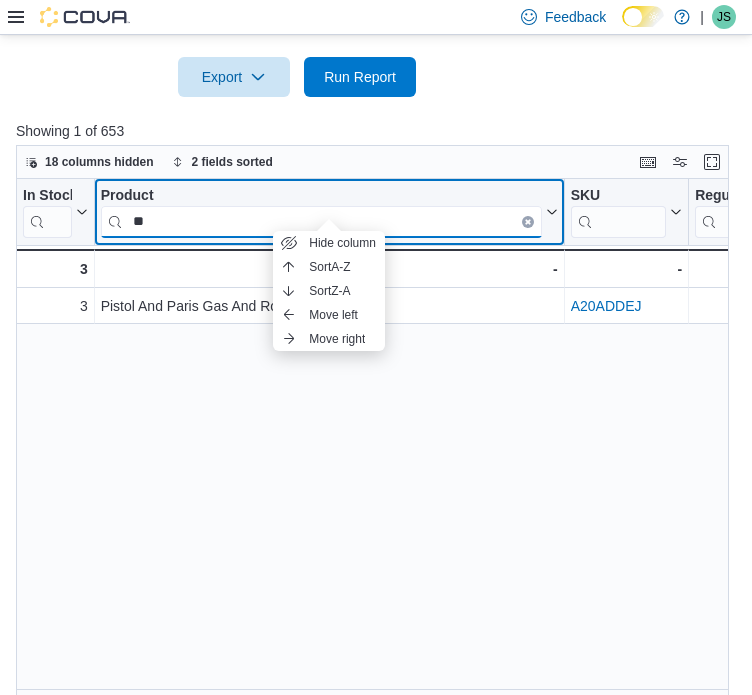 type on "*" 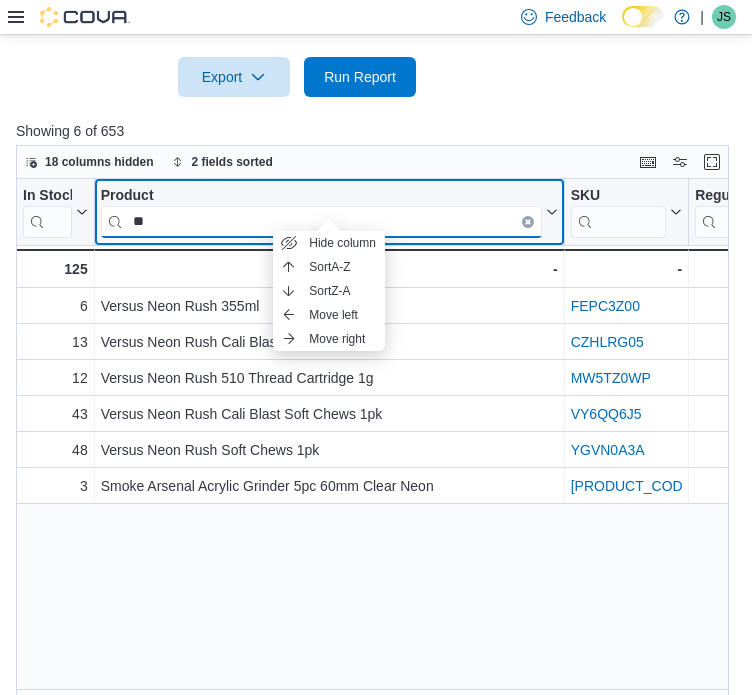 type on "*" 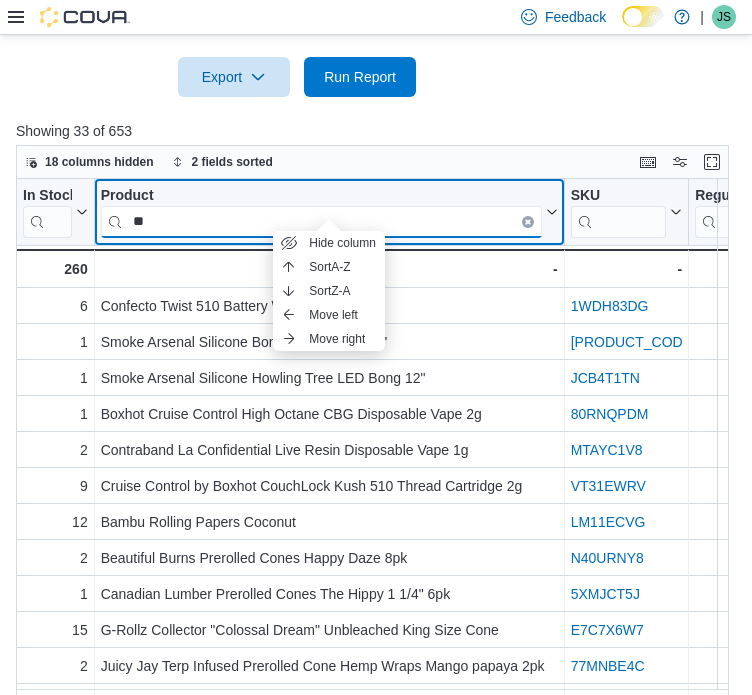 type on "*" 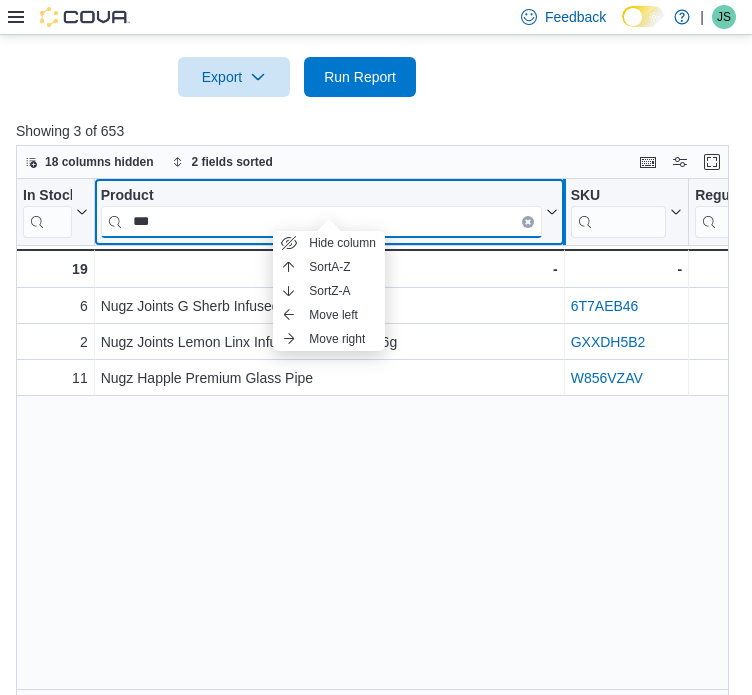 click at bounding box center (564, 212) 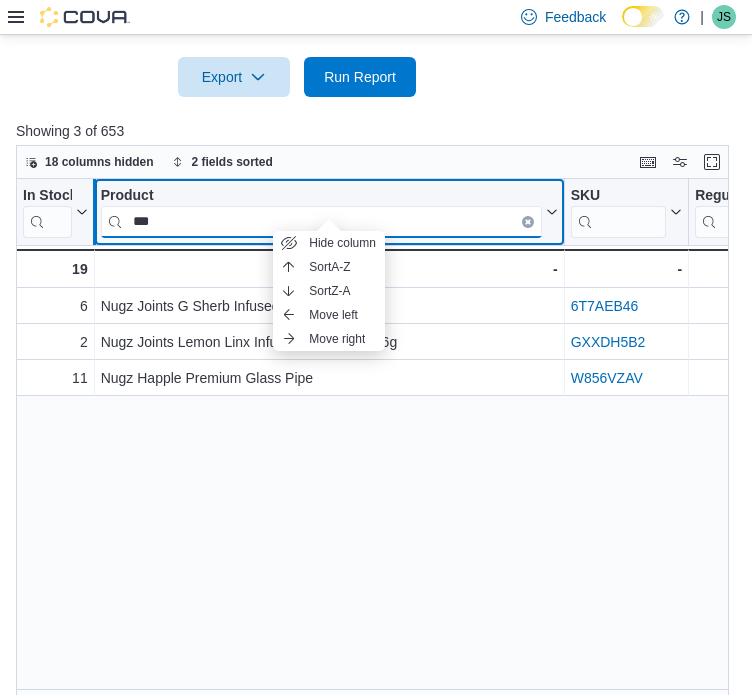 drag, startPoint x: 282, startPoint y: 203, endPoint x: 100, endPoint y: 201, distance: 182.01099 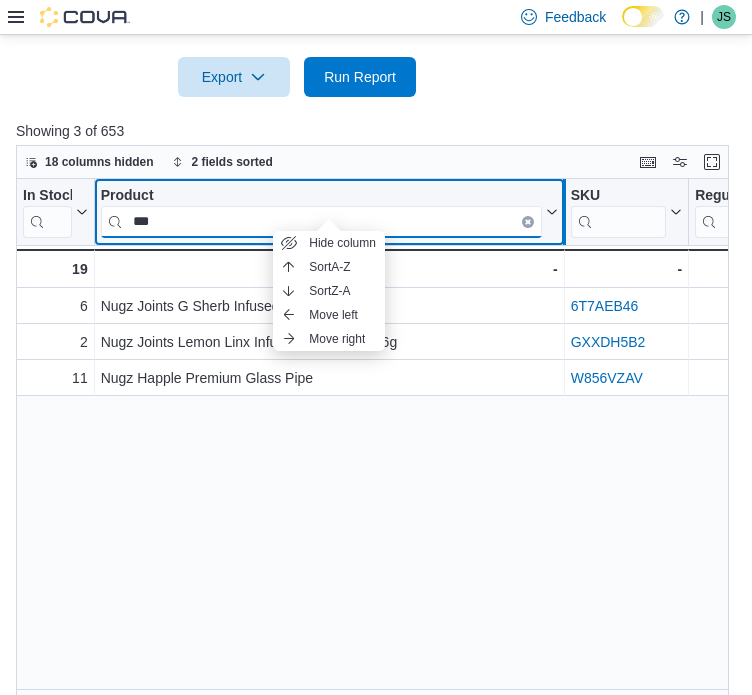 click at bounding box center [564, 212] 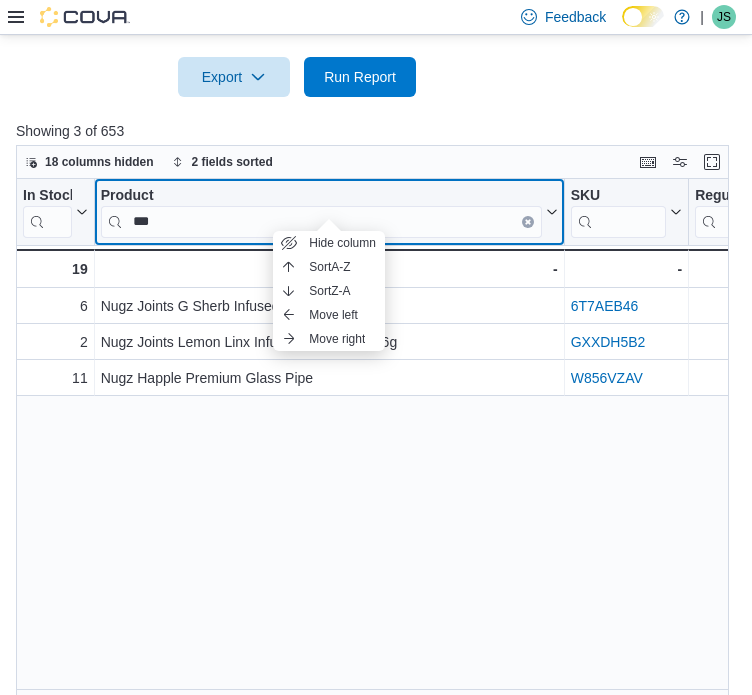 click on "Product" at bounding box center (321, 195) 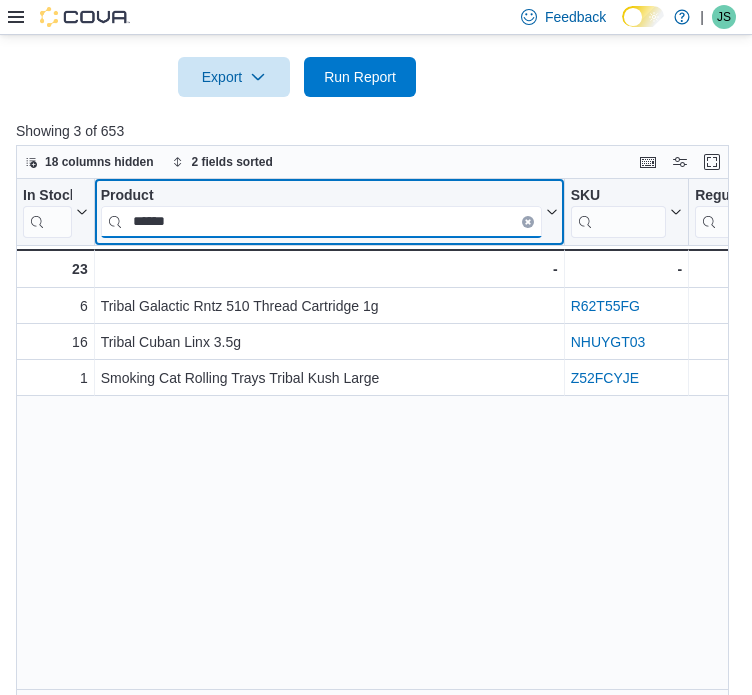 drag, startPoint x: 216, startPoint y: 212, endPoint x: 80, endPoint y: 215, distance: 136.03308 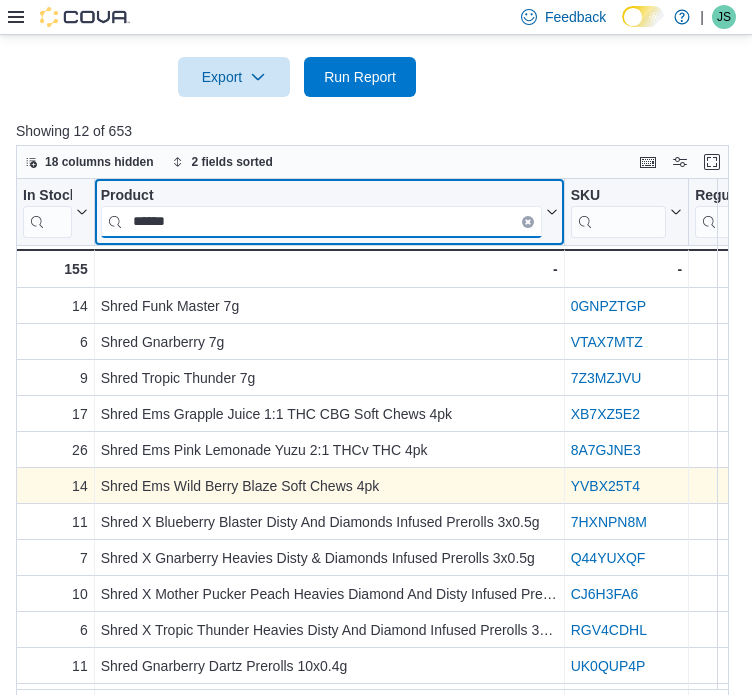 scroll, scrollTop: 29, scrollLeft: 0, axis: vertical 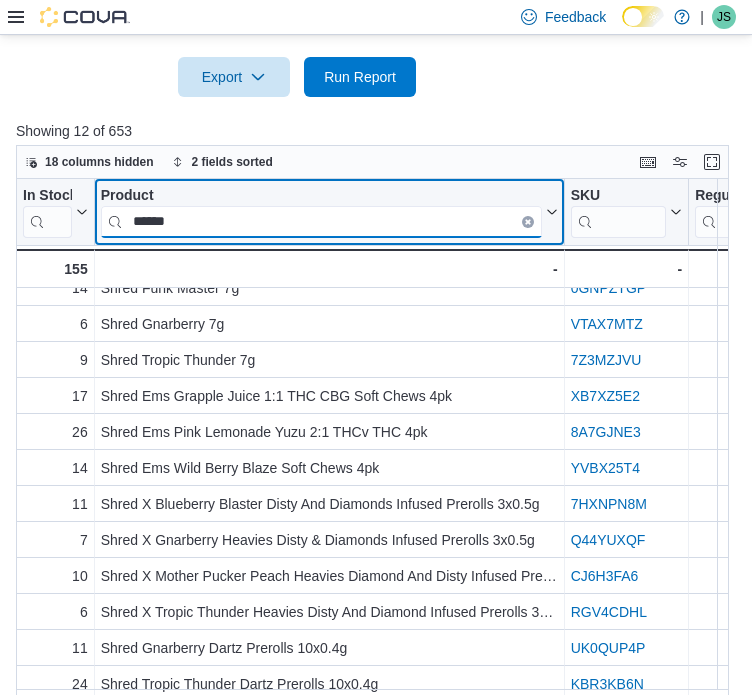 drag, startPoint x: 260, startPoint y: 210, endPoint x: 81, endPoint y: 258, distance: 185.32404 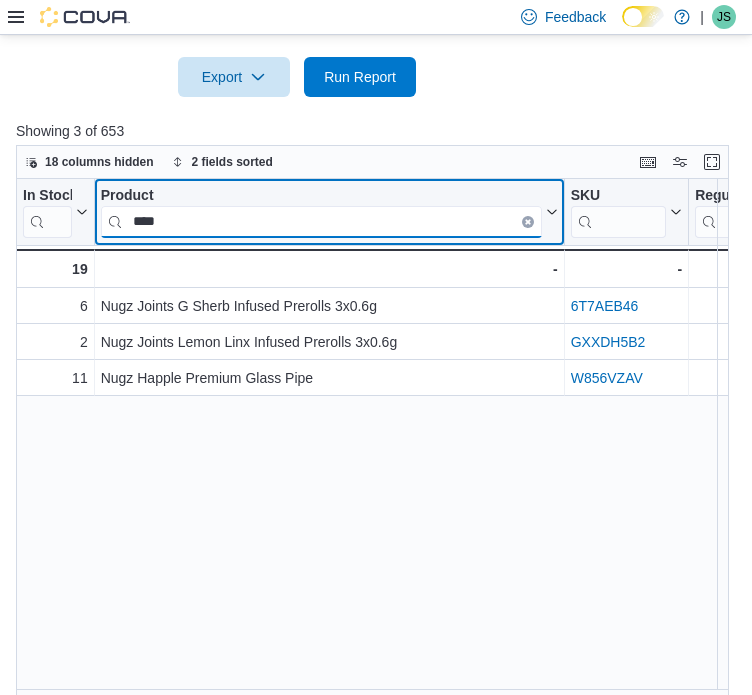 scroll, scrollTop: 0, scrollLeft: 0, axis: both 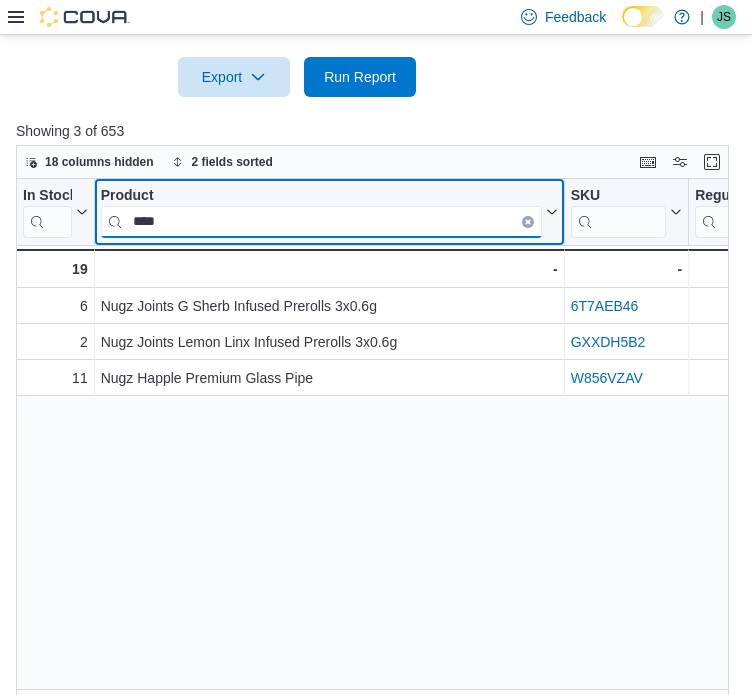 drag, startPoint x: 232, startPoint y: 194, endPoint x: 80, endPoint y: 191, distance: 152.0296 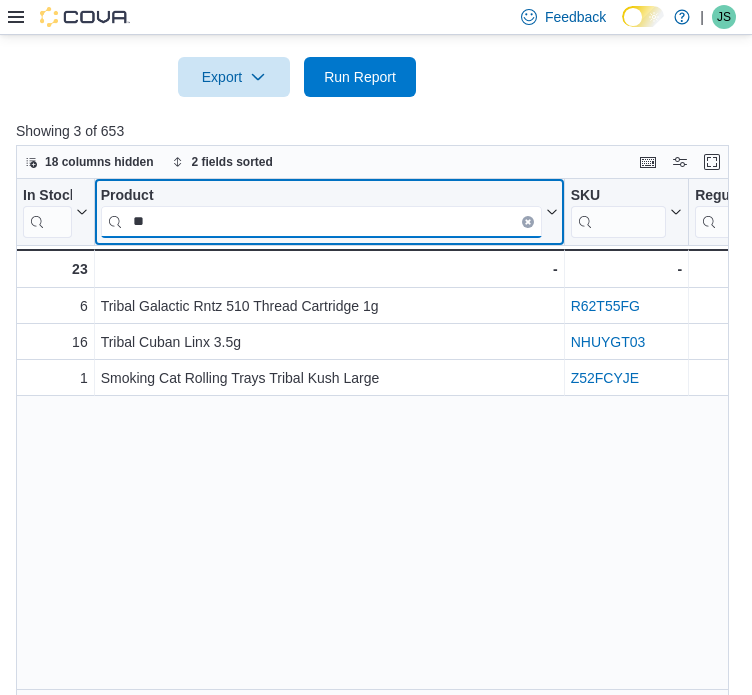 type on "*" 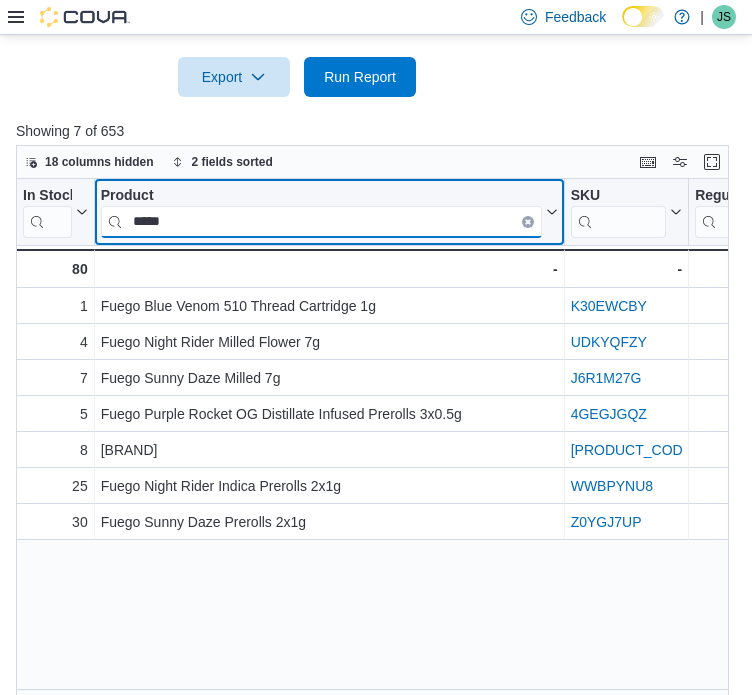 click on "*****" at bounding box center [321, 221] 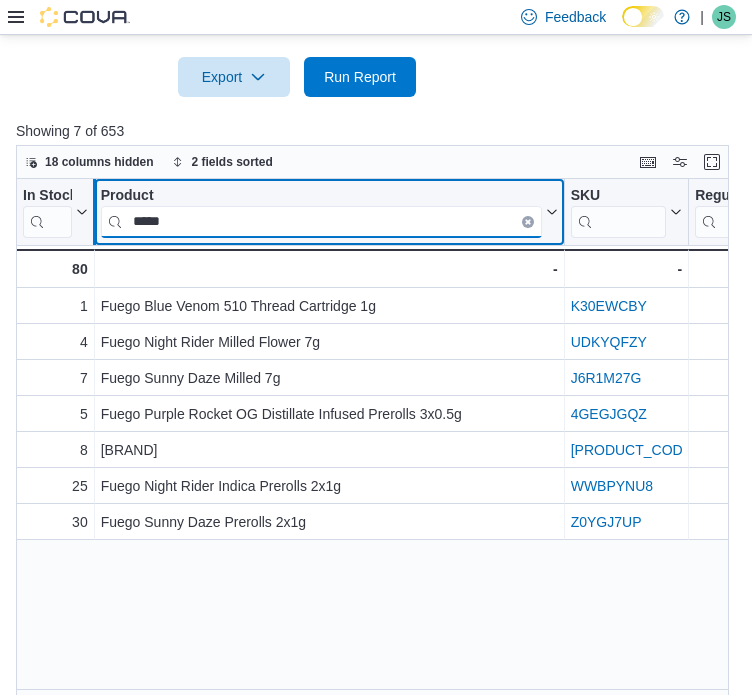 drag, startPoint x: 206, startPoint y: 207, endPoint x: 96, endPoint y: 196, distance: 110.54863 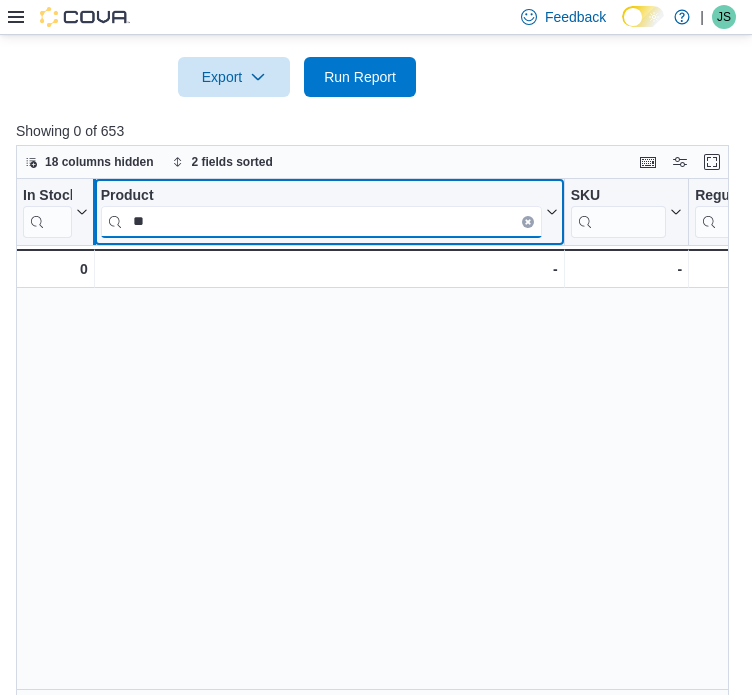 type on "*" 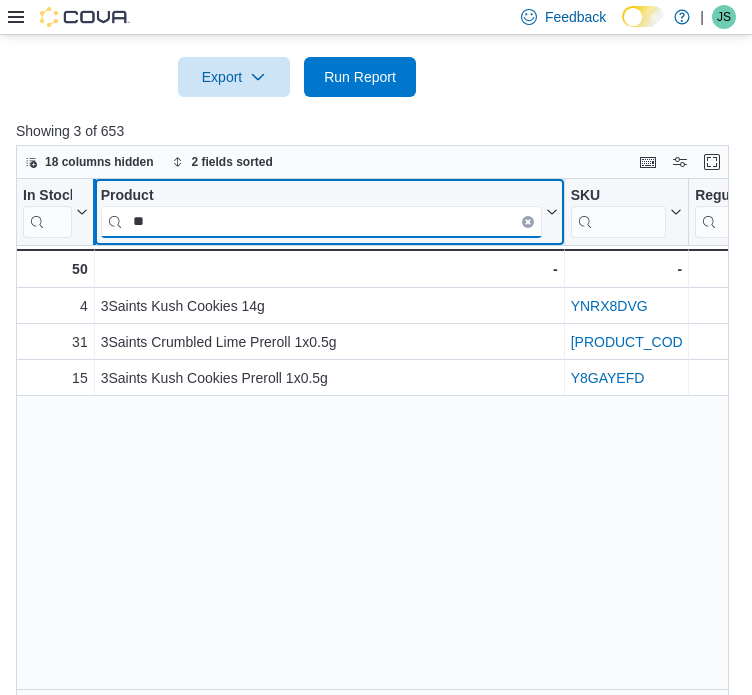 type on "*" 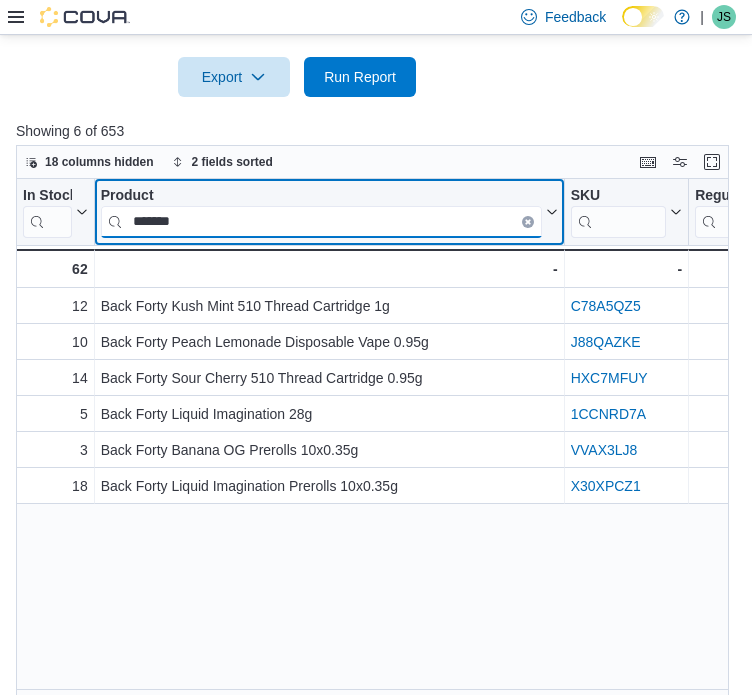 drag, startPoint x: 280, startPoint y: 200, endPoint x: 108, endPoint y: 217, distance: 172.83807 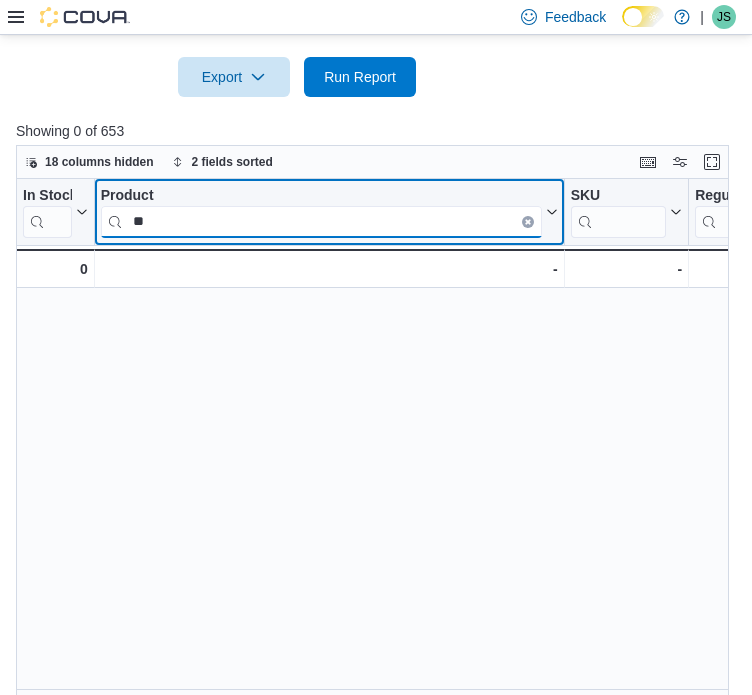 type on "*" 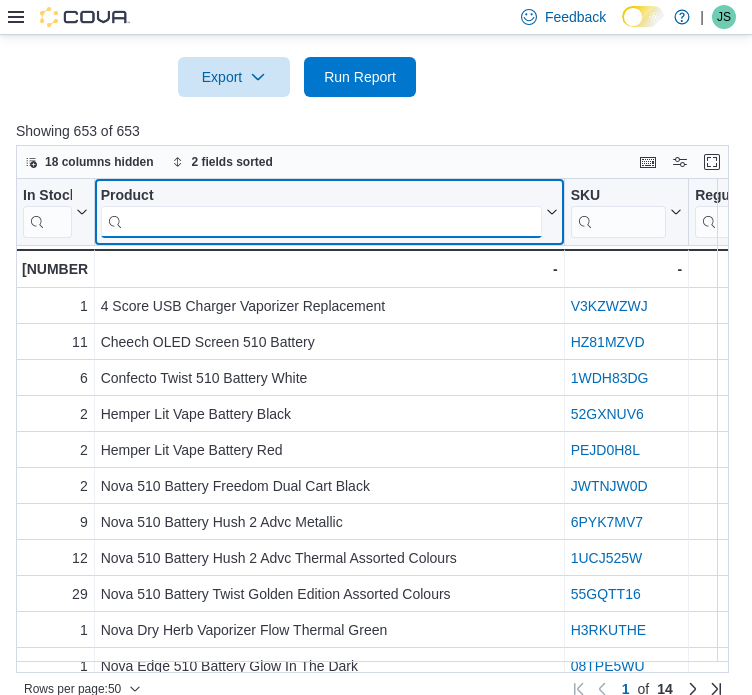 click at bounding box center (321, 221) 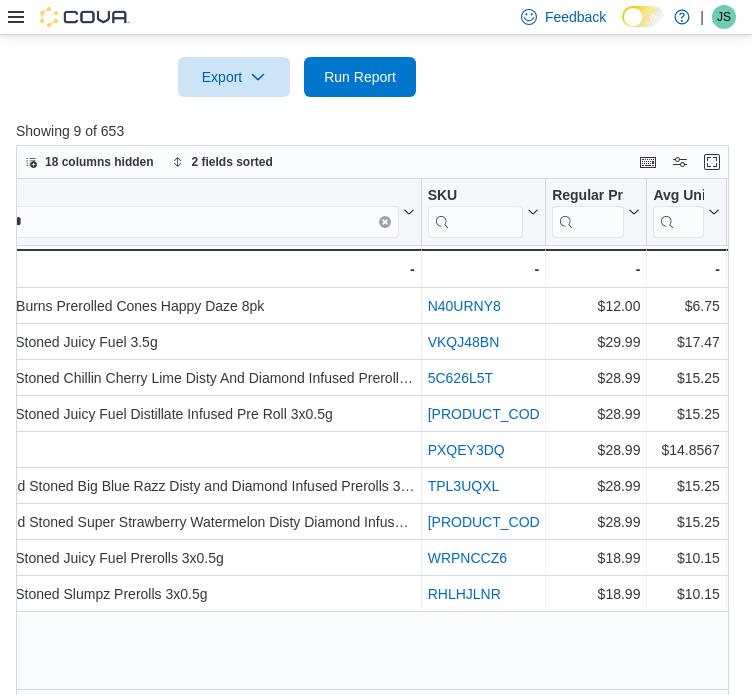 scroll, scrollTop: 0, scrollLeft: 0, axis: both 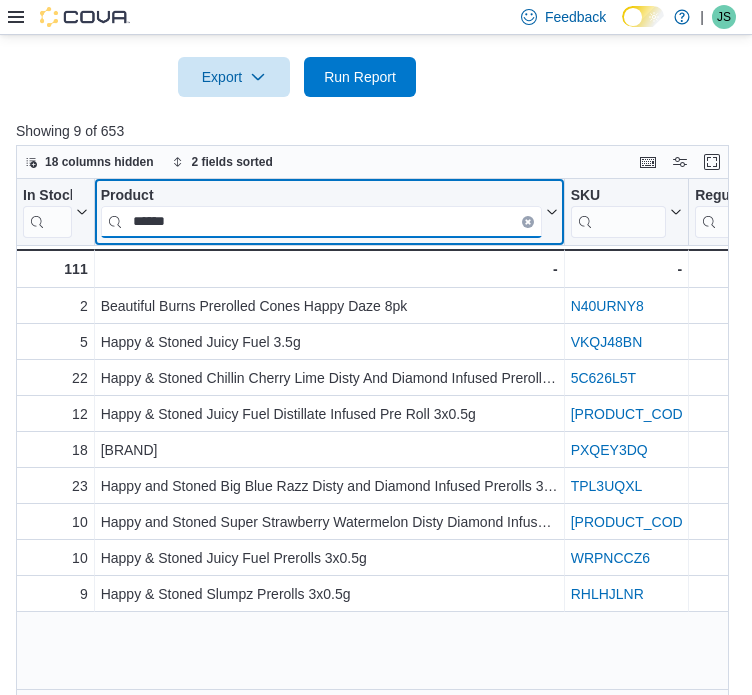 drag, startPoint x: 200, startPoint y: 209, endPoint x: 68, endPoint y: 199, distance: 132.37825 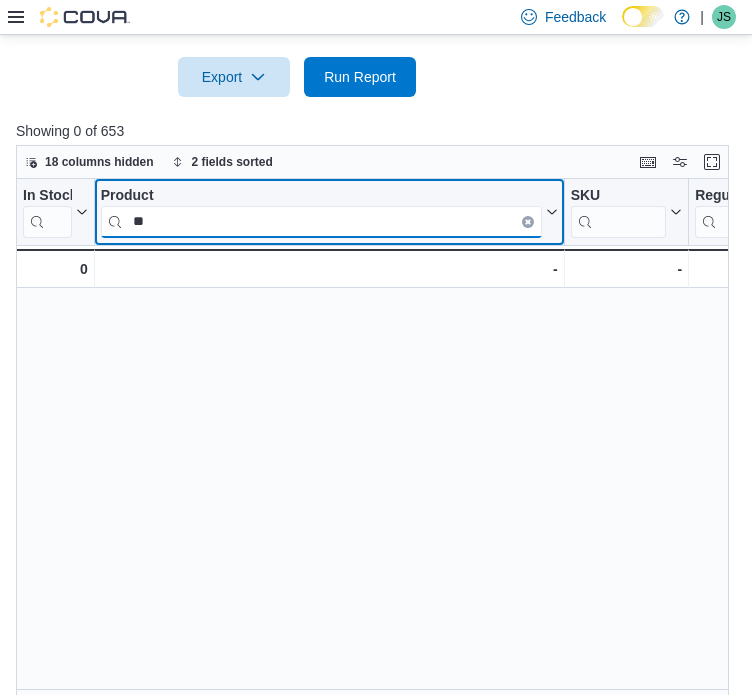 type on "*" 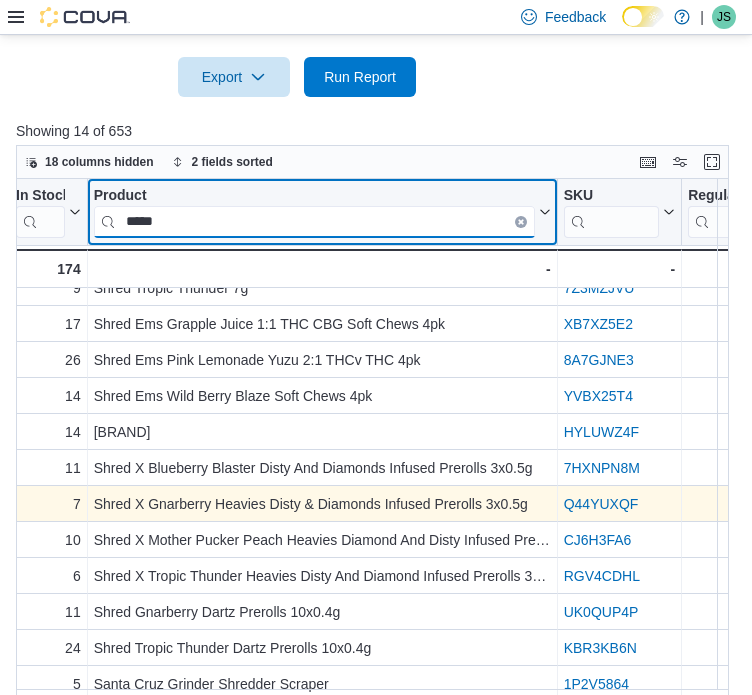 scroll, scrollTop: 101, scrollLeft: 4, axis: both 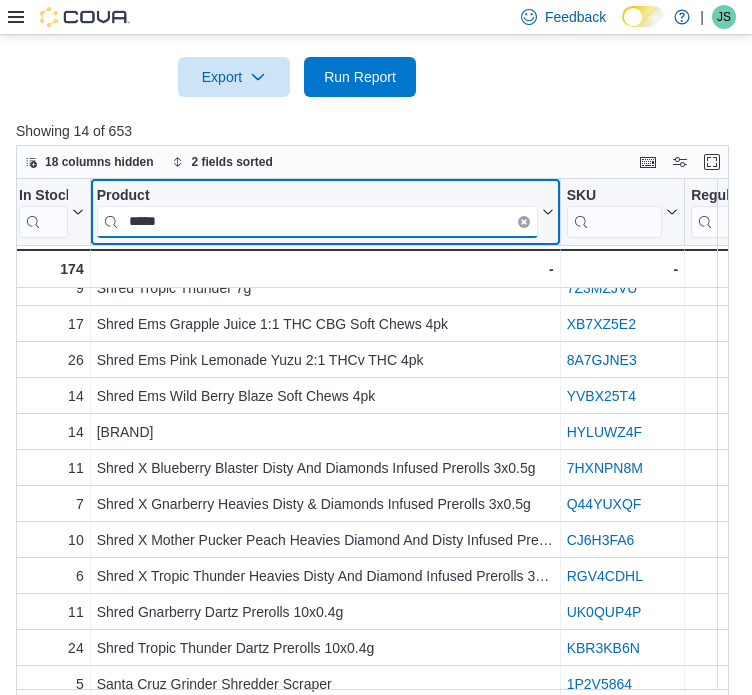 drag, startPoint x: 205, startPoint y: 205, endPoint x: 60, endPoint y: 197, distance: 145.22052 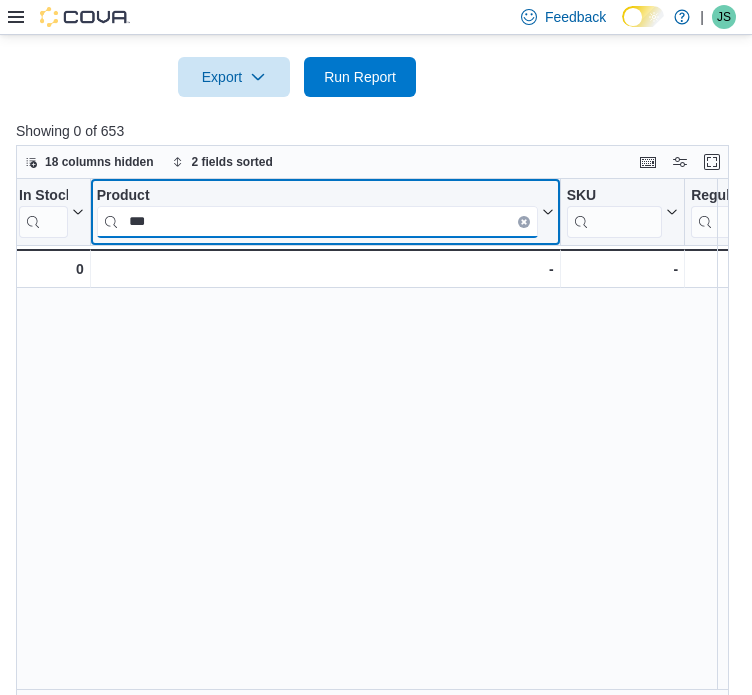 scroll, scrollTop: 0, scrollLeft: 4, axis: horizontal 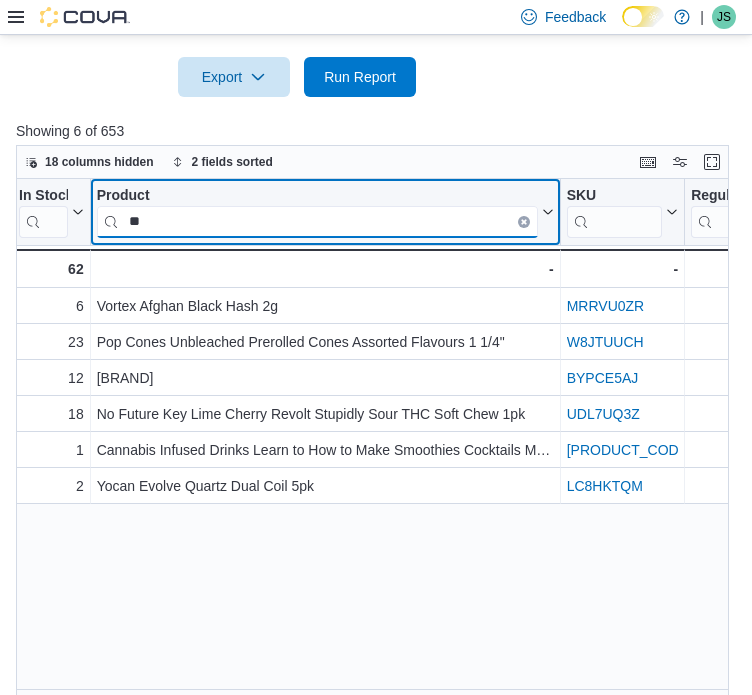 type on "*" 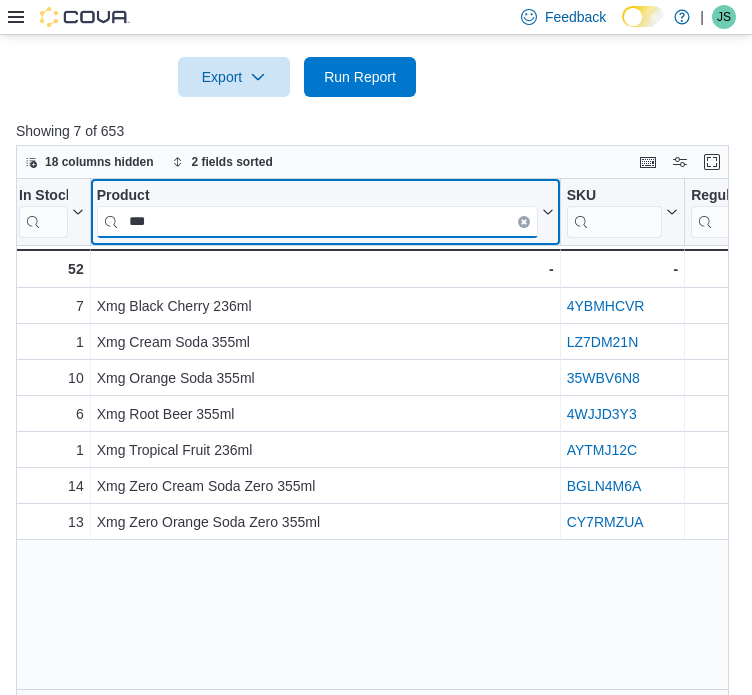 drag, startPoint x: 220, startPoint y: 195, endPoint x: 14, endPoint y: 218, distance: 207.28 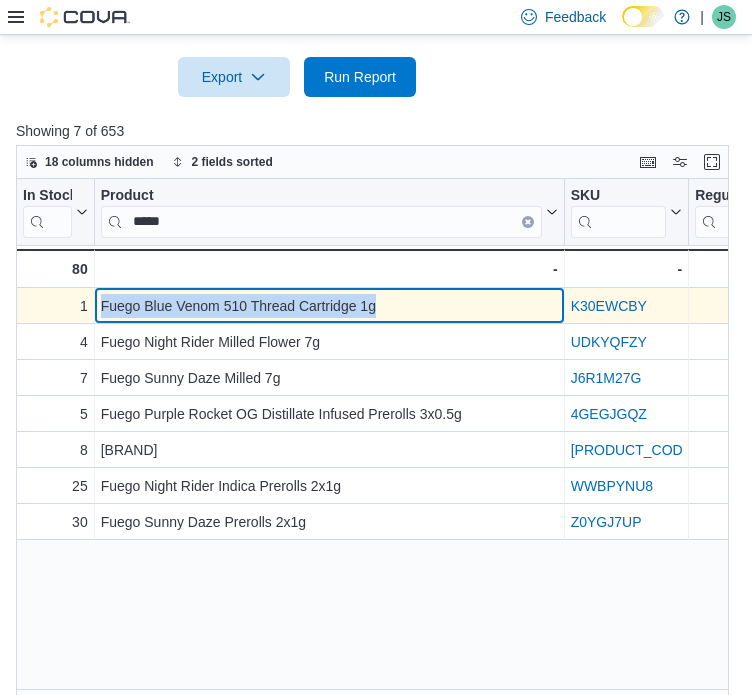 drag, startPoint x: 425, startPoint y: 283, endPoint x: 92, endPoint y: 290, distance: 333.07358 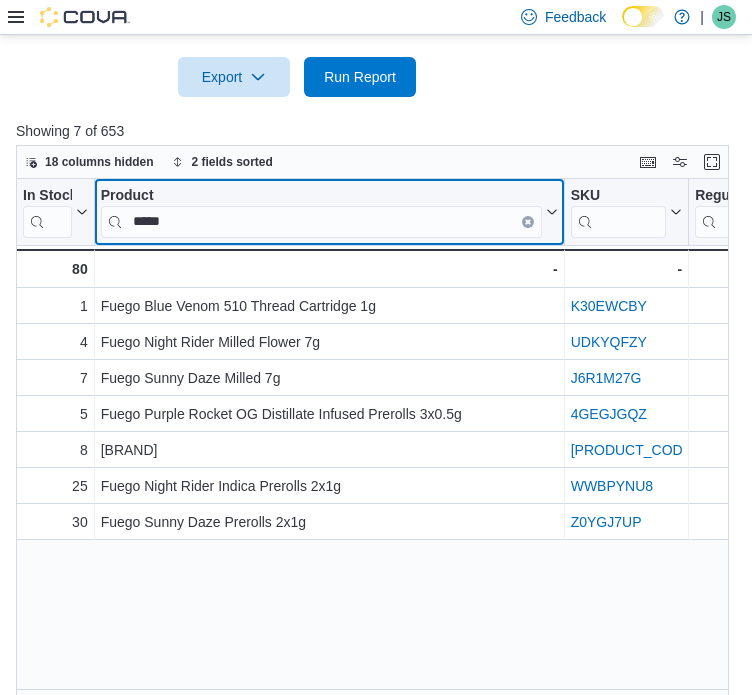drag, startPoint x: 340, startPoint y: 205, endPoint x: 37, endPoint y: 215, distance: 303.16498 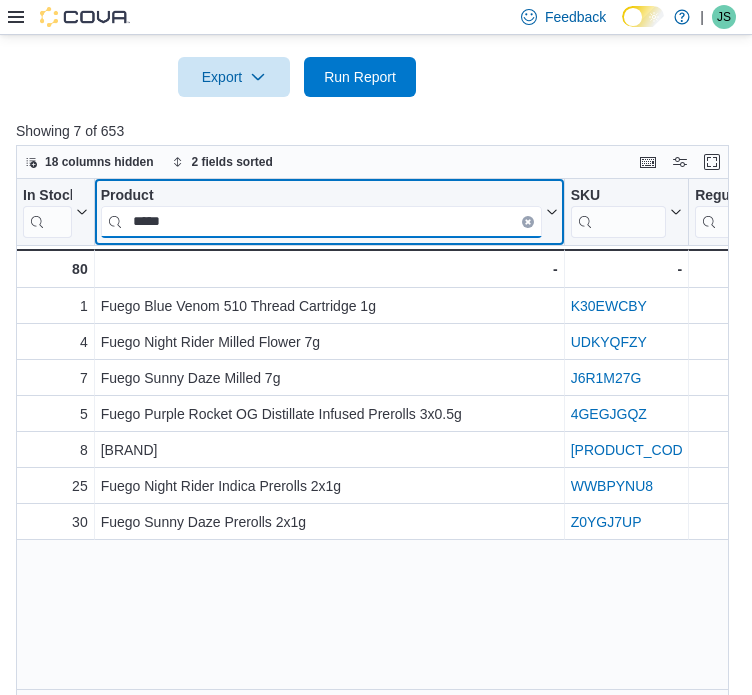 click on "*****" at bounding box center [321, 221] 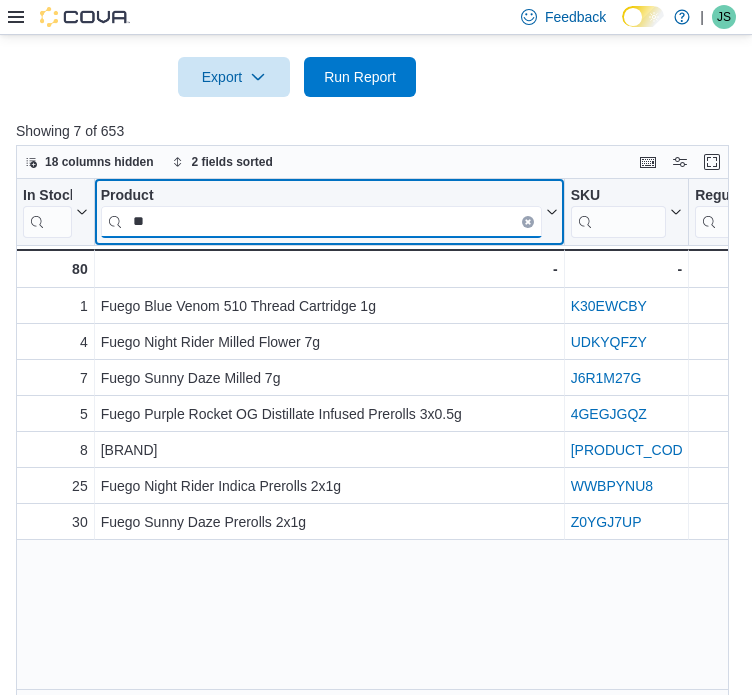 type on "*" 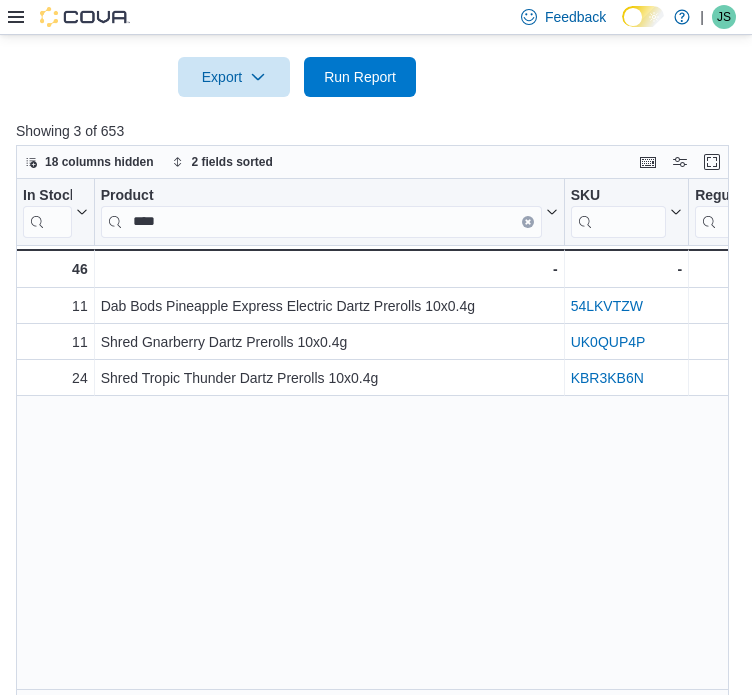 click on "In Stock Qty Click to view column header actions Product **** Click to view column header actions SKU Click to view column header actions Regular Price Click to view column header actions Avg Unit Cost In Stock Click to view column header actions Last Received Date Click to view column header actions Days Since Last Sold Click to view column header actions Classification Sorted by On Order Qty, descending , then sorted by Classification, ascending . Click to view column header actions On Order Qty Sorted by On Order Qty, descending , then sorted by Classification, ascending . Click to view column header actions Supplier SKU Click to view column header actions 11 -  In Stock Qty, column 1, row 1 Dab Bods Pineapple Express Electric Dartz Prerolls 10x0.4g -  Product, column 2, row 1 54LKVTZW -  SKU URL, column 3, row 1 $27.99 -  Regular Price, column 4, row 1 $15.13 -  Avg Unit Cost In Stock, column 5, row 1 11 -  In Stock Qty, column 1, row 2 Shred Gnarberry Dartz Prerolls 10x0.4g -  Product, column 2, row 2 -" at bounding box center (380, 440) 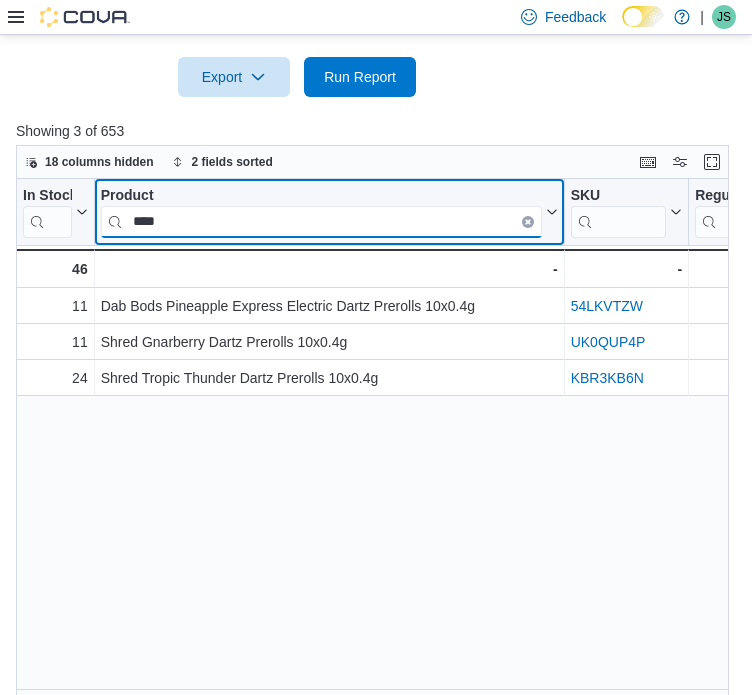 drag, startPoint x: 323, startPoint y: 210, endPoint x: -12, endPoint y: 190, distance: 335.5965 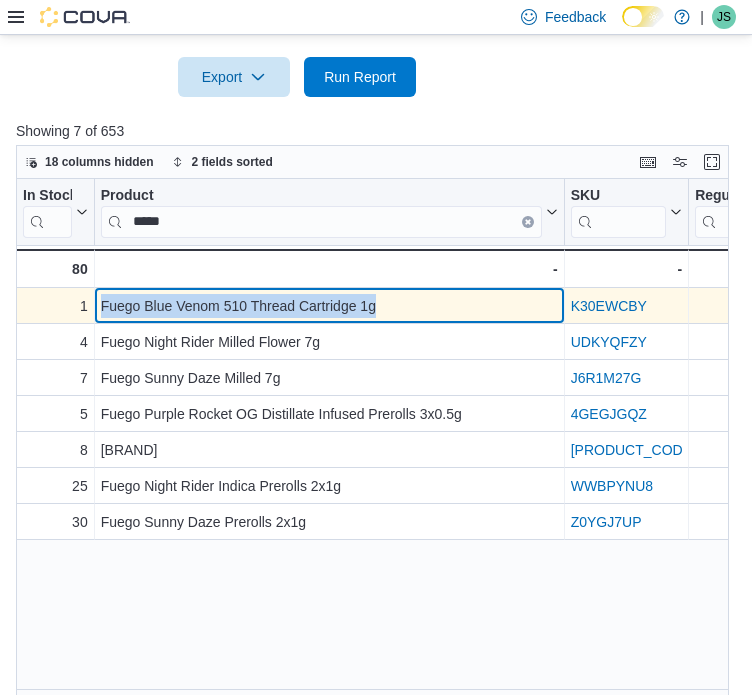 drag, startPoint x: 450, startPoint y: 281, endPoint x: 87, endPoint y: 294, distance: 363.2327 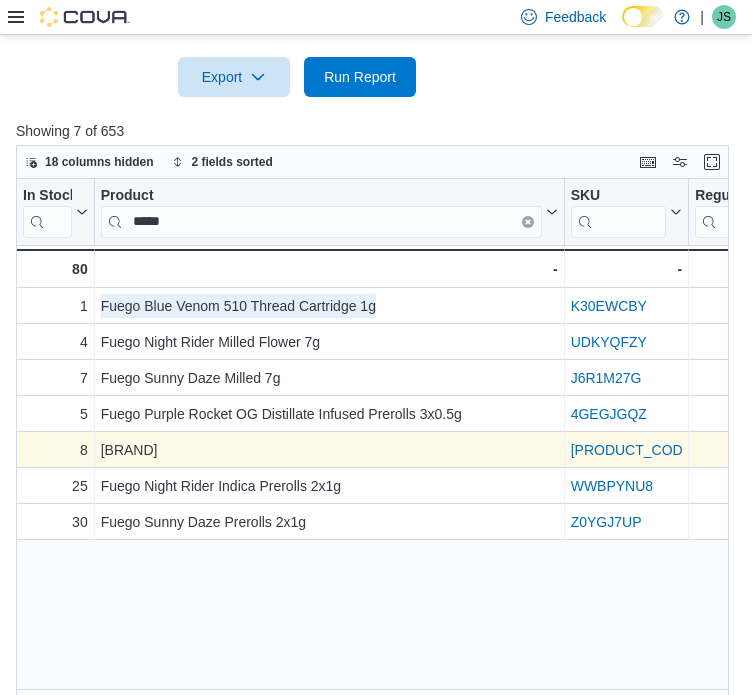 scroll, scrollTop: 0, scrollLeft: 203, axis: horizontal 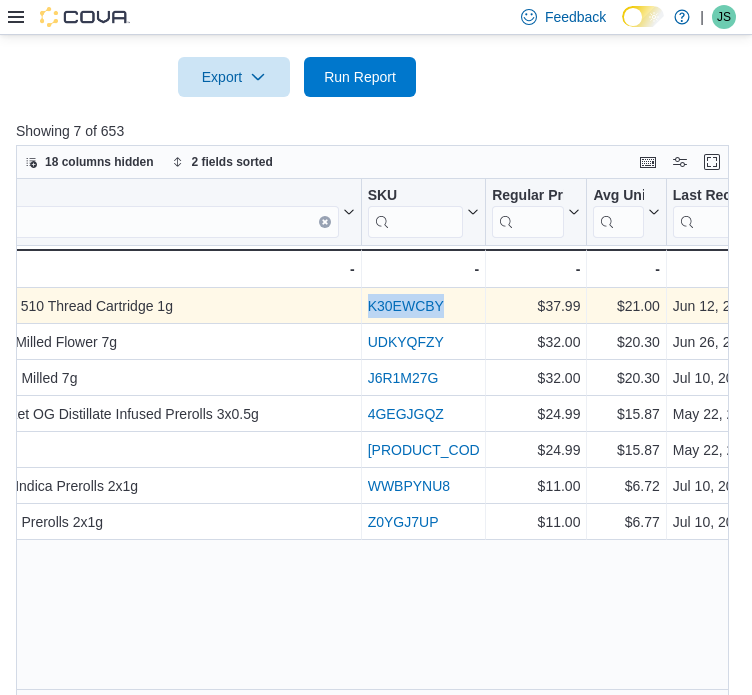 drag, startPoint x: 462, startPoint y: 282, endPoint x: 358, endPoint y: 286, distance: 104.0769 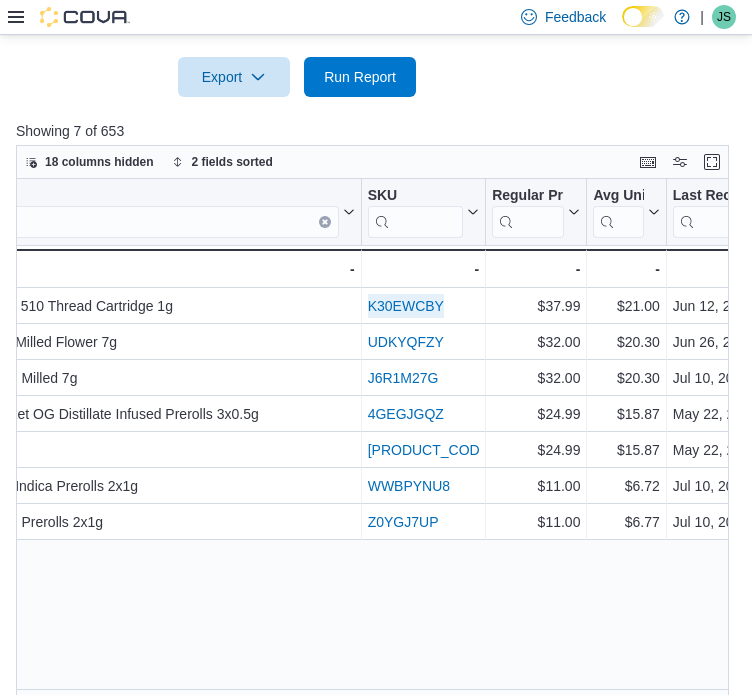 scroll, scrollTop: 0, scrollLeft: 0, axis: both 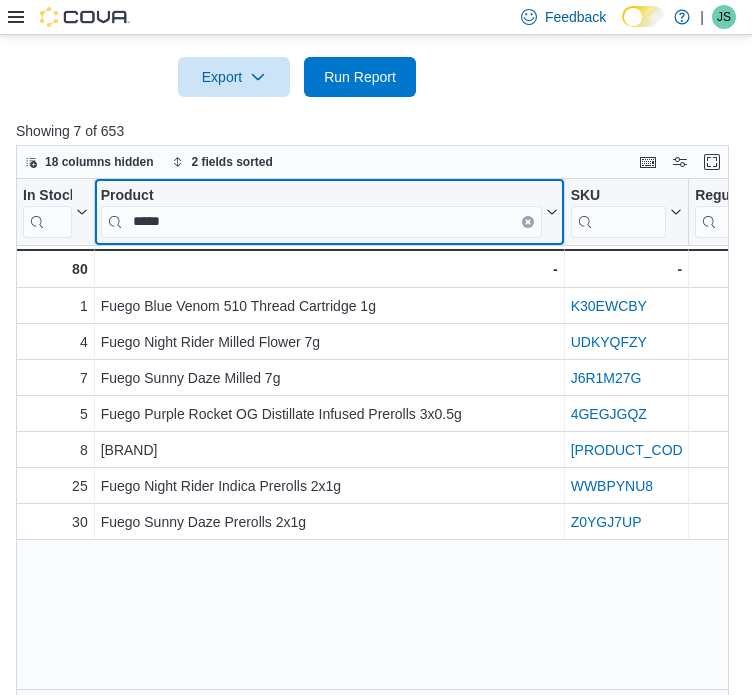drag, startPoint x: 205, startPoint y: 194, endPoint x: 104, endPoint y: 196, distance: 101.0198 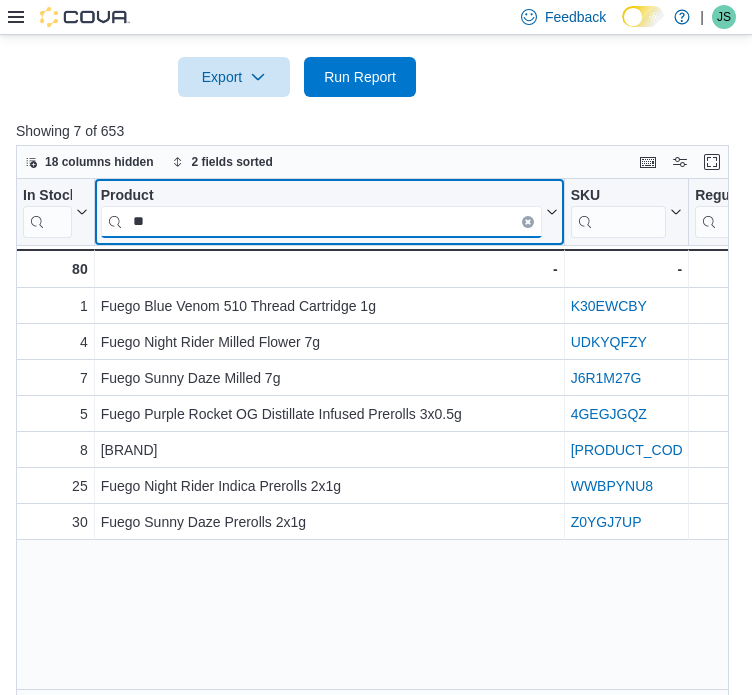 type on "*" 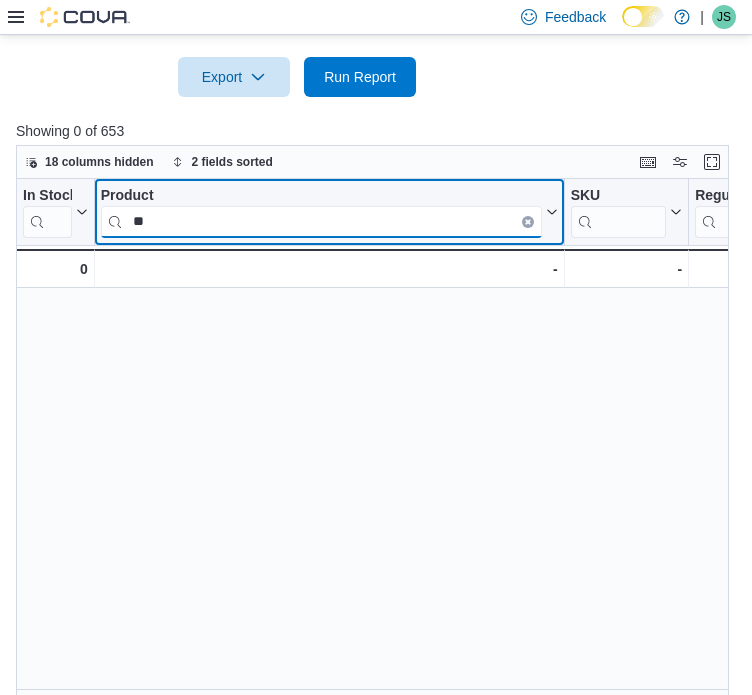 type on "*" 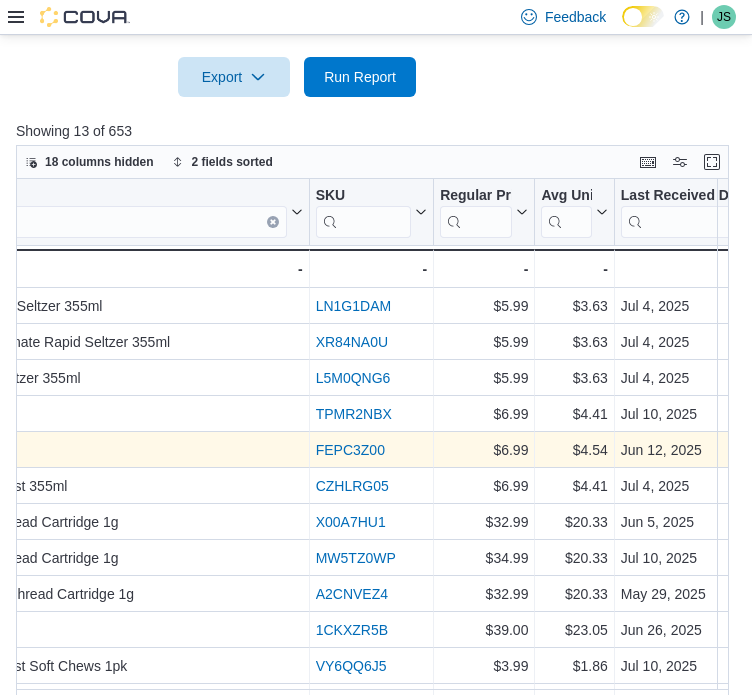 scroll, scrollTop: 0, scrollLeft: 0, axis: both 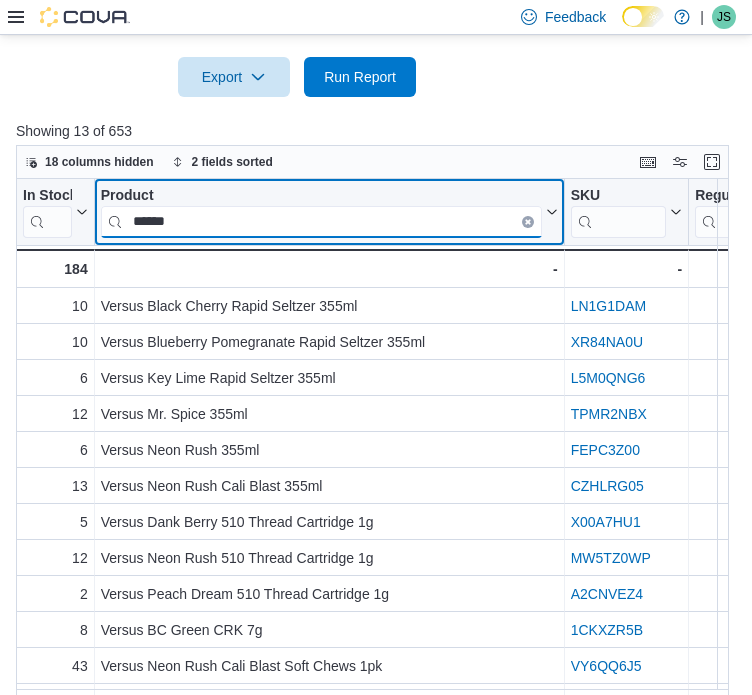 drag, startPoint x: 285, startPoint y: 210, endPoint x: 83, endPoint y: 179, distance: 204.36487 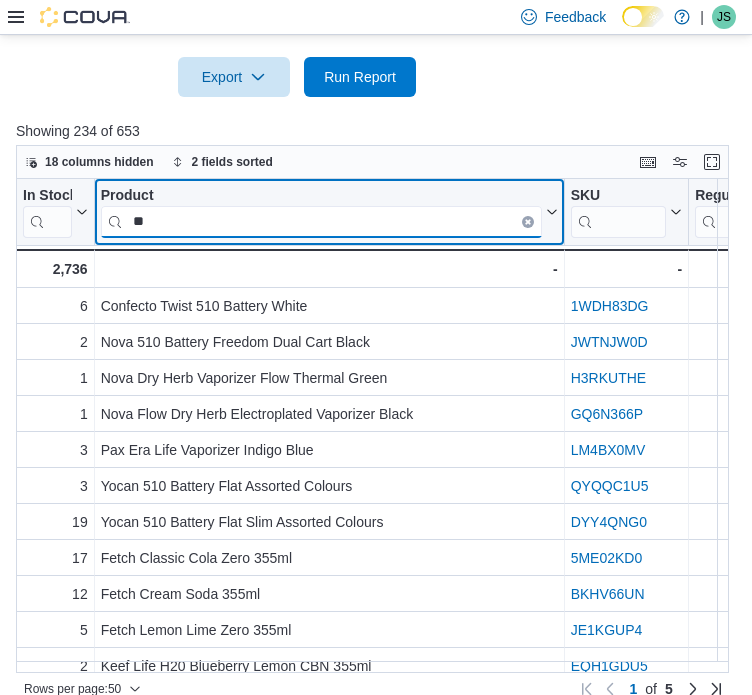 type on "*" 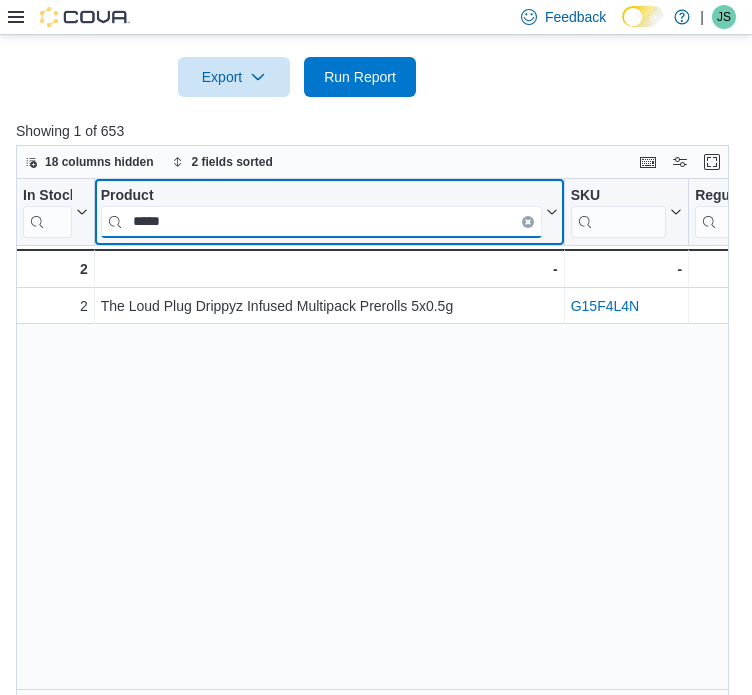 drag, startPoint x: 253, startPoint y: 210, endPoint x: 59, endPoint y: 207, distance: 194.0232 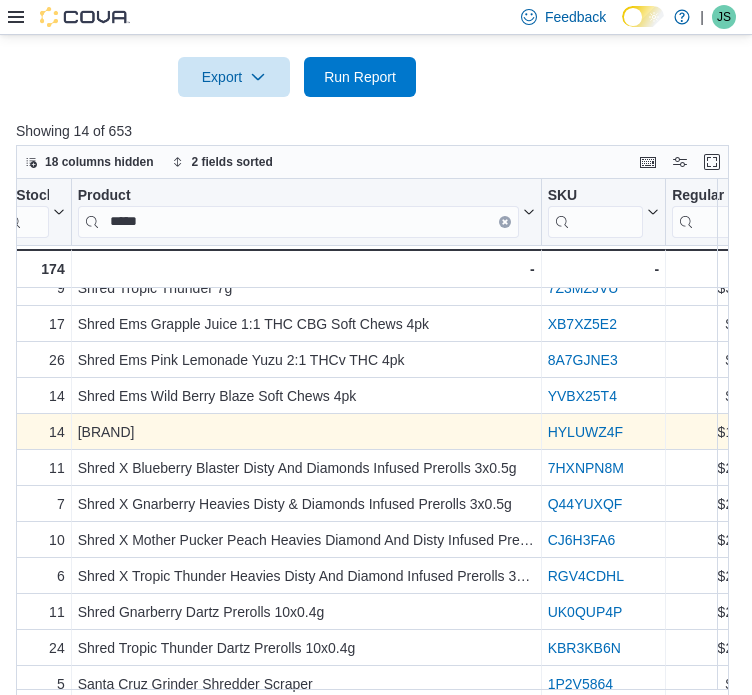 scroll, scrollTop: 100, scrollLeft: 98, axis: both 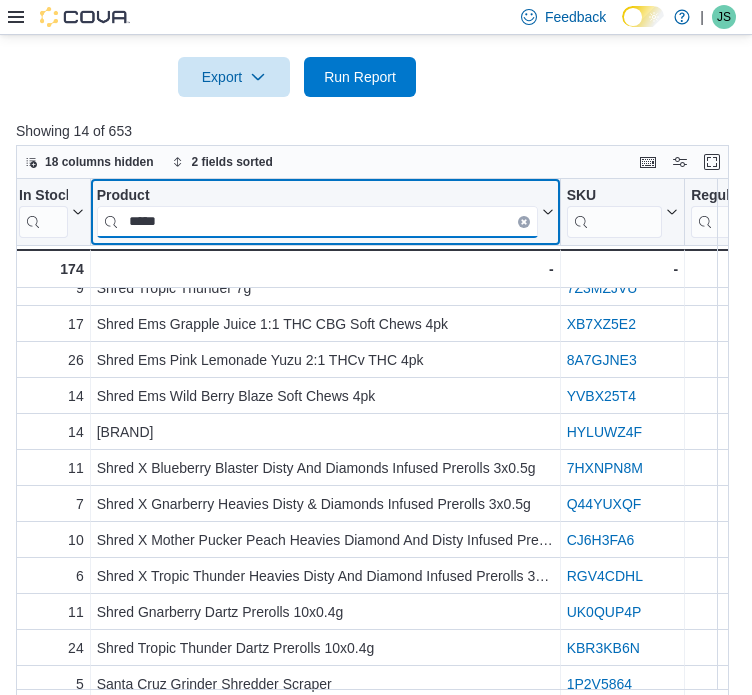 drag, startPoint x: 119, startPoint y: 199, endPoint x: 12, endPoint y: 203, distance: 107.07474 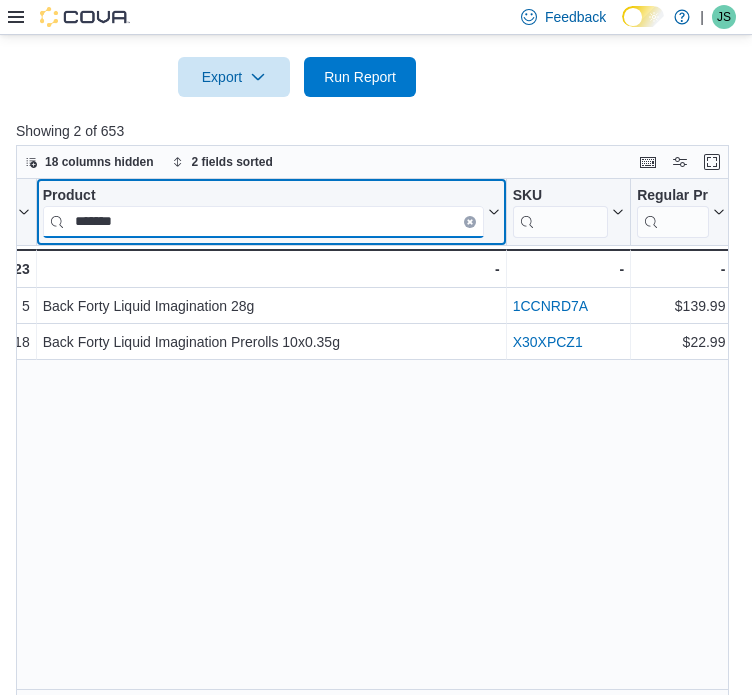 scroll, scrollTop: 0, scrollLeft: 61, axis: horizontal 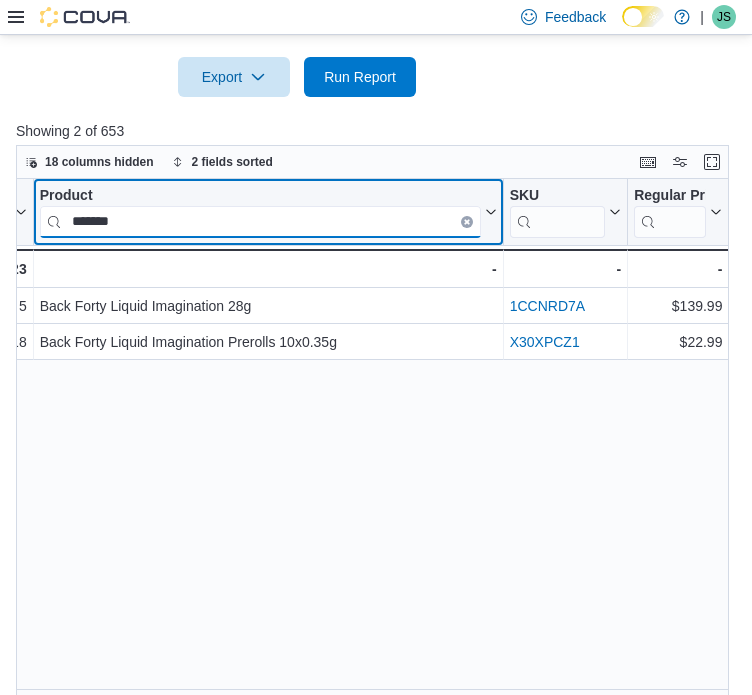 drag, startPoint x: 251, startPoint y: 193, endPoint x: -12, endPoint y: 186, distance: 263.09314 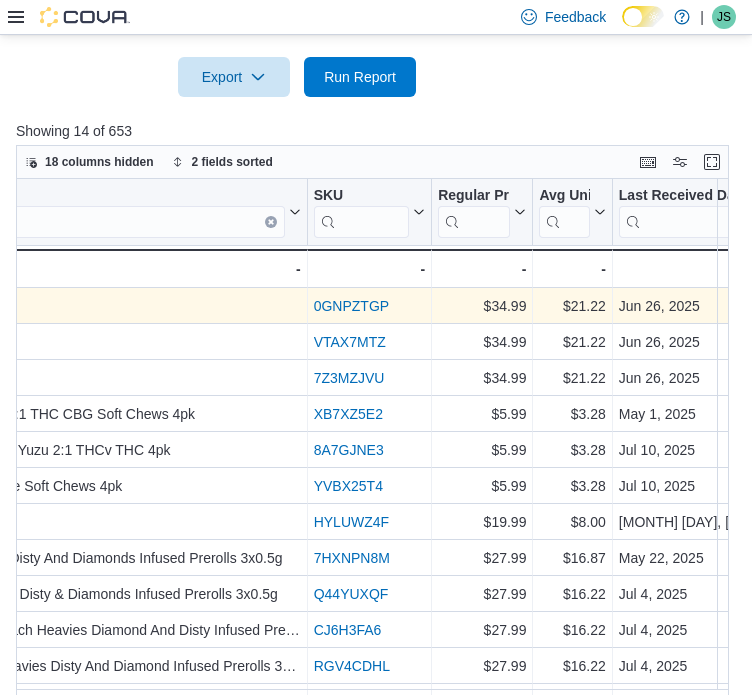 scroll, scrollTop: 0, scrollLeft: 0, axis: both 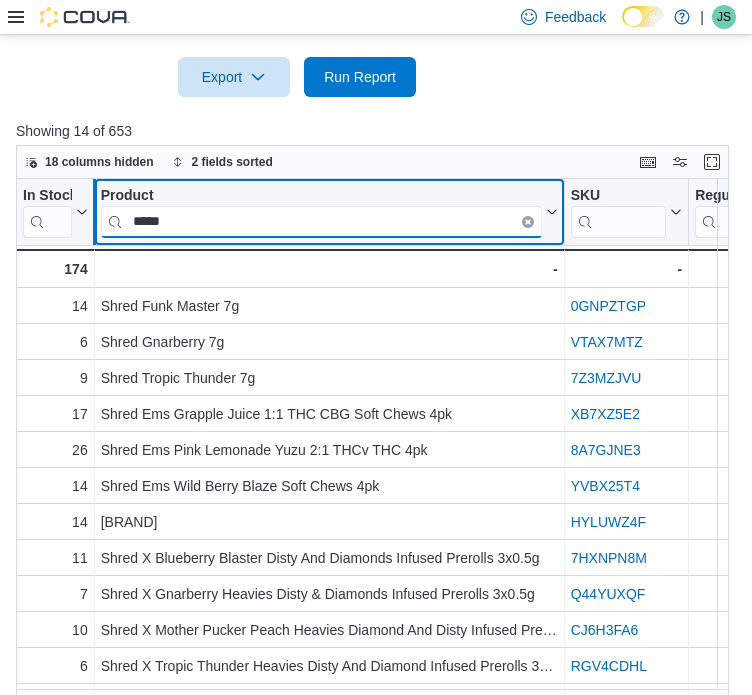 drag, startPoint x: 257, startPoint y: 203, endPoint x: 98, endPoint y: 194, distance: 159.25452 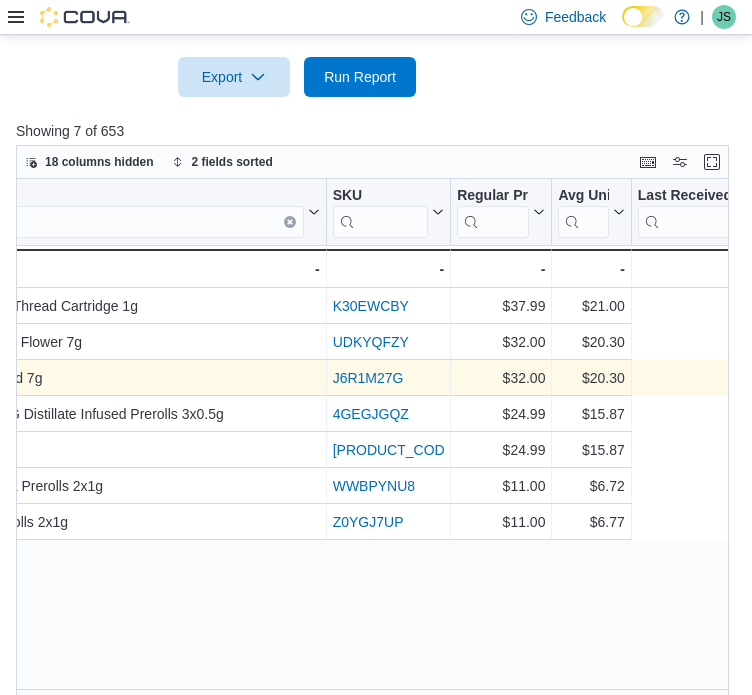 scroll, scrollTop: 0, scrollLeft: 0, axis: both 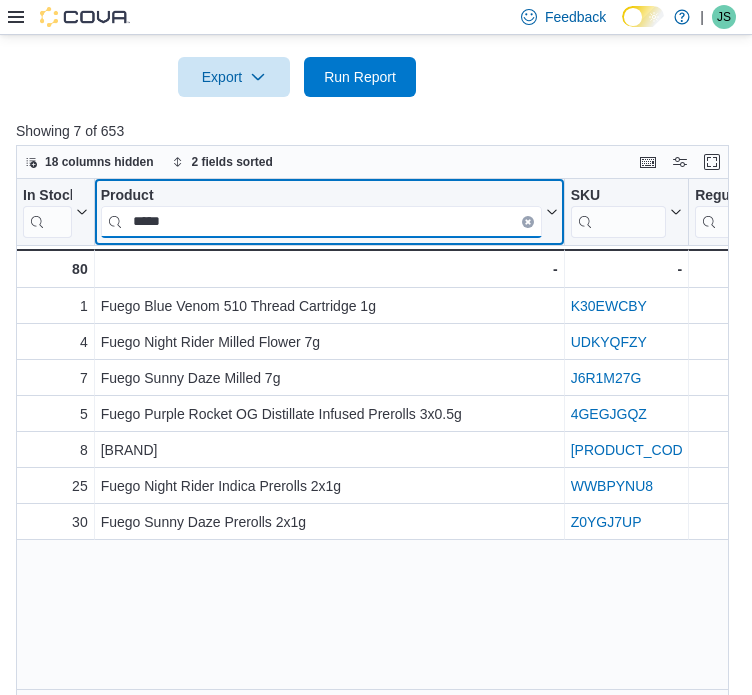 drag, startPoint x: 324, startPoint y: 195, endPoint x: 39, endPoint y: 227, distance: 286.79086 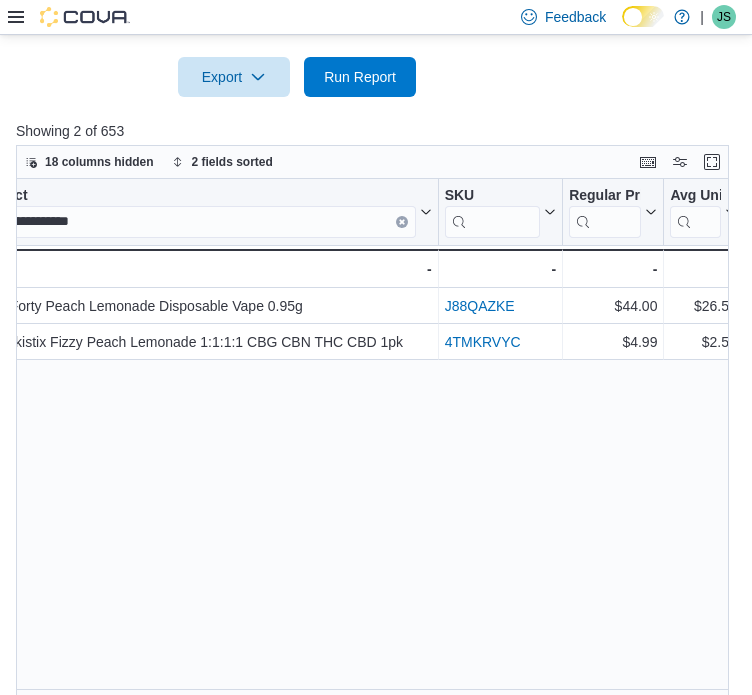 scroll, scrollTop: 0, scrollLeft: 0, axis: both 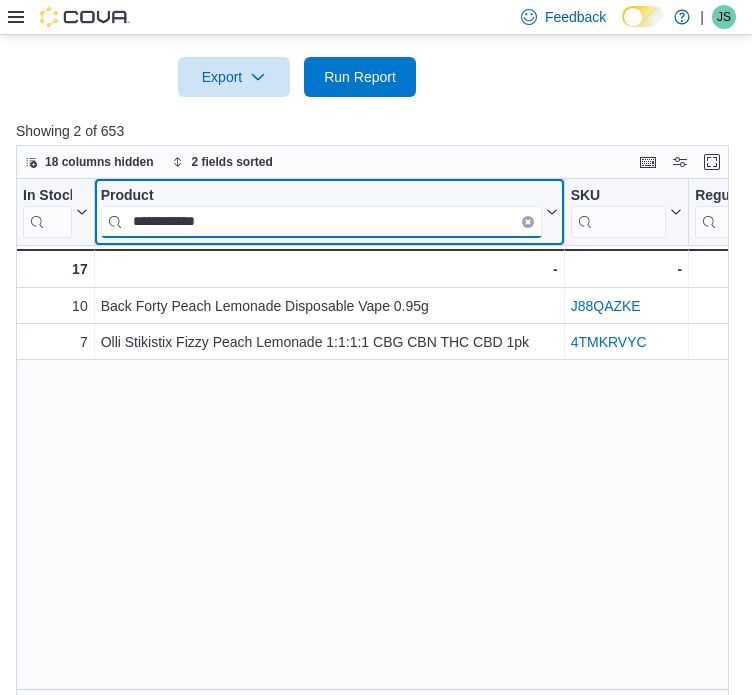 drag, startPoint x: 332, startPoint y: 207, endPoint x: 49, endPoint y: 241, distance: 285.0351 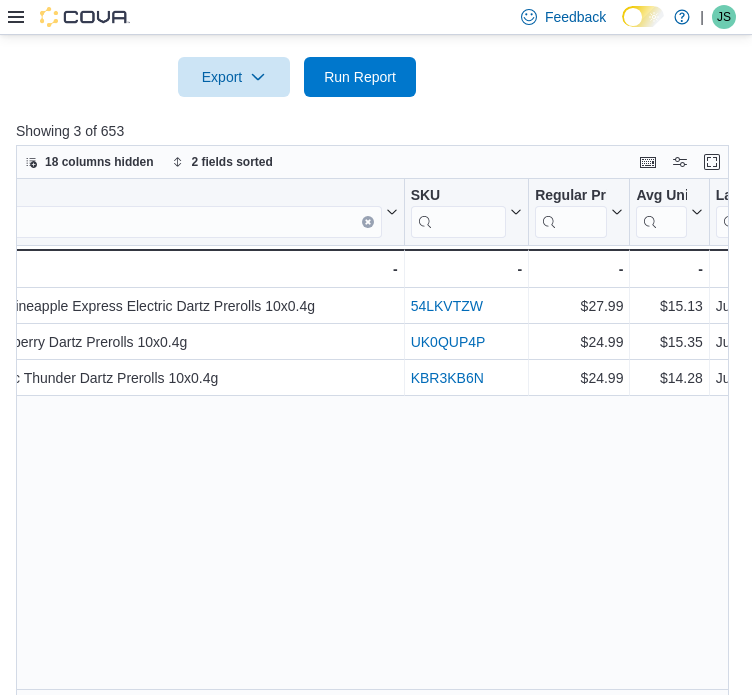 scroll, scrollTop: 0, scrollLeft: 0, axis: both 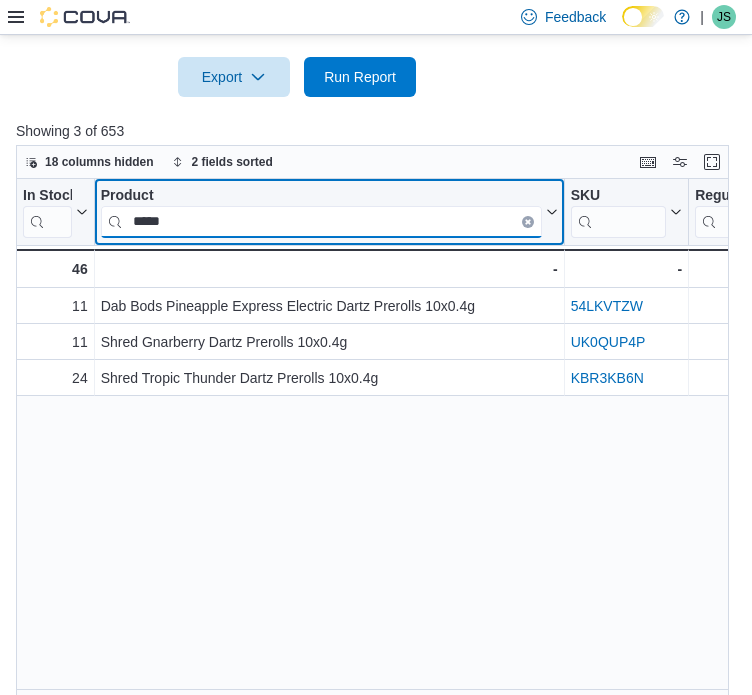 drag, startPoint x: 264, startPoint y: 202, endPoint x: 72, endPoint y: 208, distance: 192.09373 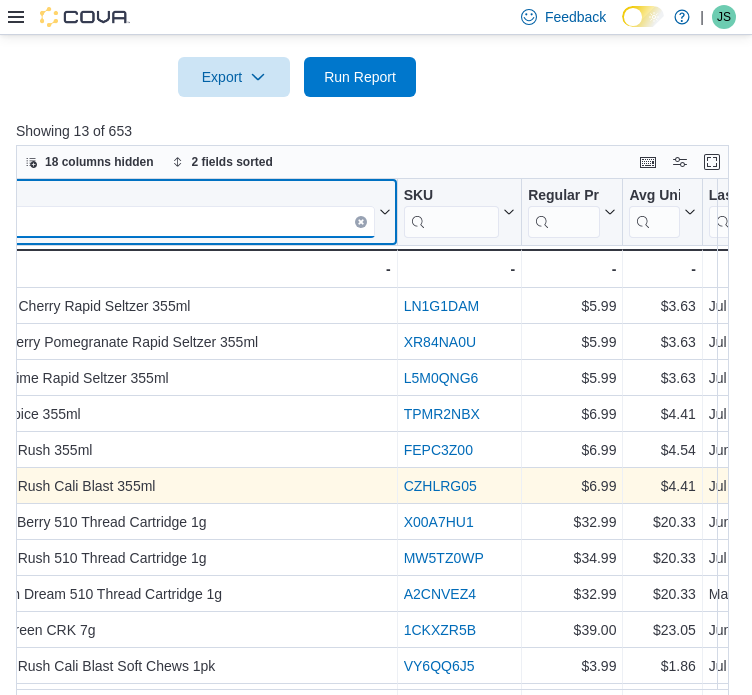 scroll, scrollTop: 0, scrollLeft: 138, axis: horizontal 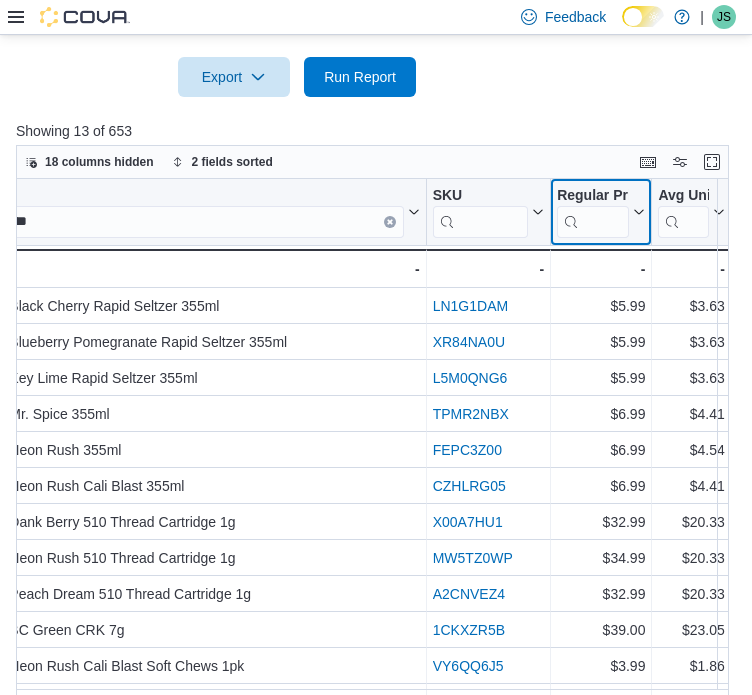 click on "Regular Price" at bounding box center (601, 211) 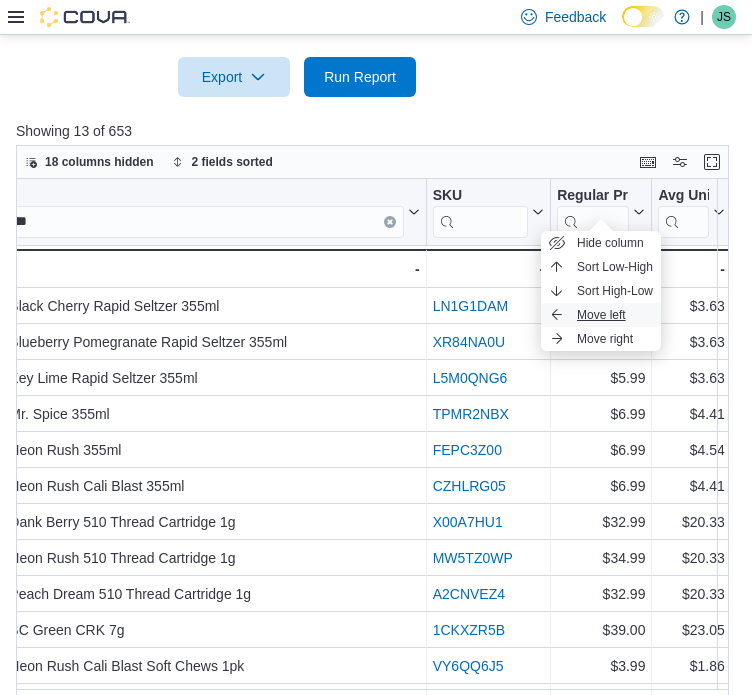 click on "Move left" at bounding box center (601, 315) 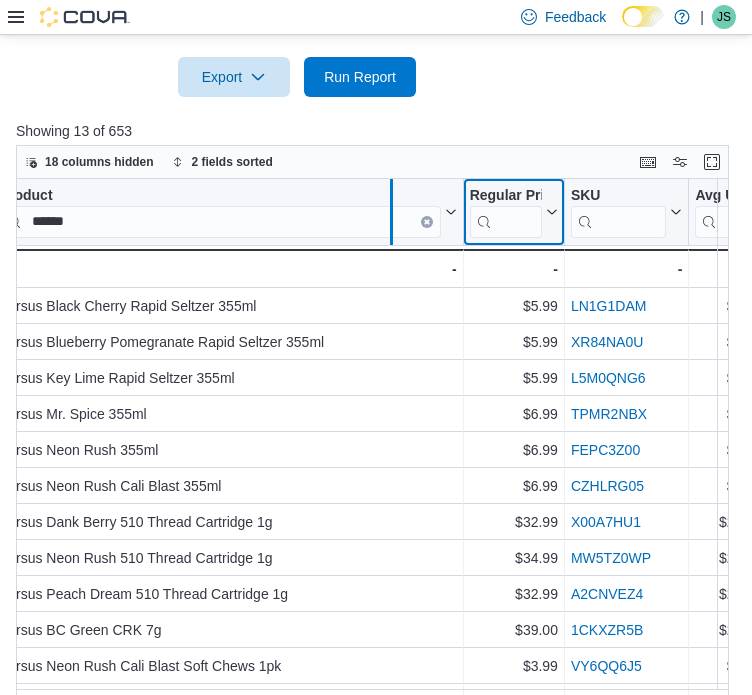 drag, startPoint x: 460, startPoint y: 179, endPoint x: 364, endPoint y: 198, distance: 97.862144 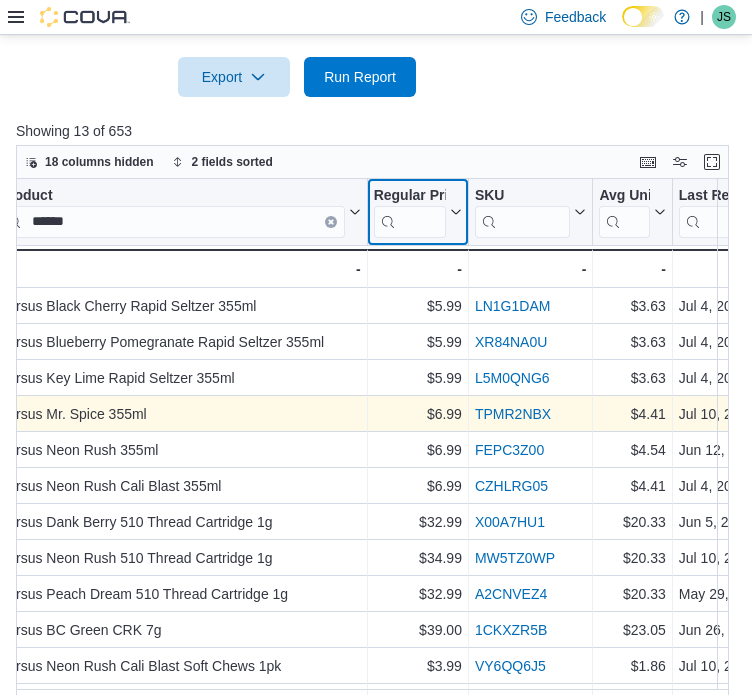 scroll, scrollTop: 0, scrollLeft: 0, axis: both 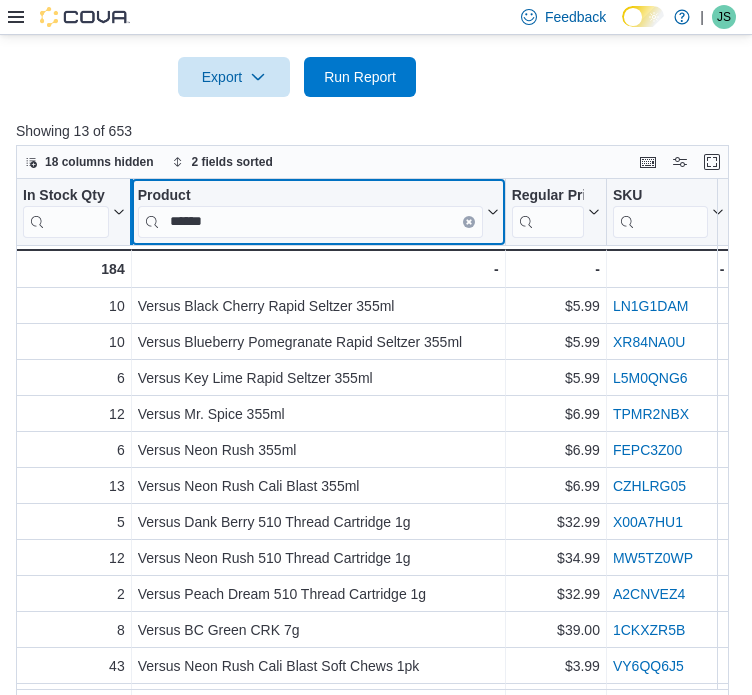 drag, startPoint x: 280, startPoint y: 191, endPoint x: 138, endPoint y: 183, distance: 142.22517 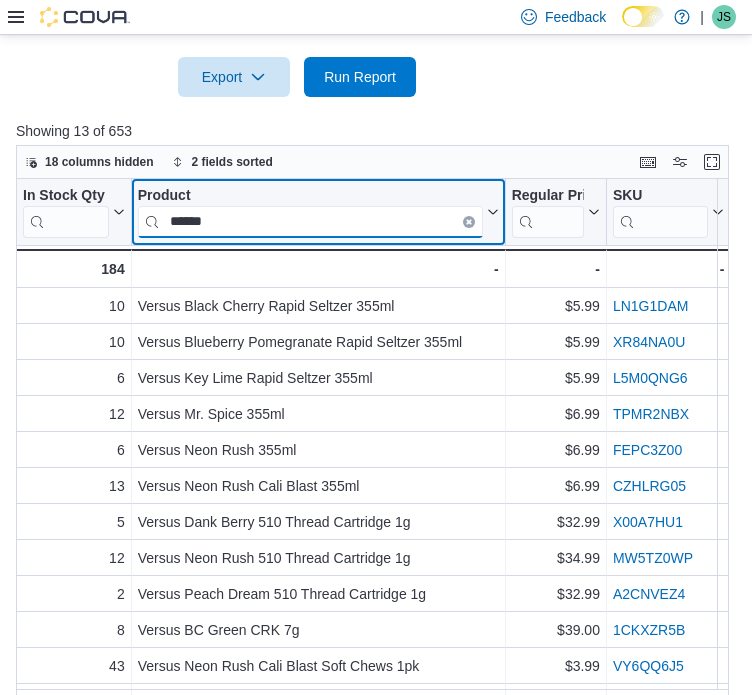 drag, startPoint x: 247, startPoint y: 213, endPoint x: 158, endPoint y: 213, distance: 89 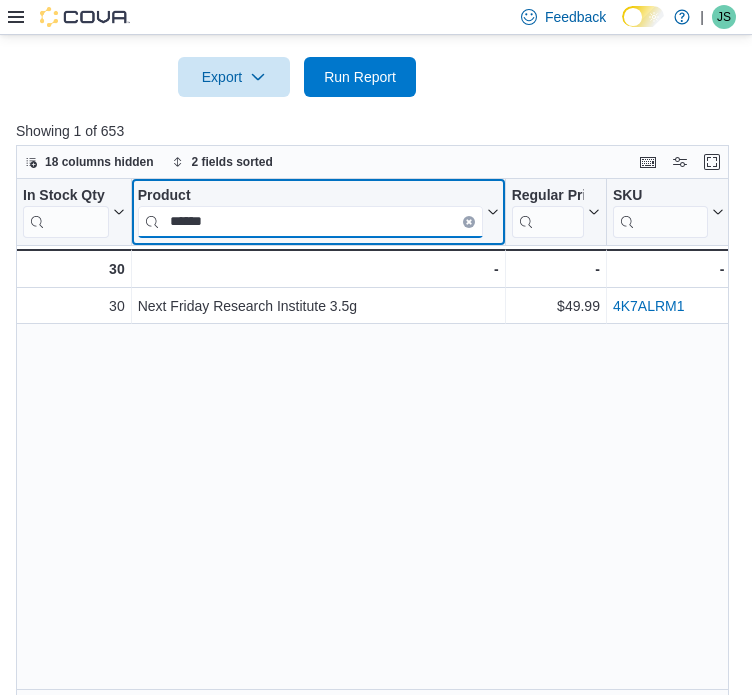 type on "******" 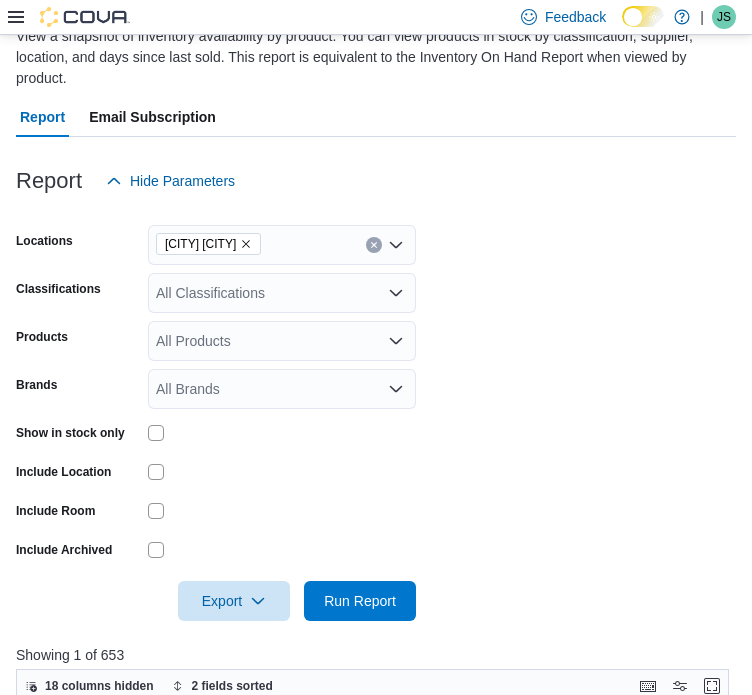 scroll, scrollTop: 108, scrollLeft: 0, axis: vertical 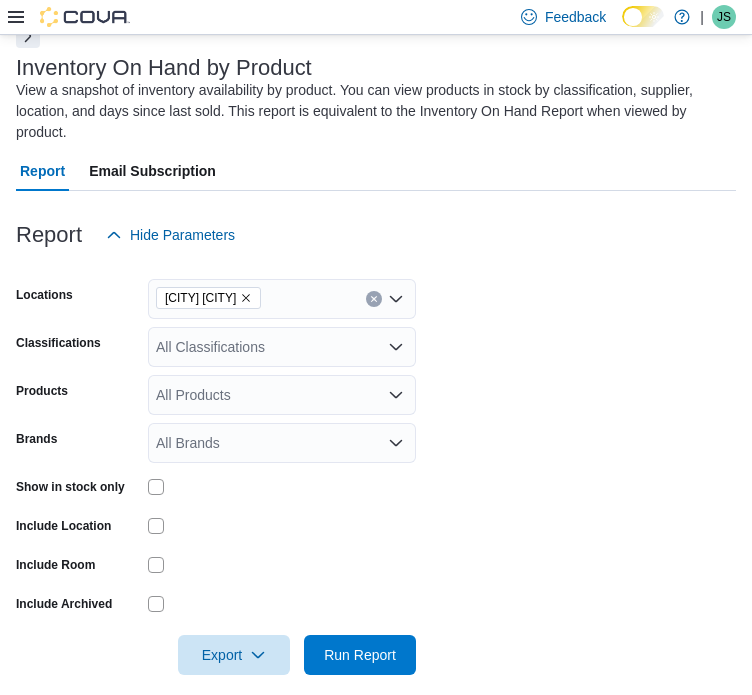 click at bounding box center [69, 17] 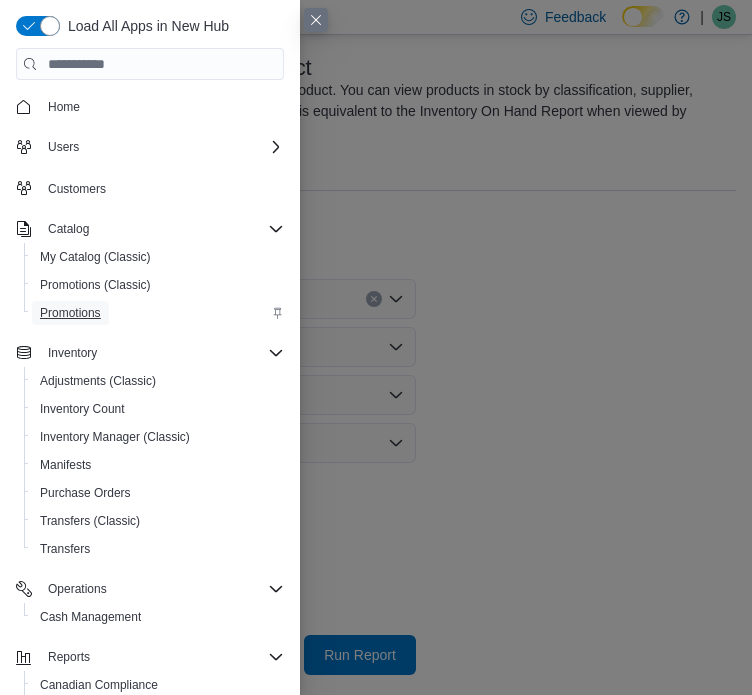 click on "Promotions" at bounding box center (70, 313) 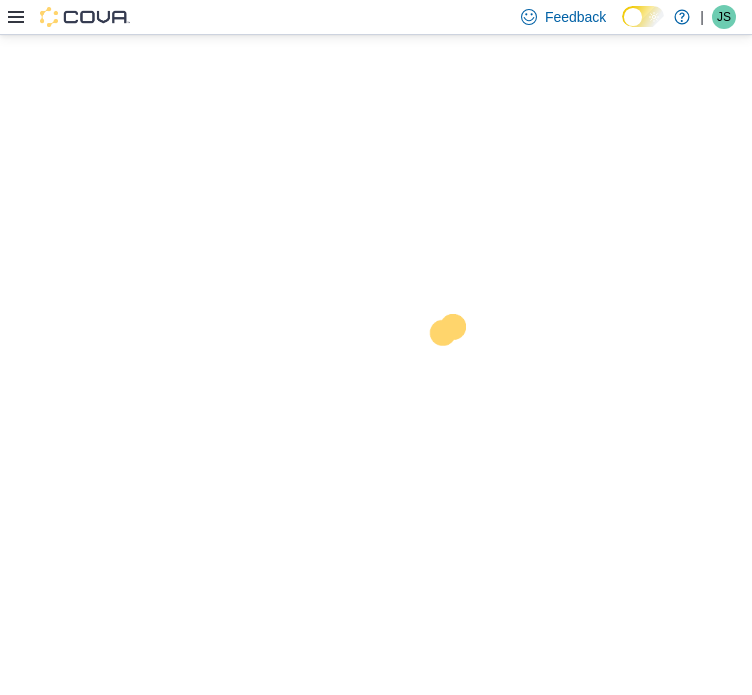 scroll, scrollTop: 0, scrollLeft: 0, axis: both 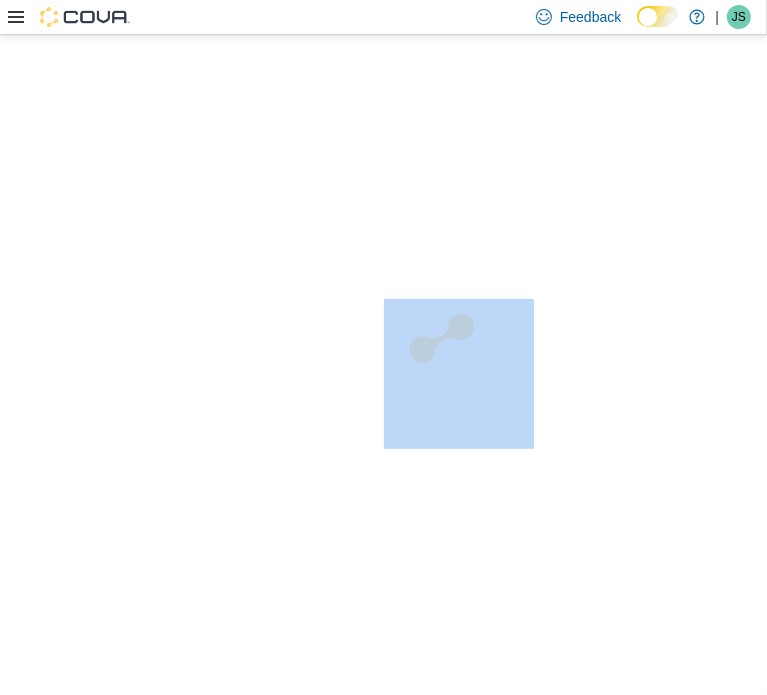 drag, startPoint x: 70, startPoint y: 311, endPoint x: -396, endPoint y: 474, distance: 493.68512 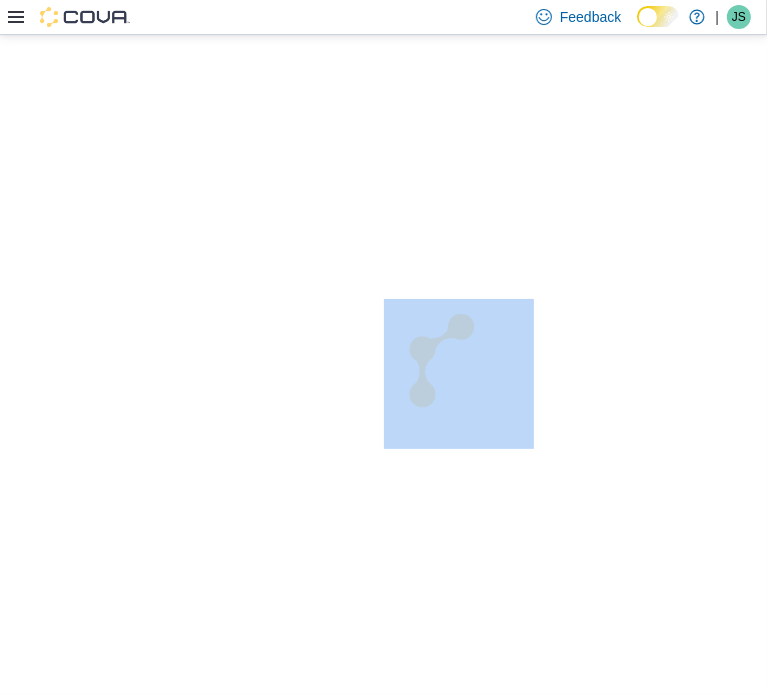 click on "Feedback Dark Mode [COMPANY] | [INITIALS] [LAST]" at bounding box center [383, 347] 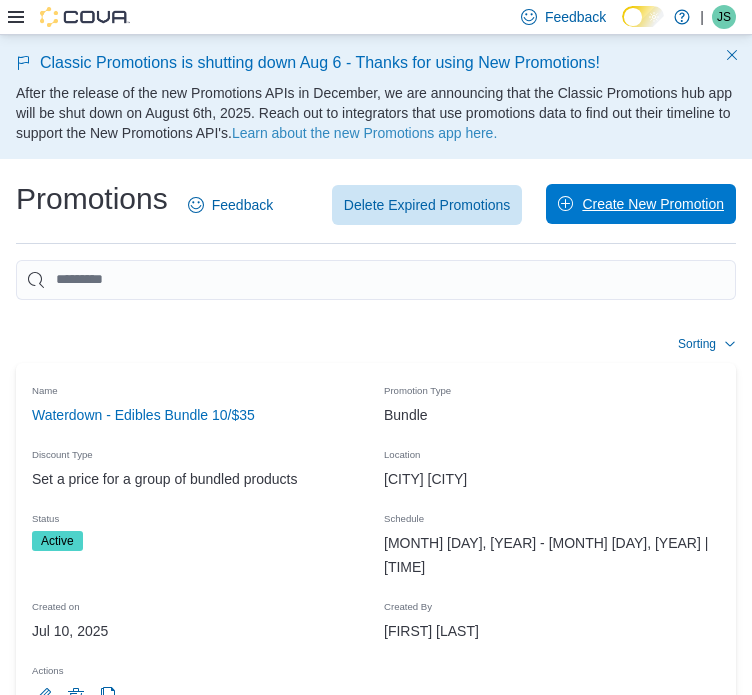 click on "Delete Expired Promotions Create New Promotion" at bounding box center [516, 205] 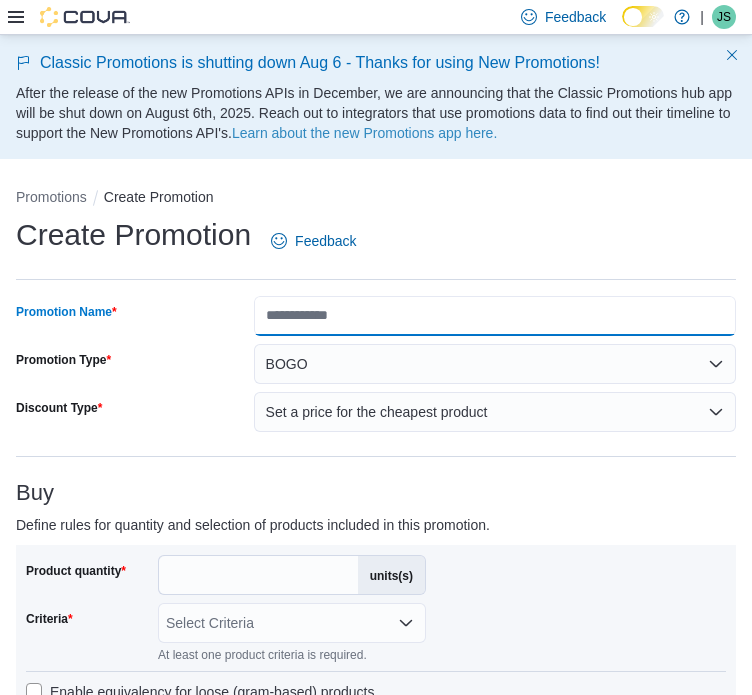 click on "Promotion Name" at bounding box center [495, 316] 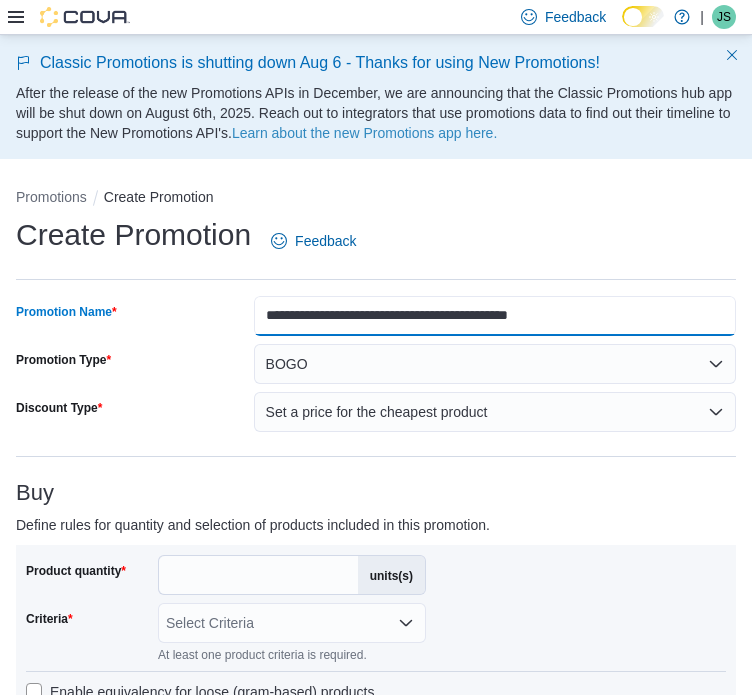 drag, startPoint x: 599, startPoint y: 314, endPoint x: 428, endPoint y: 325, distance: 171.35344 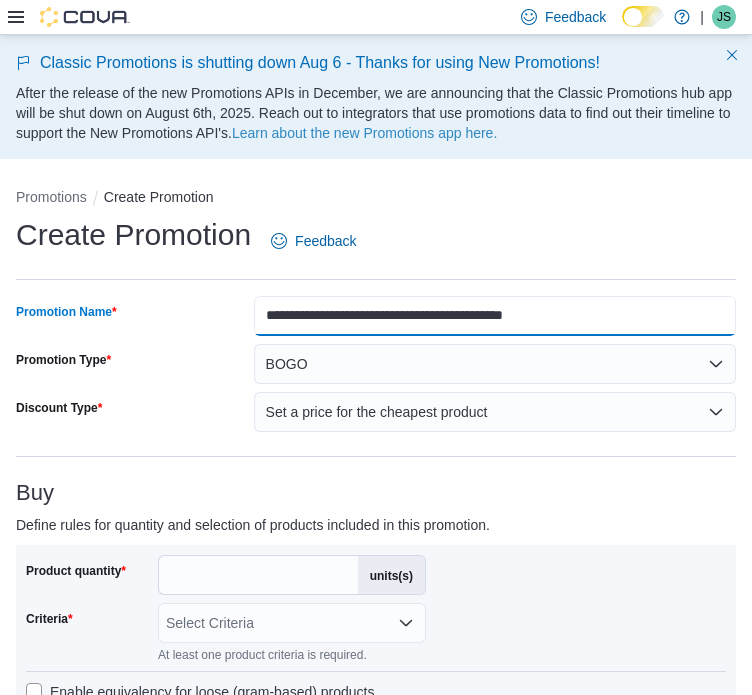 type on "**********" 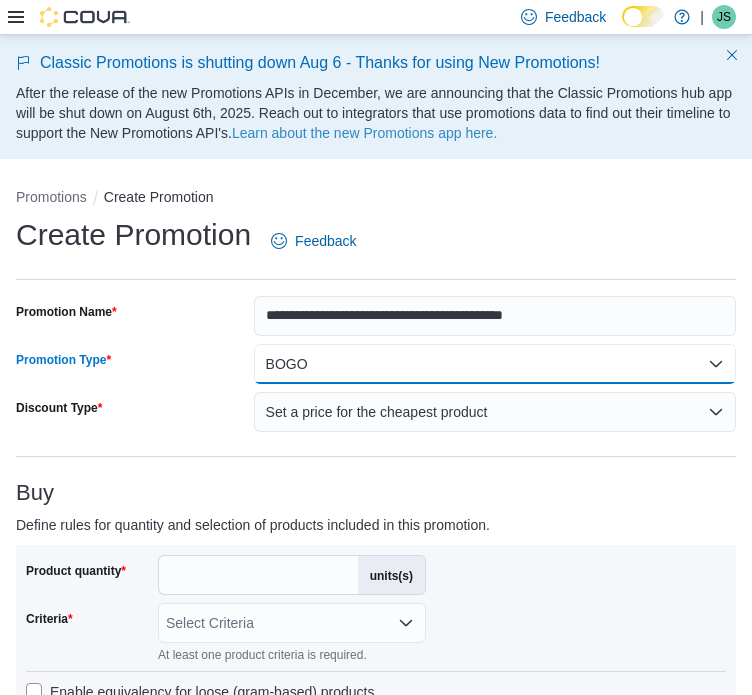 click on "BOGO" at bounding box center (495, 364) 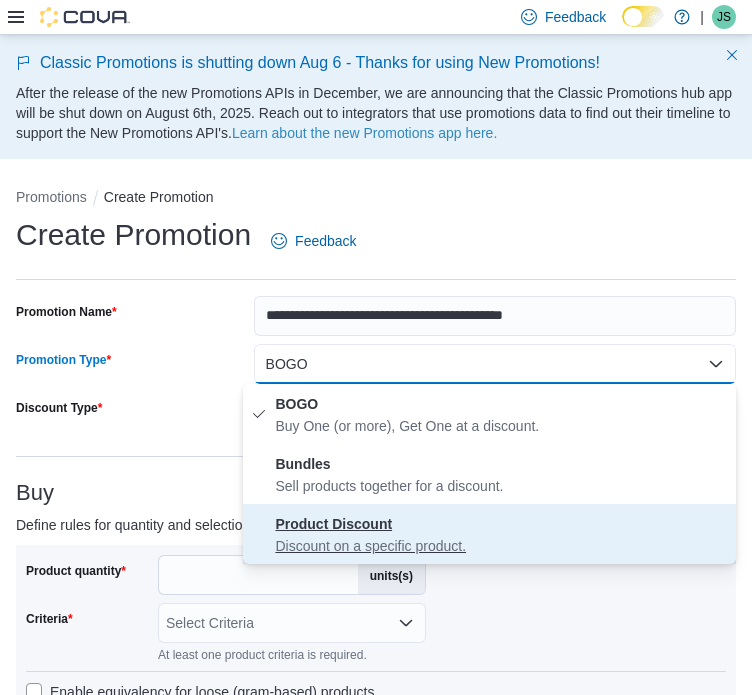 click on "Product Discount" at bounding box center [333, 524] 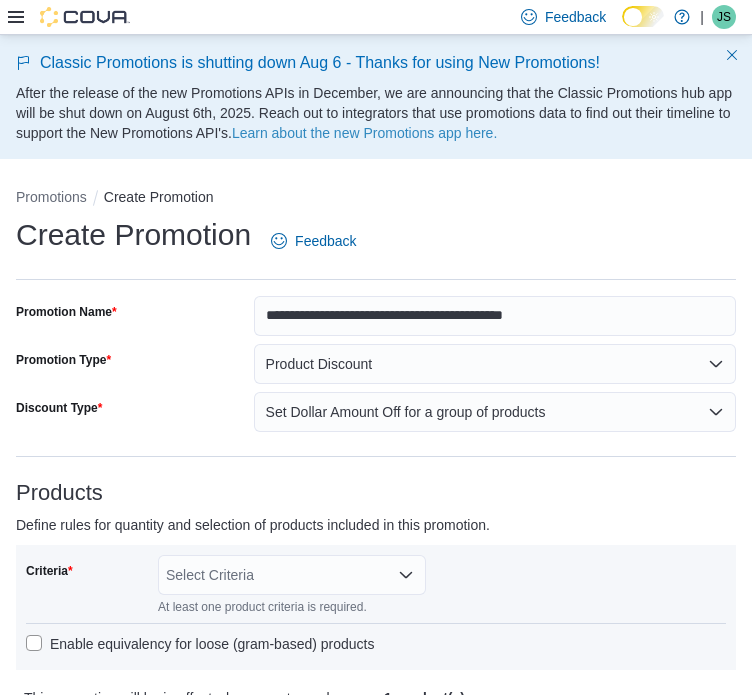 click on "**********" at bounding box center (376, 977) 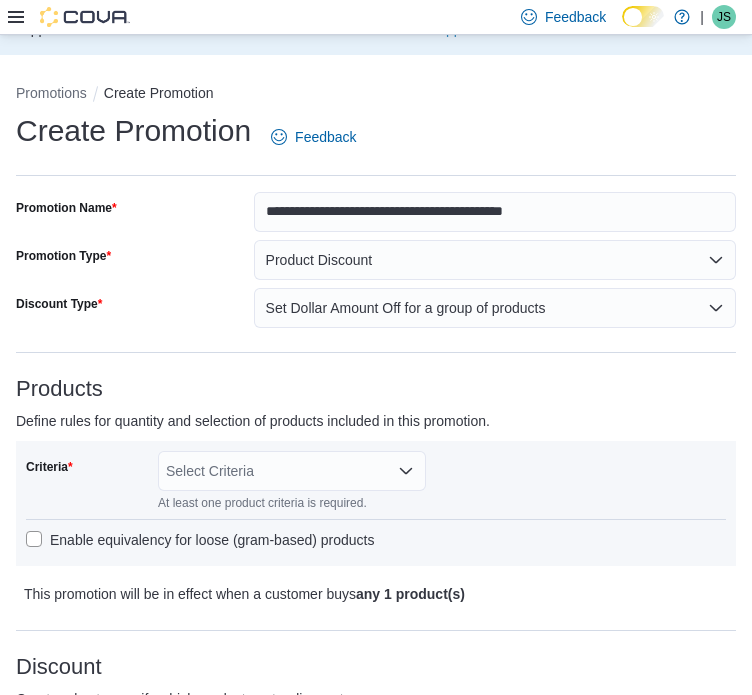 click on "Select Criteria" at bounding box center (292, 471) 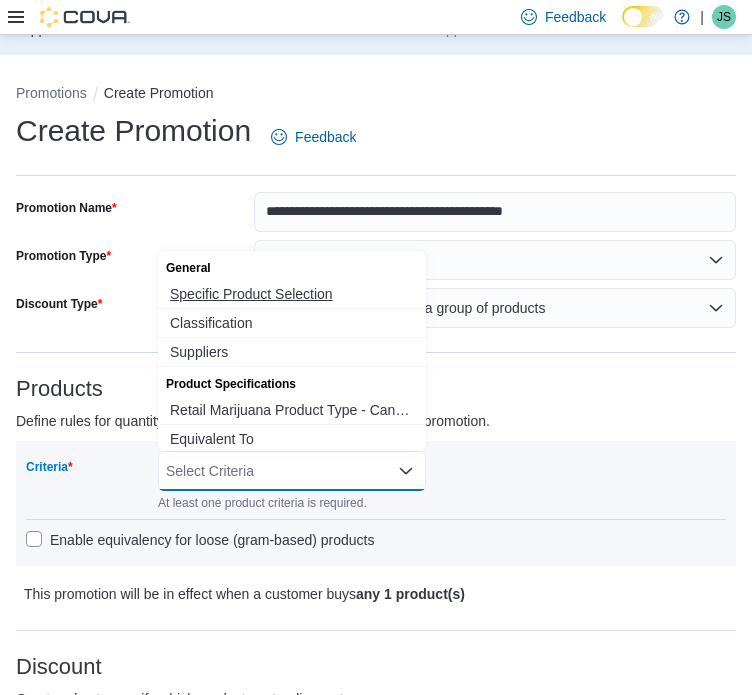 click on "Specific Product Selection" at bounding box center (292, 294) 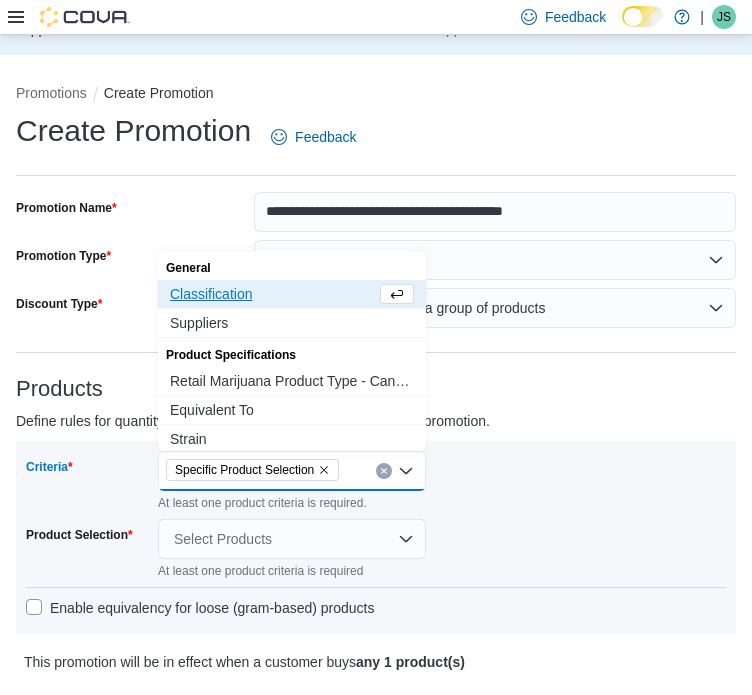 click on "Criteria Specific Product Selection Combo box. Selected. Specific Product Selection. Press Backspace to delete Specific Product Selection. Combo box input. Select Criteria. Type some text or, to display a list of choices, press Down Arrow. To exit the list of choices, press Escape. At least one product criteria is required. Product Selection Select Products At least one product criteria is required Enable equivalency for loose (gram-based) products" at bounding box center (376, 537) 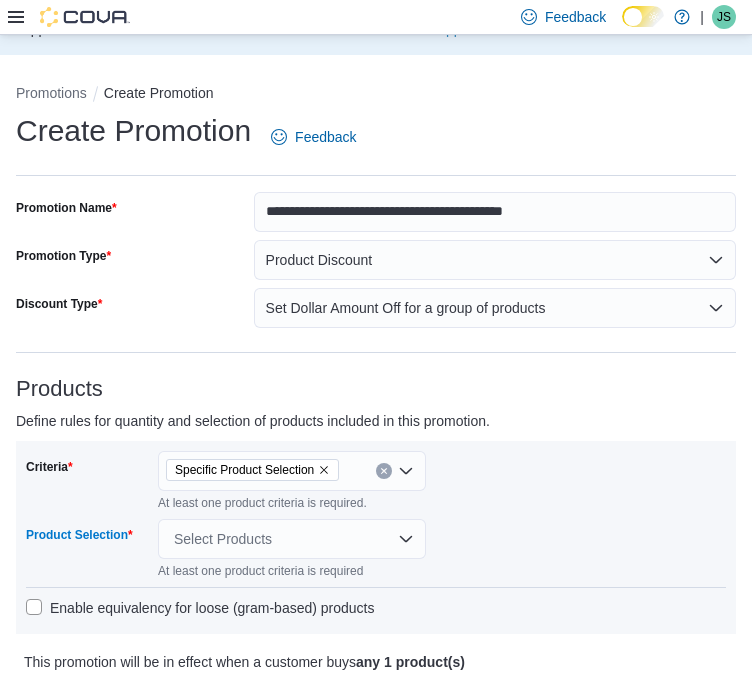 click on "Select Products" at bounding box center (292, 539) 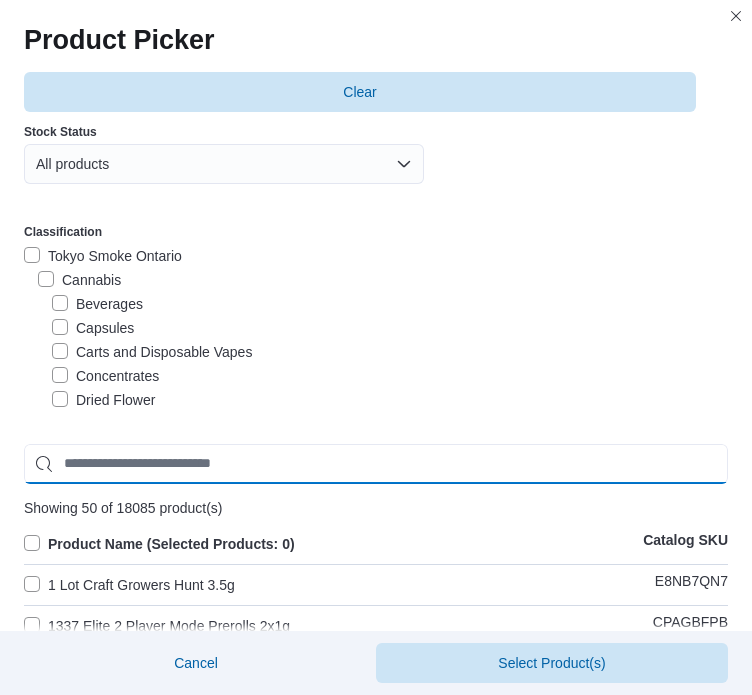 click at bounding box center (376, 464) 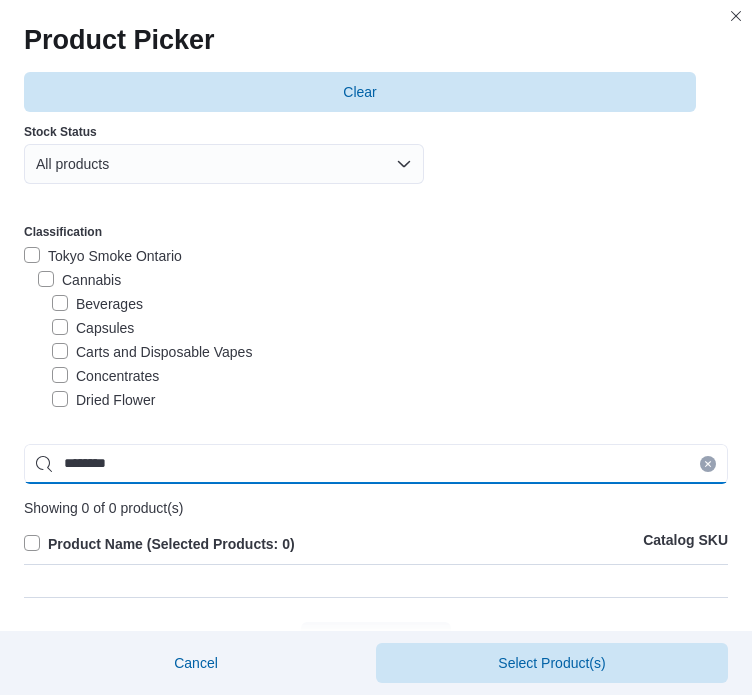 type on "********" 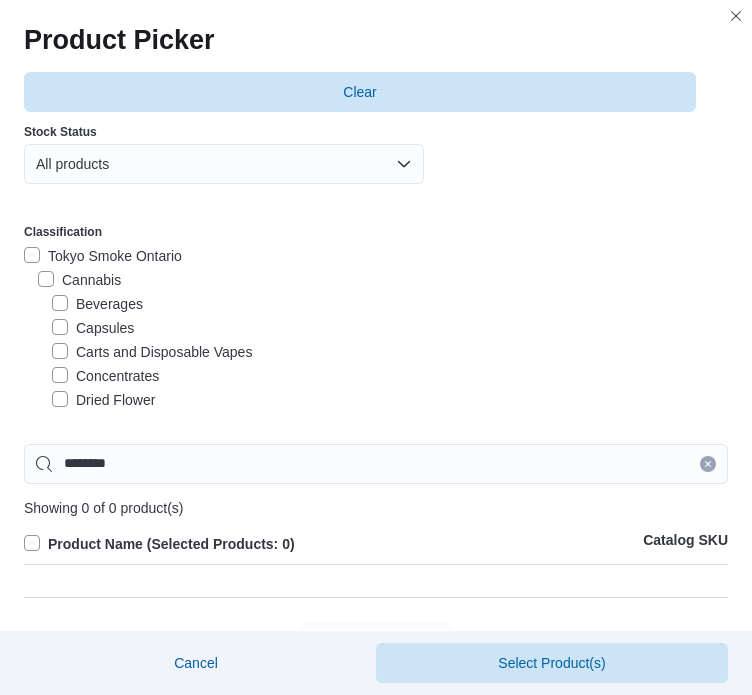 click on "Product Name (Selected Products: 0) Catalog SKU" at bounding box center [376, 552] 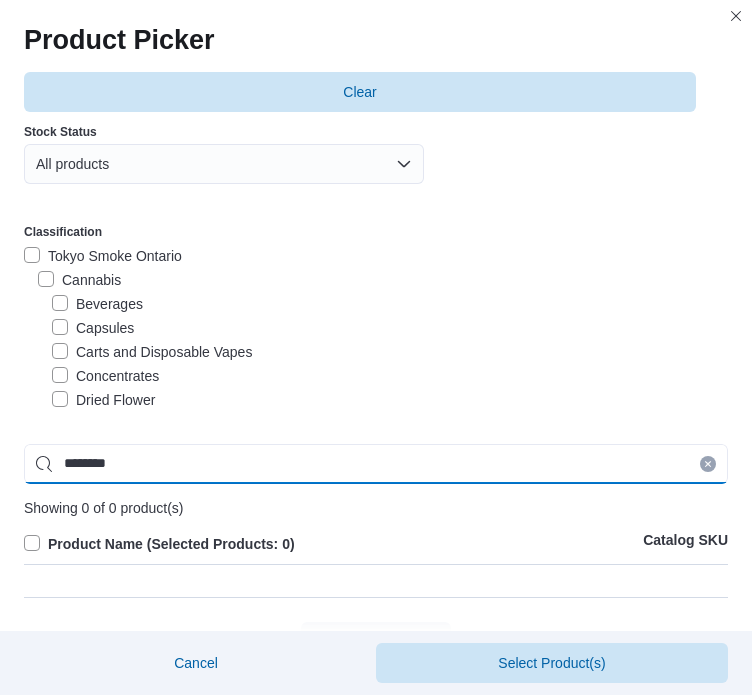 drag, startPoint x: 445, startPoint y: 145, endPoint x: 287, endPoint y: 151, distance: 158.11388 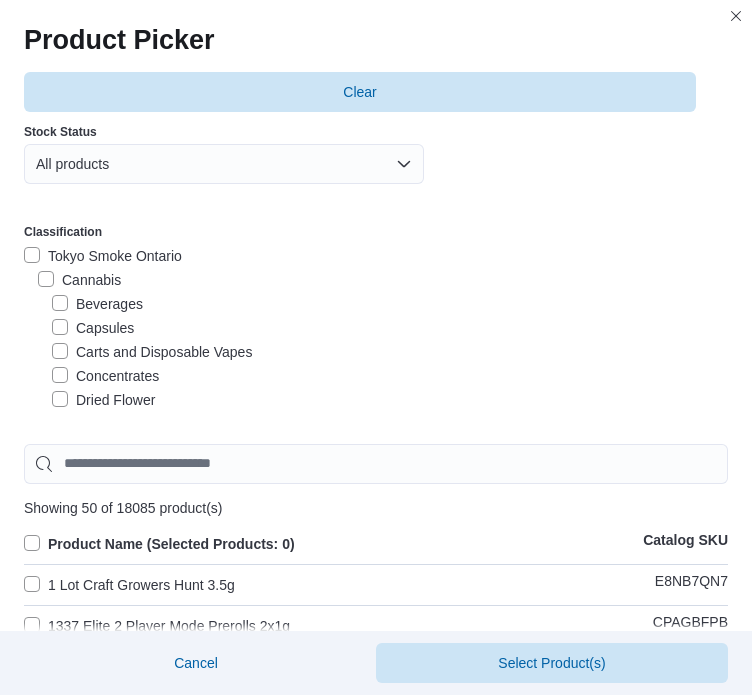 click on "Product Picker Clear Stock Status  All products Classification  Tokyo Smoke Ontario Cannabis Beverages Capsules Carts and Disposable Vapes Concentrates Dried Flower Edibles Oils Prerolls Plants Topicals Seeds Infused Prerolls Accessories Accessories Consumption Batteries & Vaporizers Bongs Cones & Papers Dab Rigs Lighters Pipes Apparel Bottoms Clothing Accessories Tops Lifestyle Cards Home Care & Maintenance Cleaning Supplies Replacement Parts Preparation Grinders Tools Trays Storage Storage Bundles Variety Set Bundles Bundle Other Delivery  Gift Card - Non Accessory Donations Development Orphaned SKUs Archived Accessories Suppliers  !BLANK A Good Deed Ace Valley Alibaba Ally Amazon Arts Express Aurora B Movin Distribution Bello Big Bark bobhq Braveart BRNT BudBooster Burb Canada Puffin Canadian Cancer Society Canadian Distributor Inc. Cannara Cannara Swag Shop Cannara Swag Shop Cannatron Cannavolve Inc CannTerp Canopy Cheech Glass Clayton Pottery Cookies Coterie Cannabis Cummings Enterprises Inc. DAA Genius" at bounding box center (376, 347) 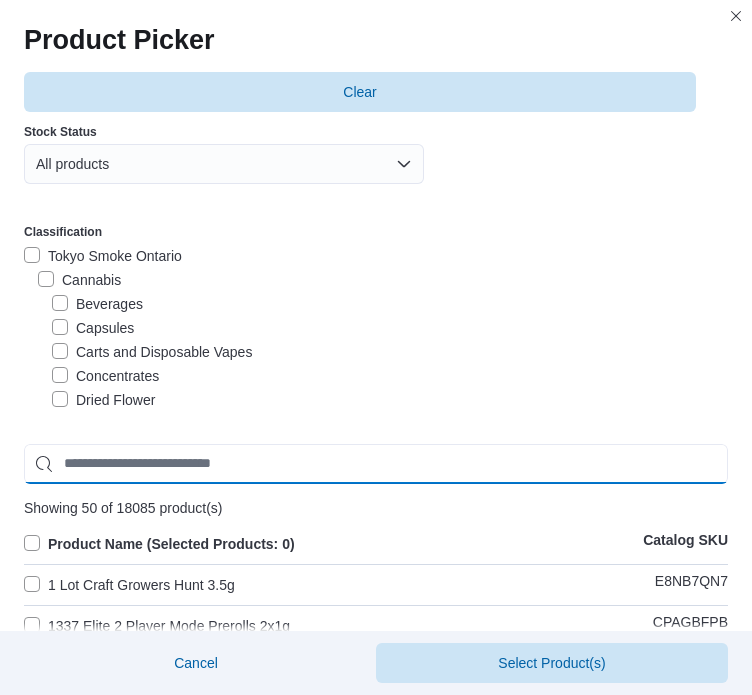 click at bounding box center [376, 464] 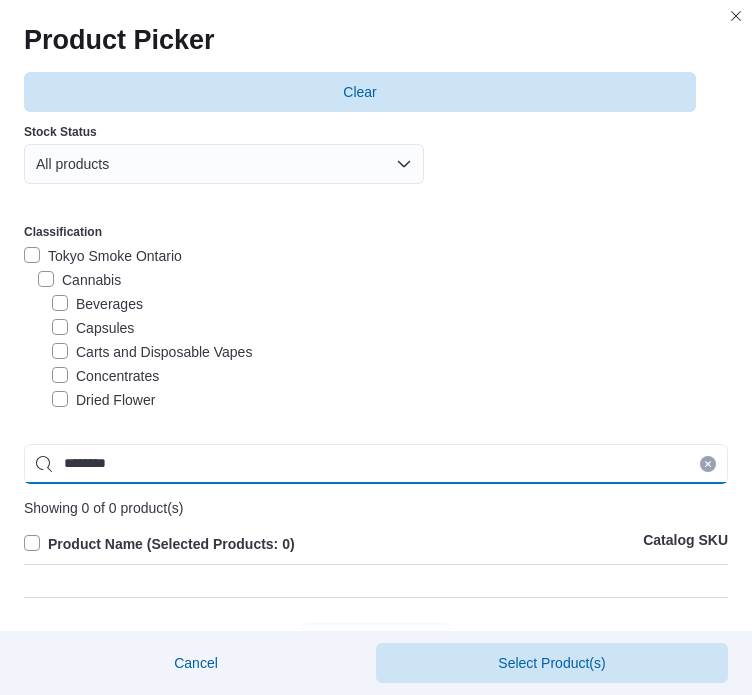 drag, startPoint x: 492, startPoint y: 145, endPoint x: 302, endPoint y: 159, distance: 190.51509 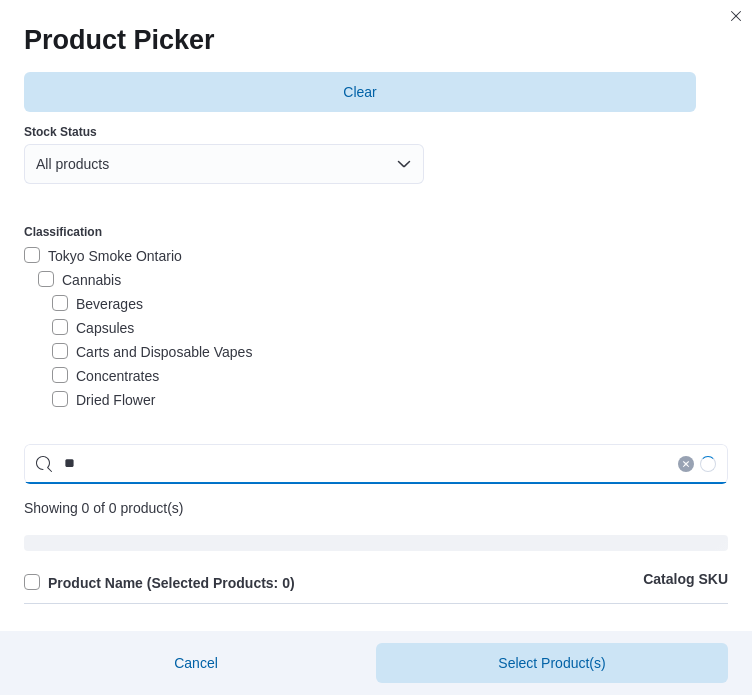 type on "*" 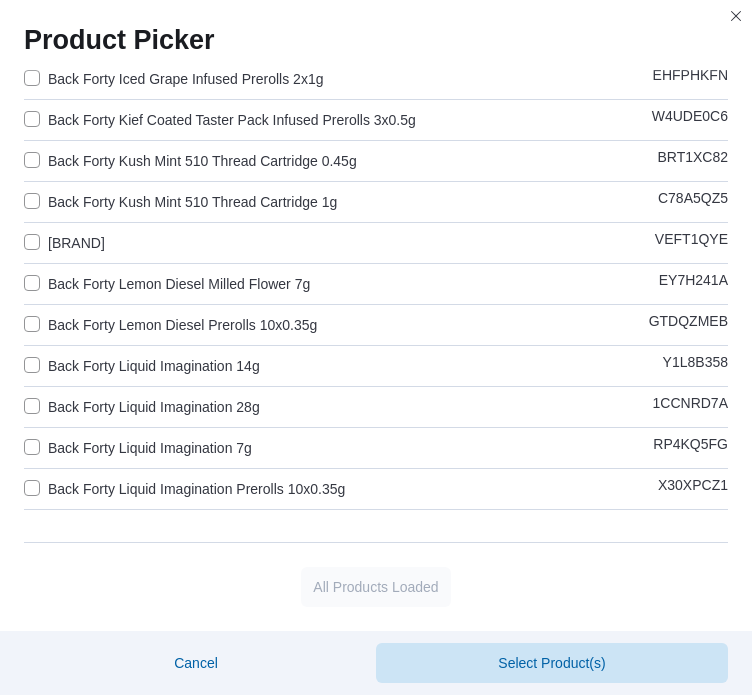 scroll, scrollTop: 2362, scrollLeft: 0, axis: vertical 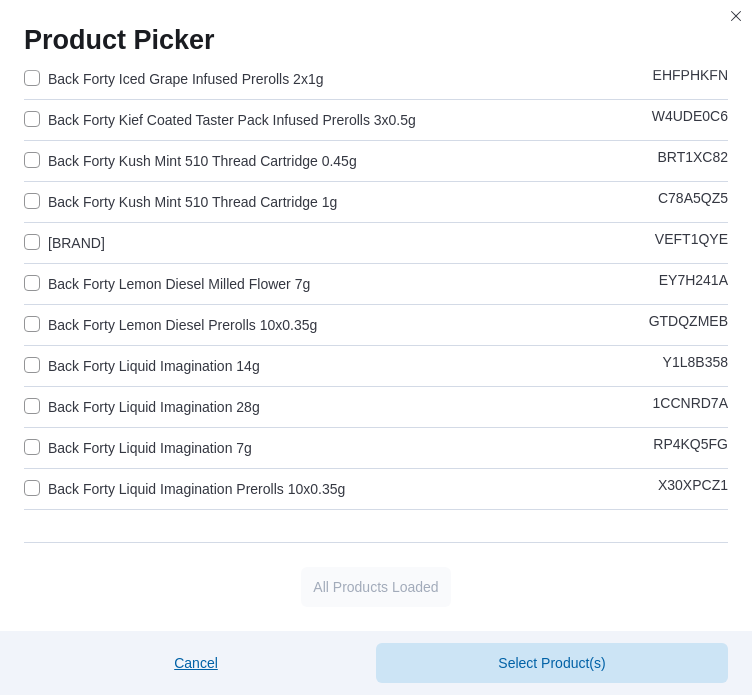 type on "**********" 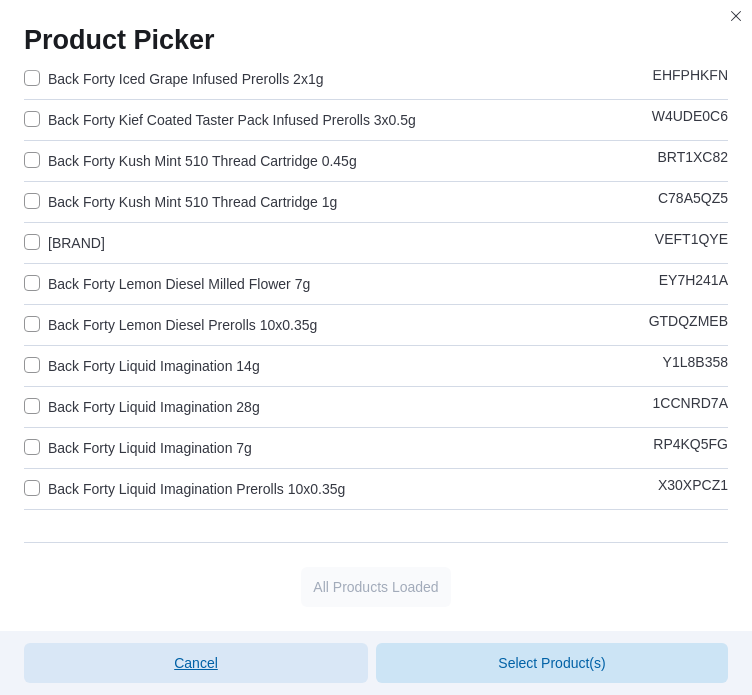 click on "Cancel" at bounding box center [196, 663] 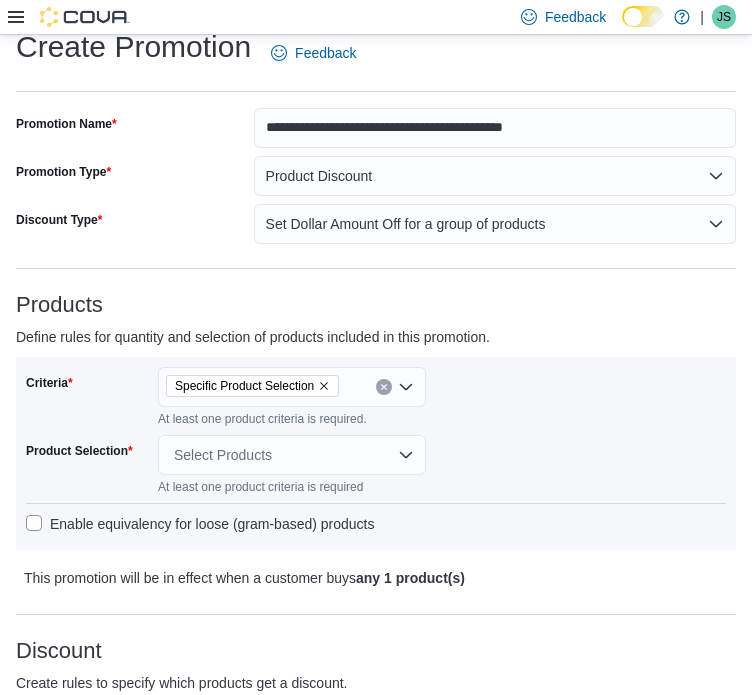 click at bounding box center (69, 17) 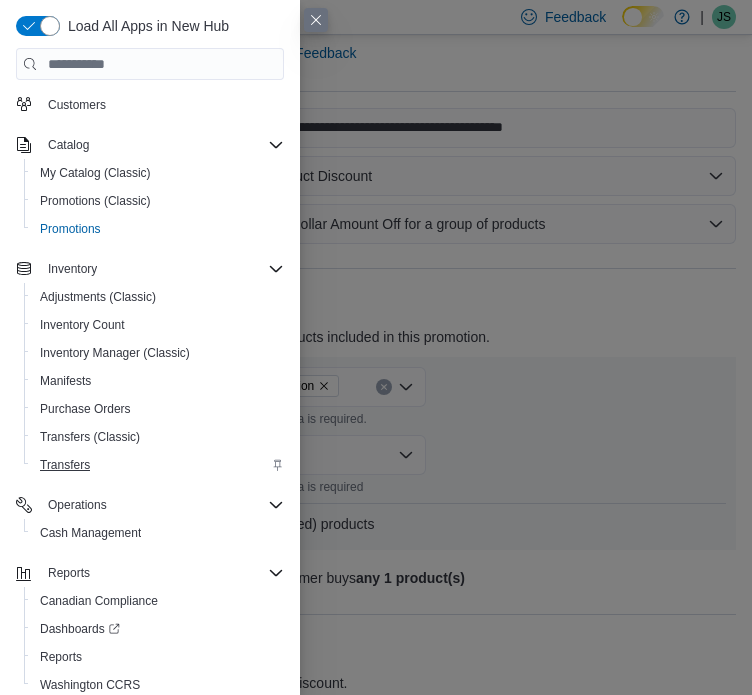 scroll, scrollTop: 84, scrollLeft: 0, axis: vertical 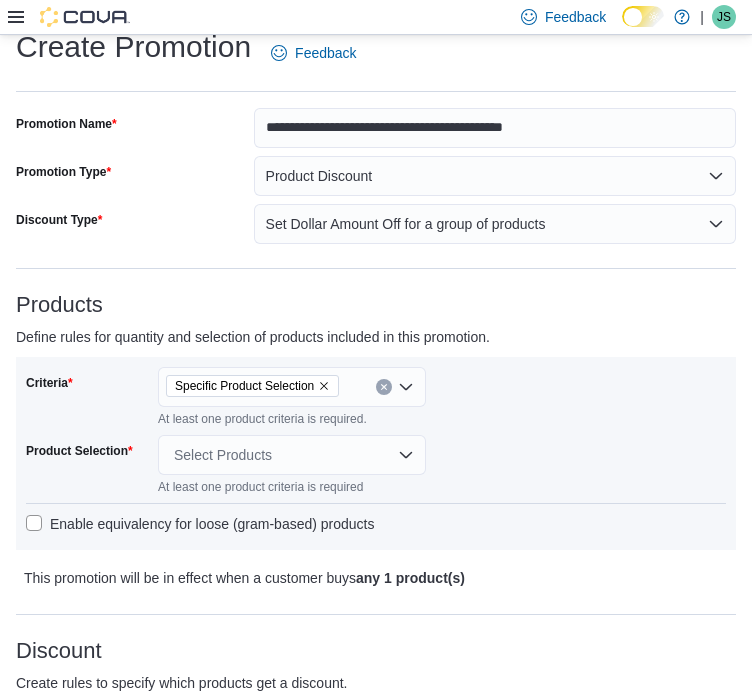 click on "At least one product criteria is required" at bounding box center (292, 485) 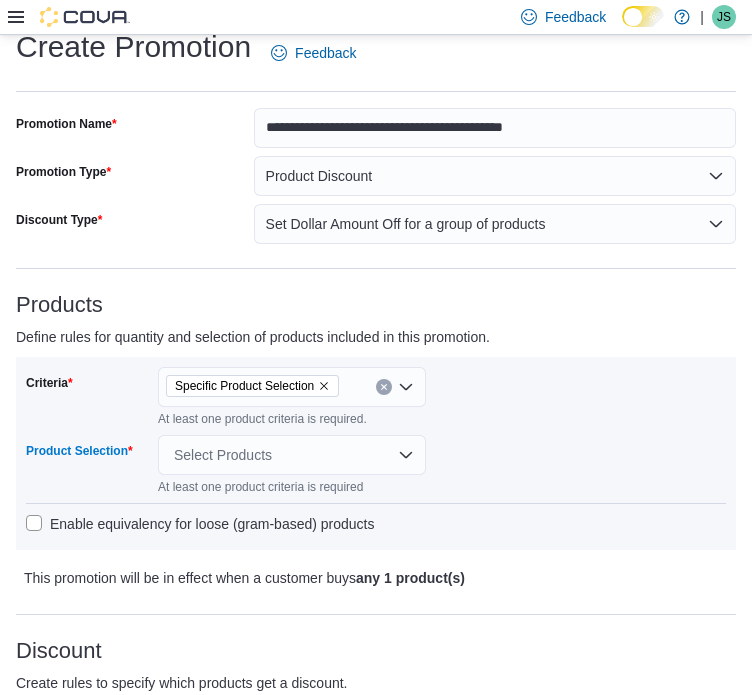 click on "Select Products" at bounding box center (292, 455) 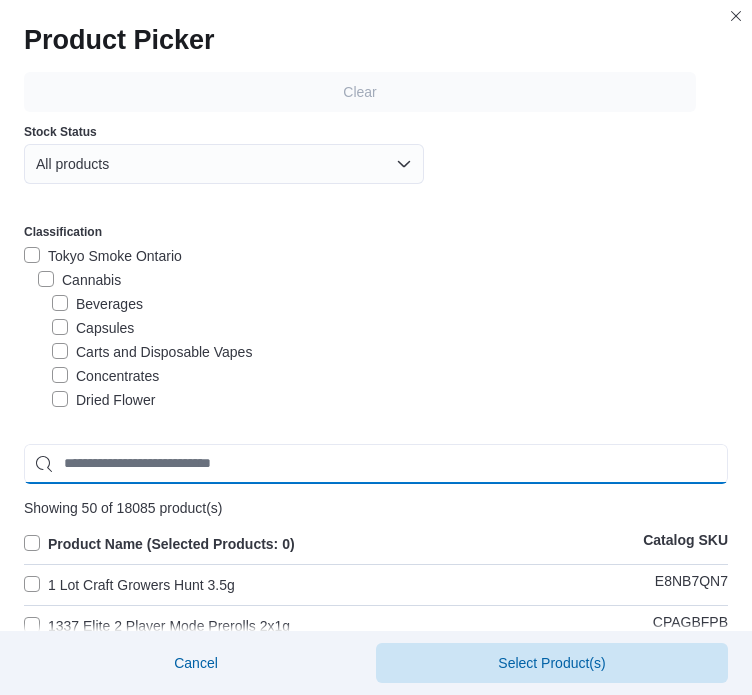 click at bounding box center [376, 464] 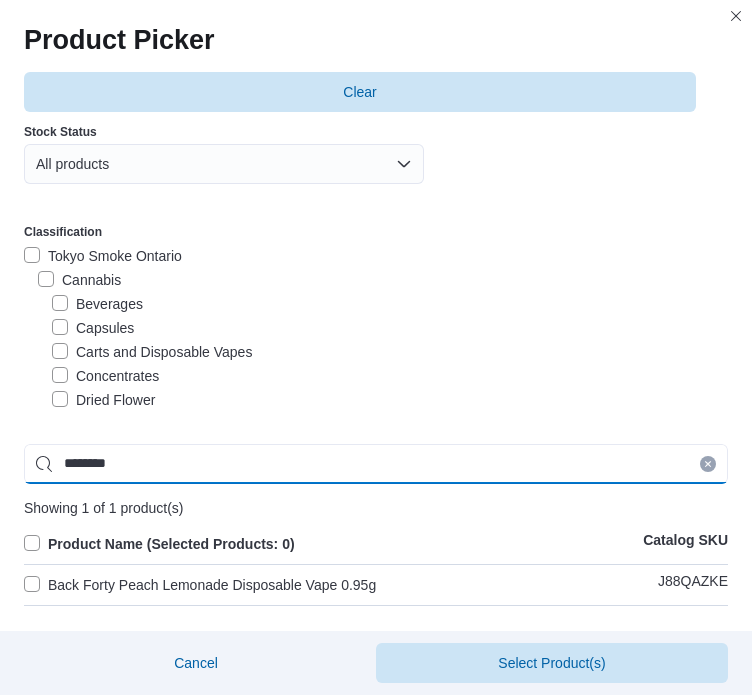 type on "********" 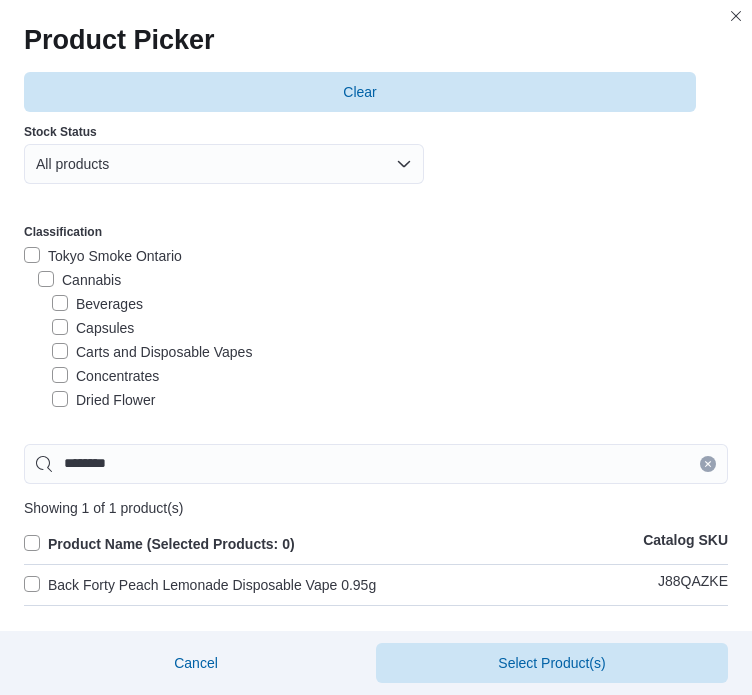 click on "Back Forty Peach Lemonade Disposable Vape 0.95g" at bounding box center (200, 585) 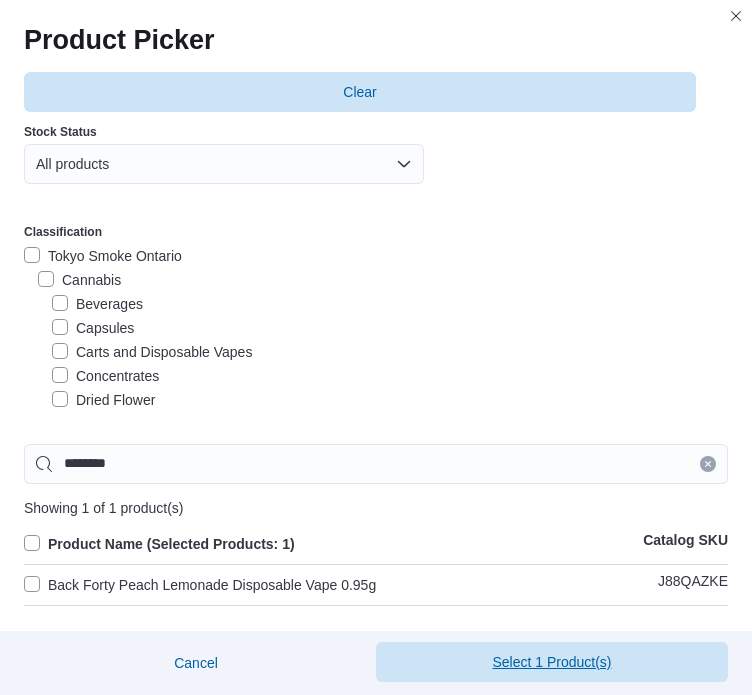 click on "Select 1 Product(s)" at bounding box center (551, 662) 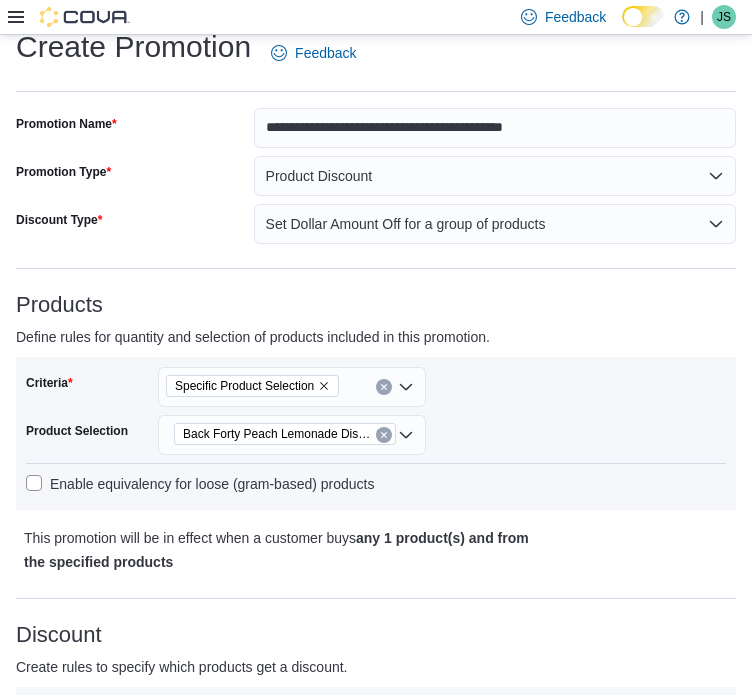 click on "**********" at bounding box center [376, 815] 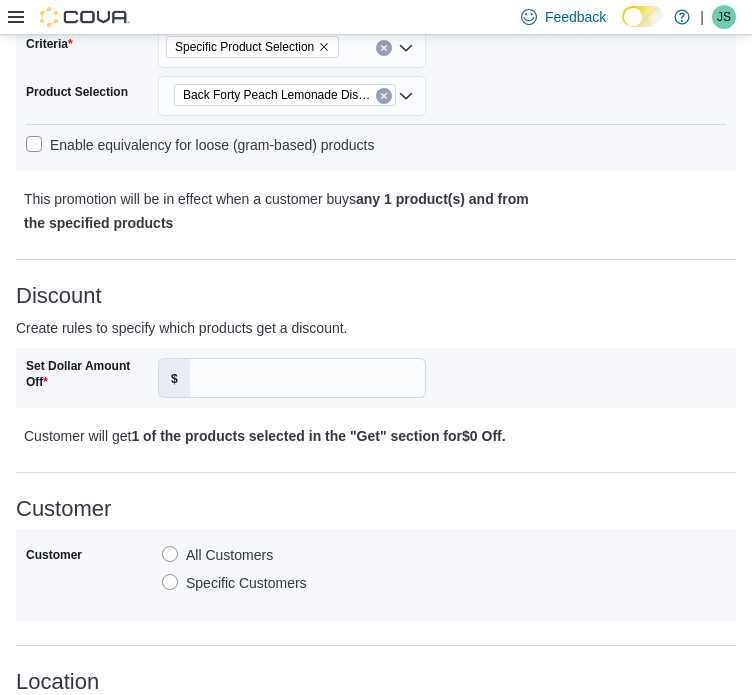 scroll, scrollTop: 528, scrollLeft: 0, axis: vertical 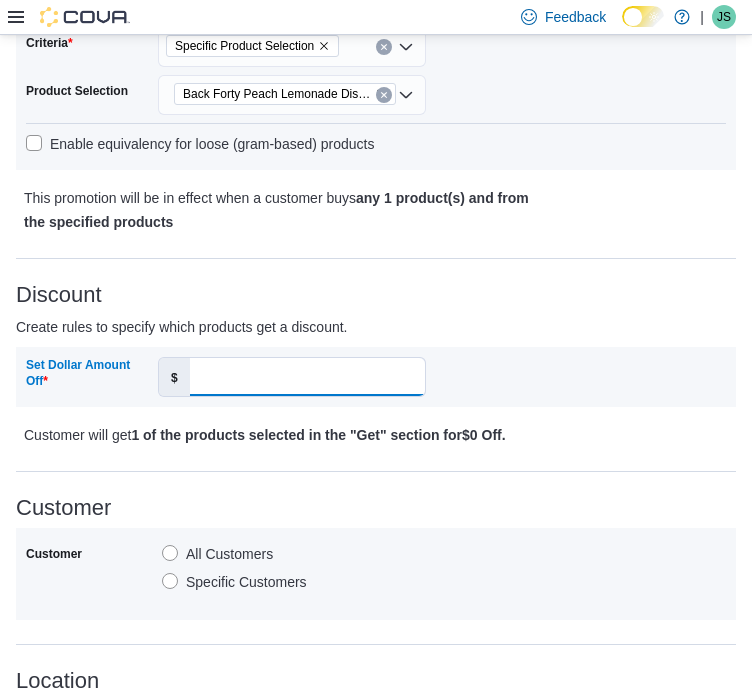 click on "Set Dollar Amount Off" at bounding box center [307, 377] 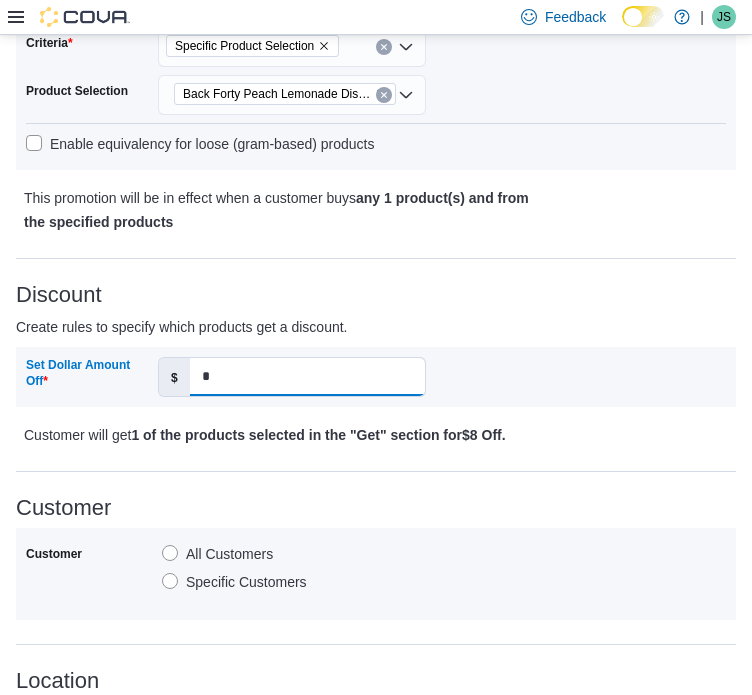 type on "*" 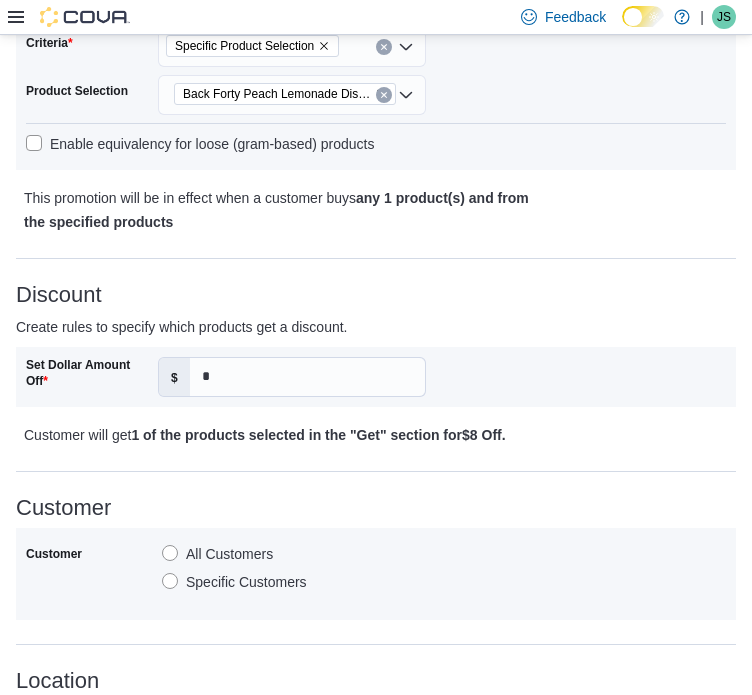 click on "Starting on [MONTH] [DAY], [YEAR] [TIME] and ends on [MONTH] [DAY], [YEAR] [TIME]" at bounding box center [376, 475] 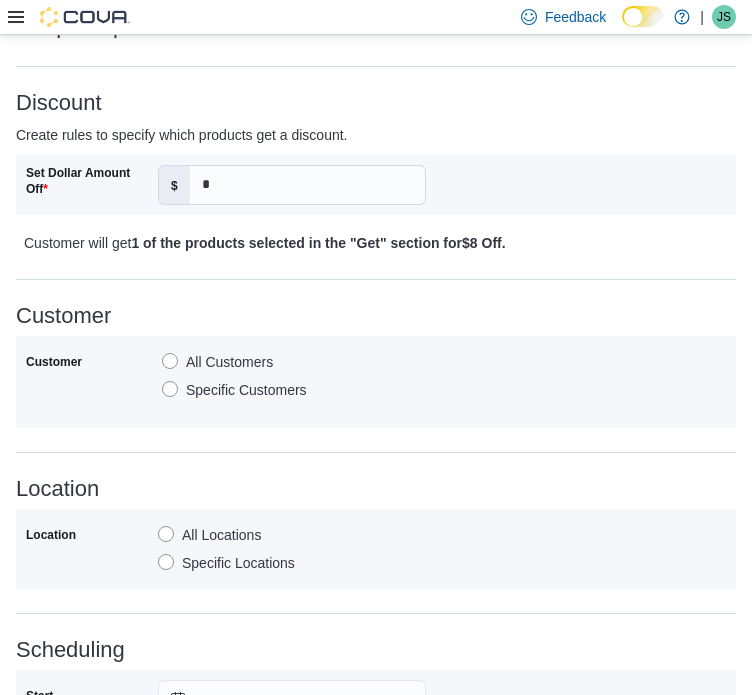 scroll, scrollTop: 808, scrollLeft: 0, axis: vertical 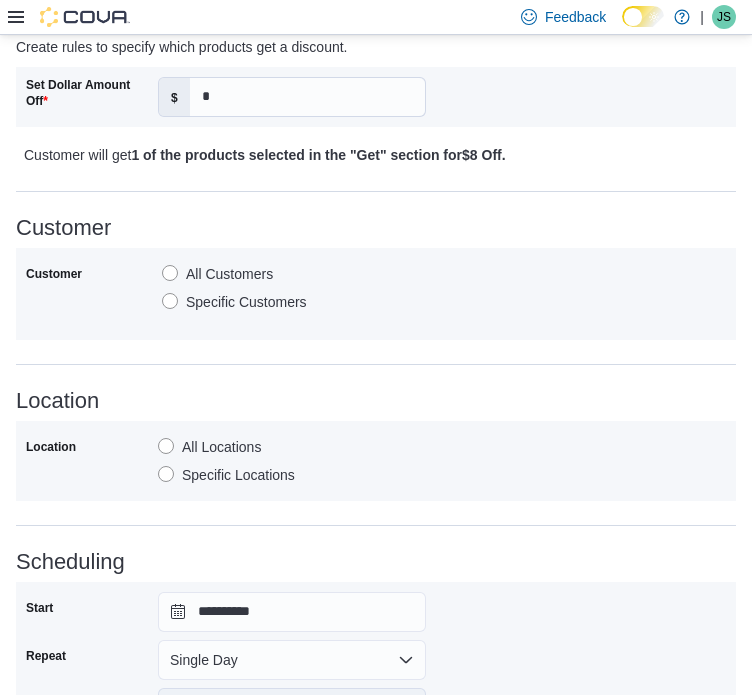 click on "Specific Locations" at bounding box center [226, 475] 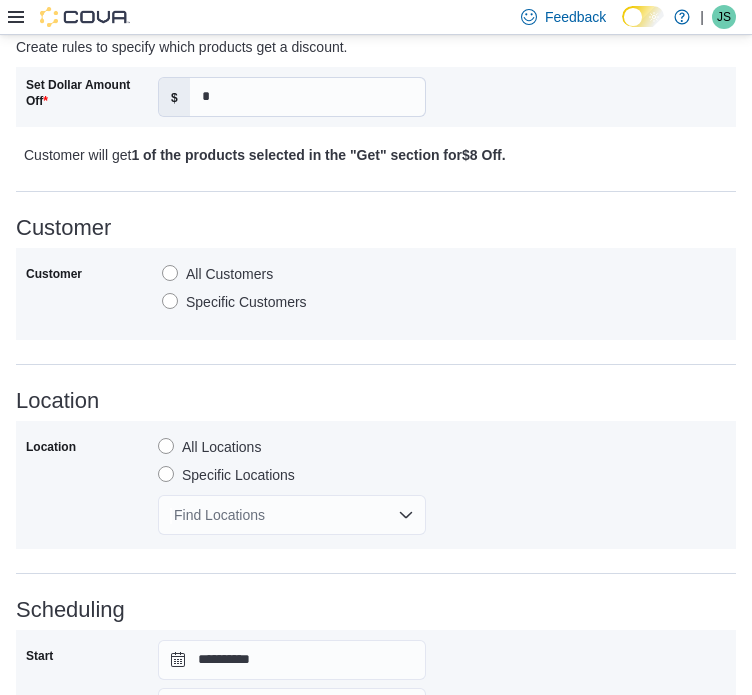 click on "Find Locations" at bounding box center (292, 515) 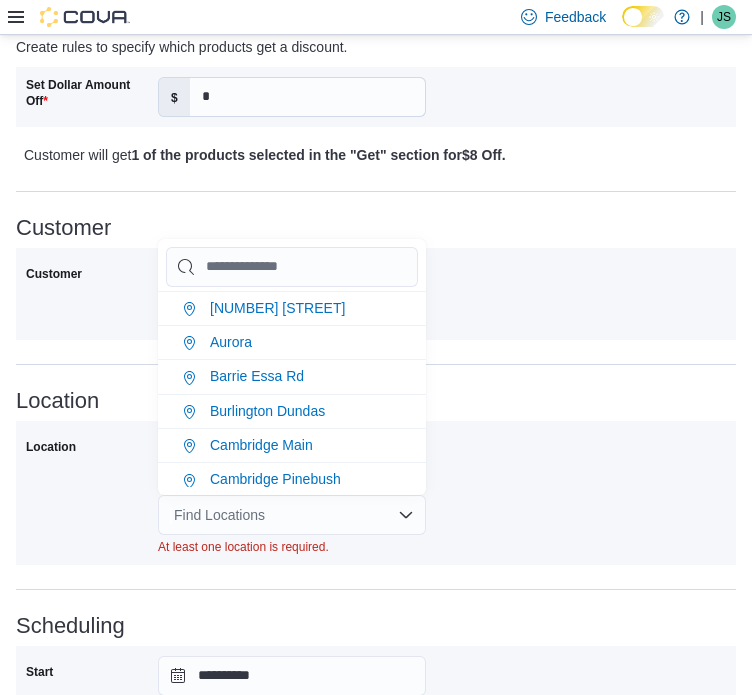 type on "*" 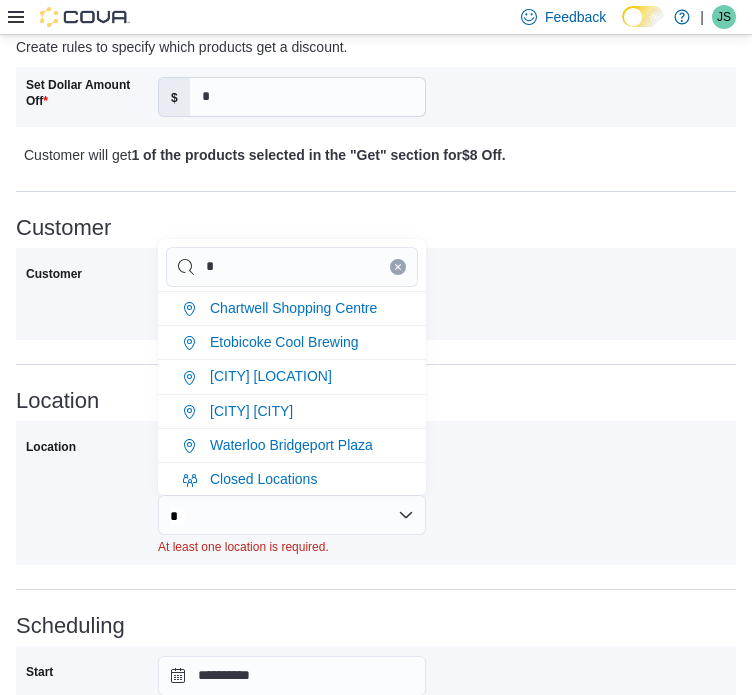 type on "**" 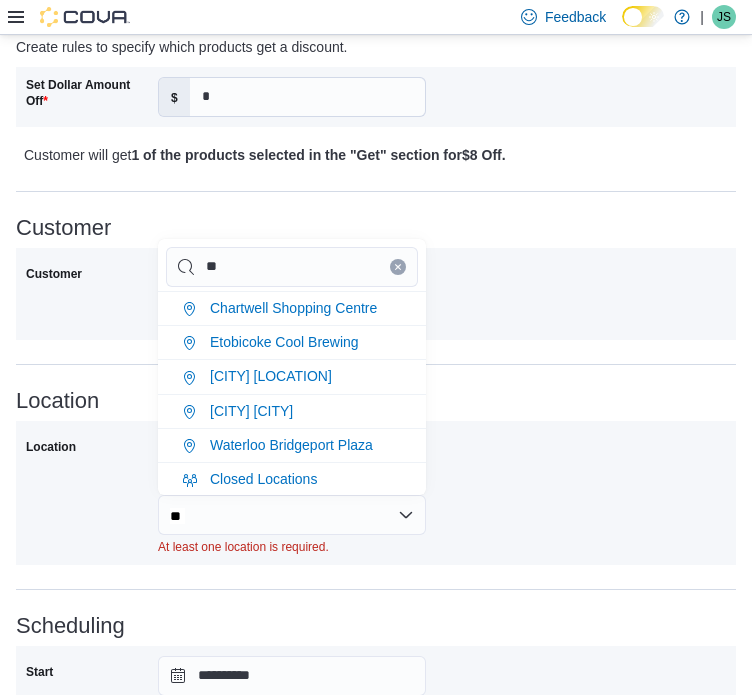 type on "***" 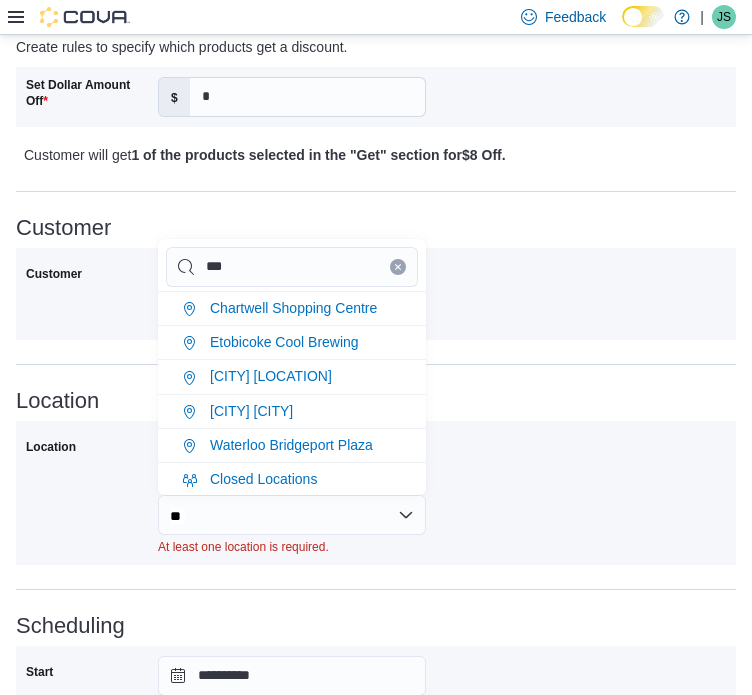 type on "***" 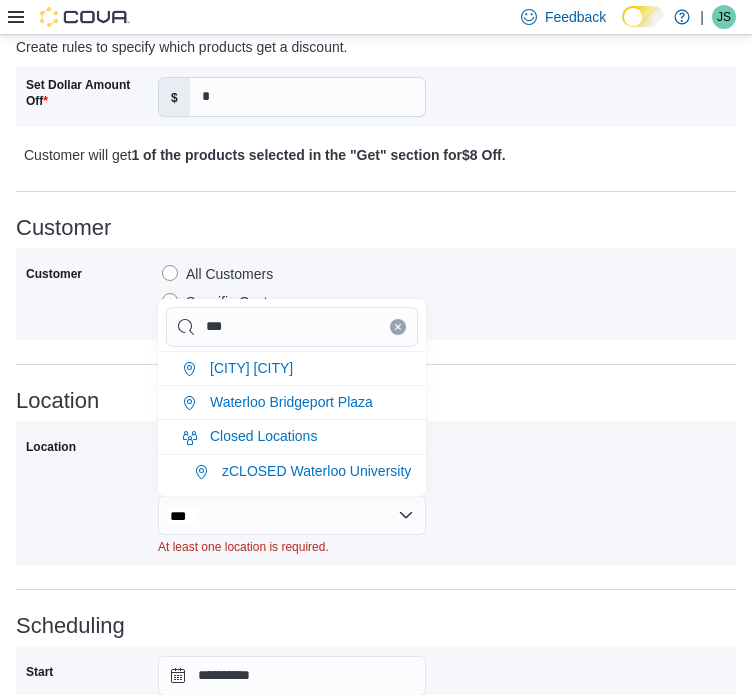 type on "****" 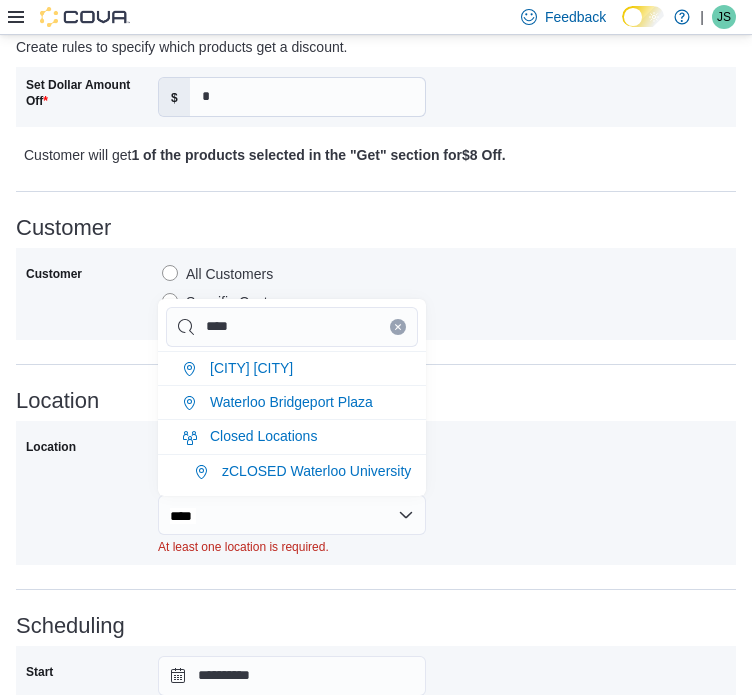 type on "*****" 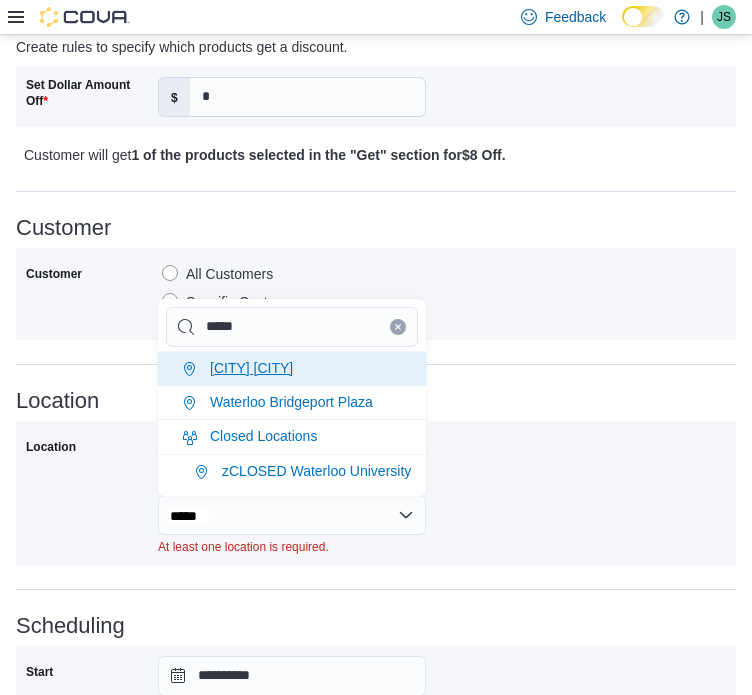 type on "*****" 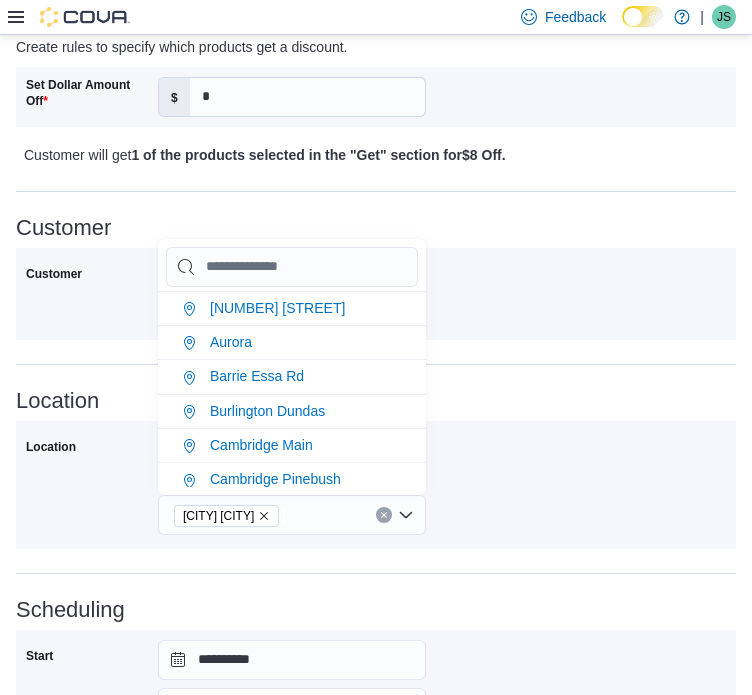 click on "Starting on [MONTH] [DAY], [YEAR] [TIME] and ends on [MONTH] [DAY], [YEAR] [TIME]" at bounding box center [376, 219] 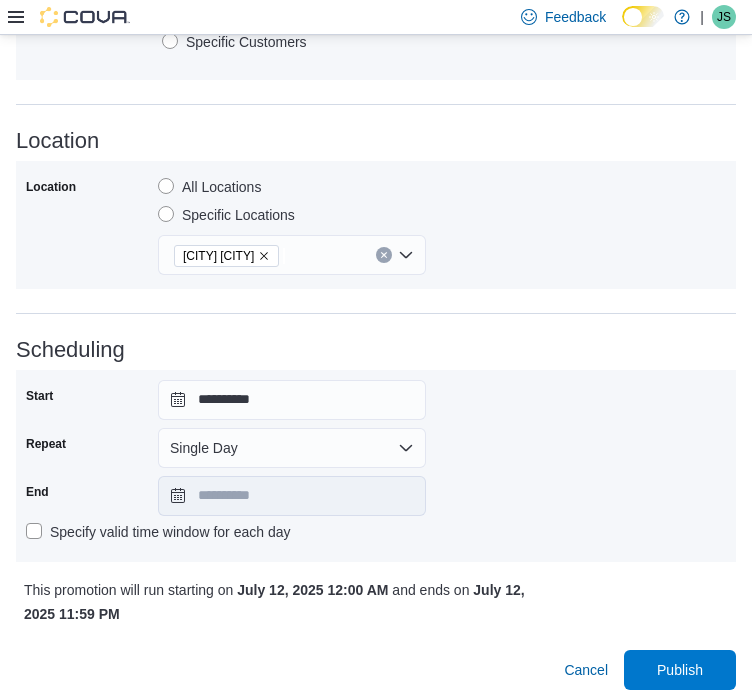 scroll, scrollTop: 1070, scrollLeft: 0, axis: vertical 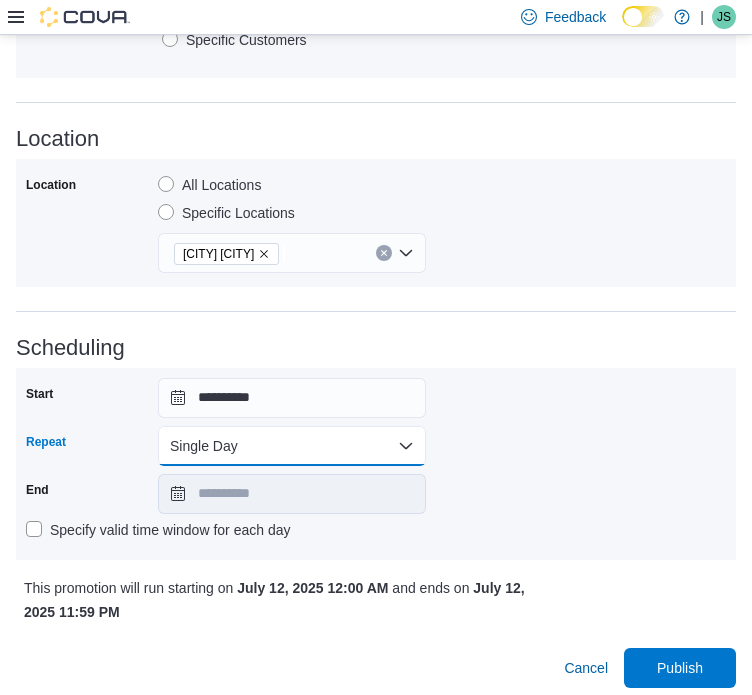 click on "Single Day" at bounding box center [292, 446] 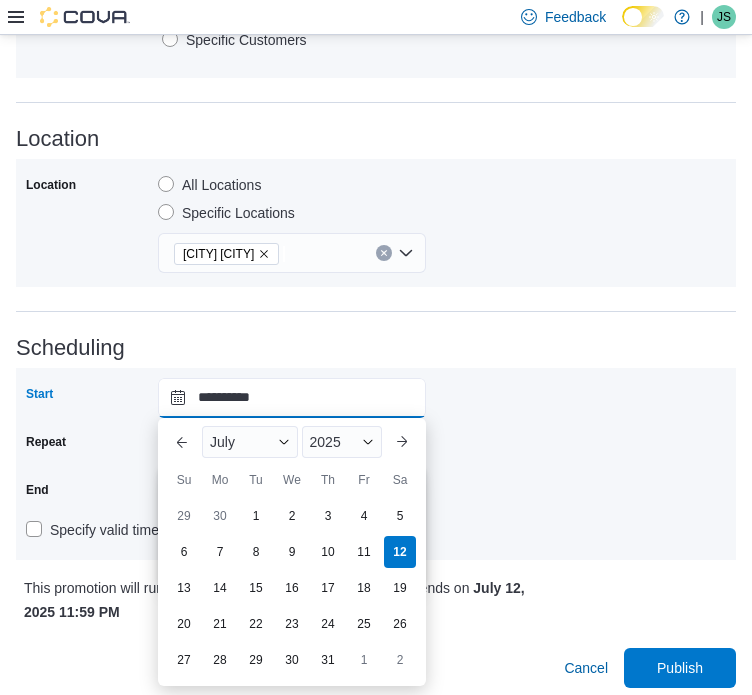 click on "**********" at bounding box center (292, 398) 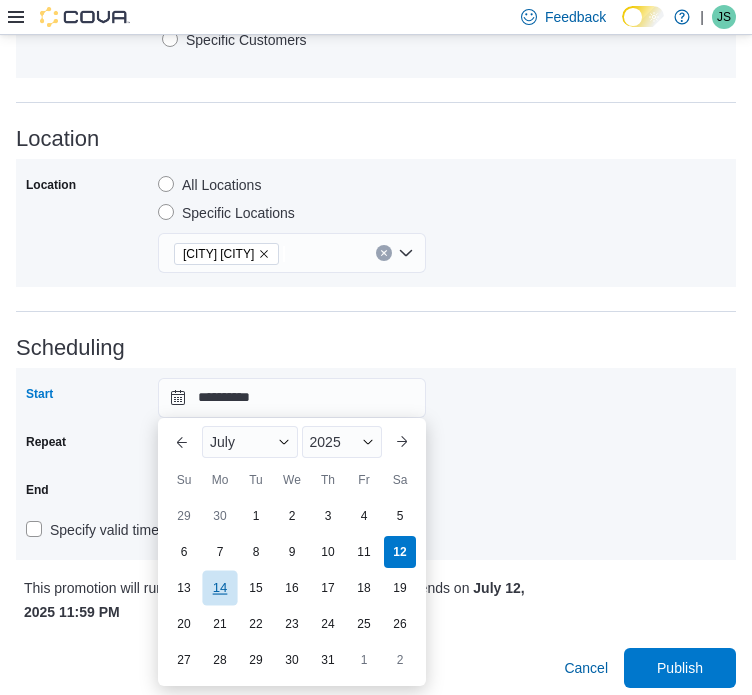 click on "14" at bounding box center (219, 587) 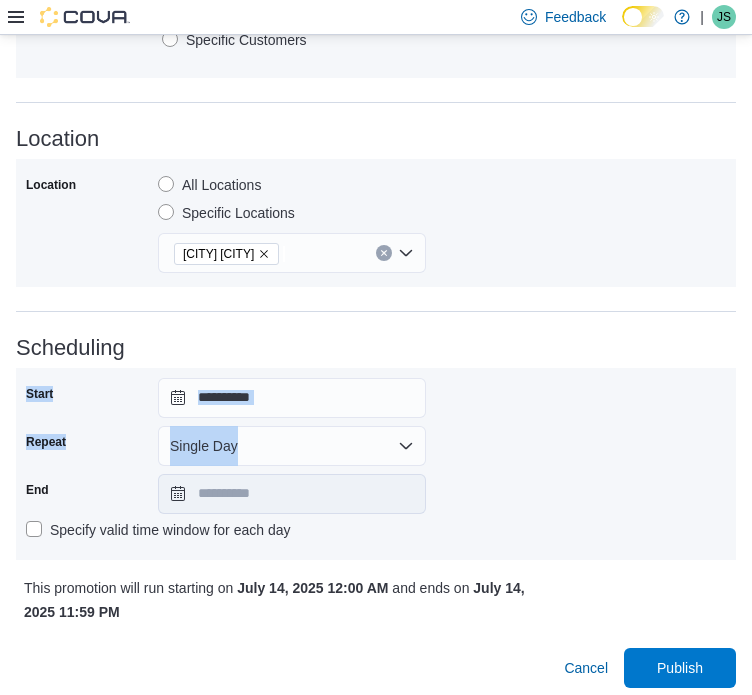 drag, startPoint x: 582, startPoint y: 330, endPoint x: 349, endPoint y: 451, distance: 262.54523 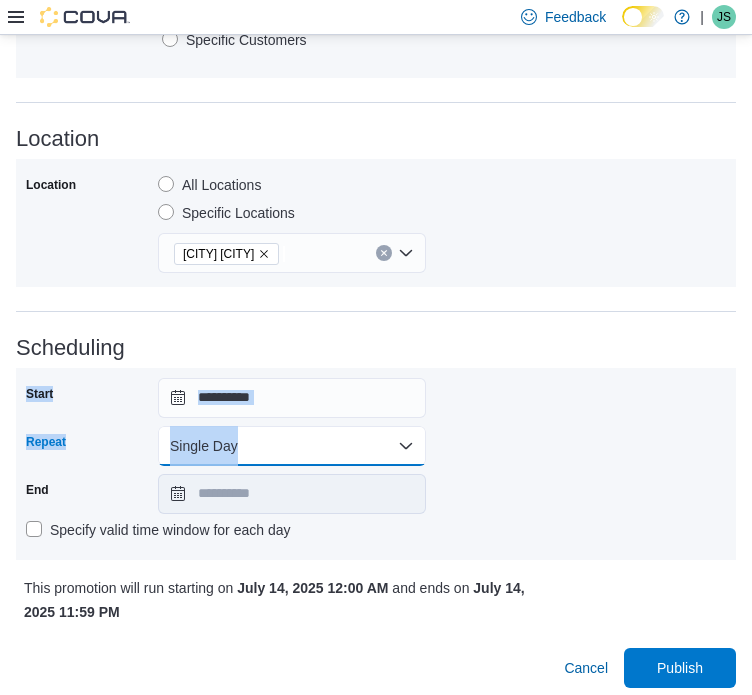 click on "Single Day" at bounding box center (292, 446) 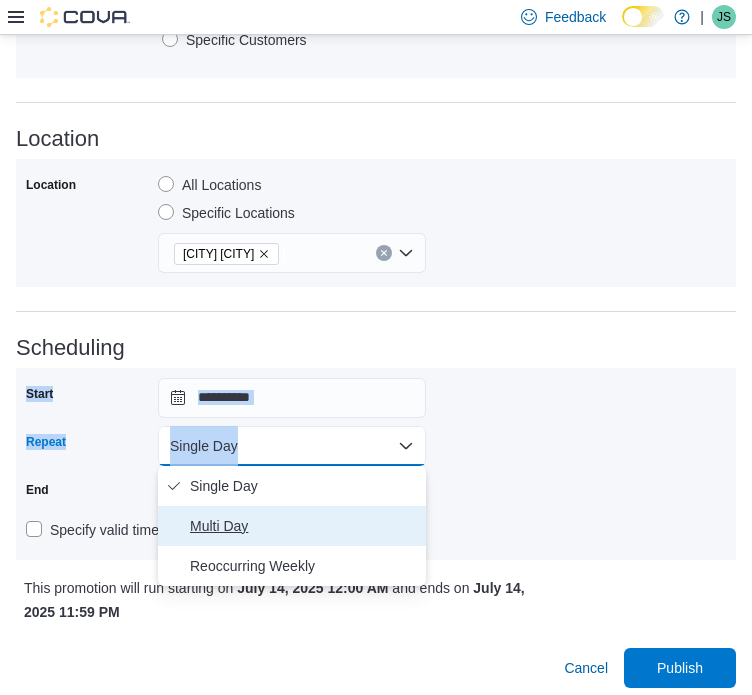 click on "Multi Day" at bounding box center (304, 526) 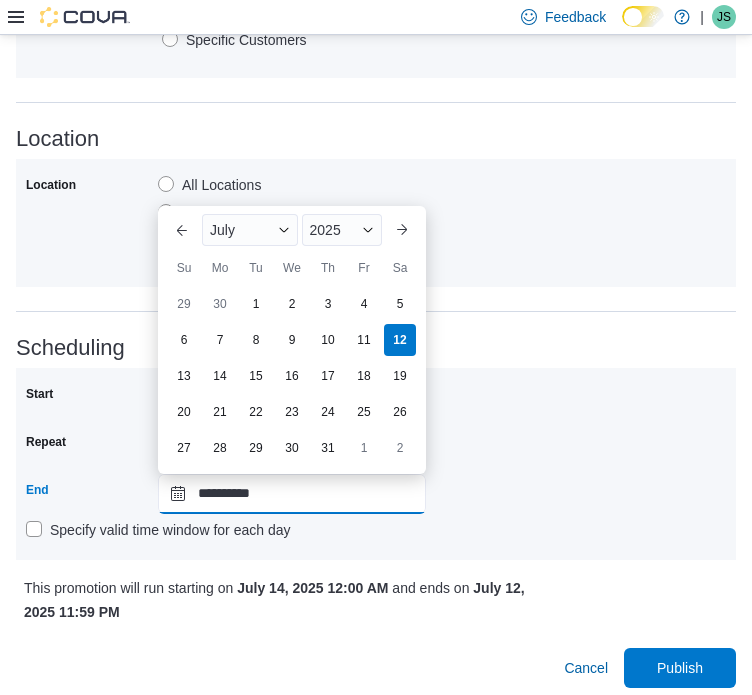 click on "**********" at bounding box center (292, 494) 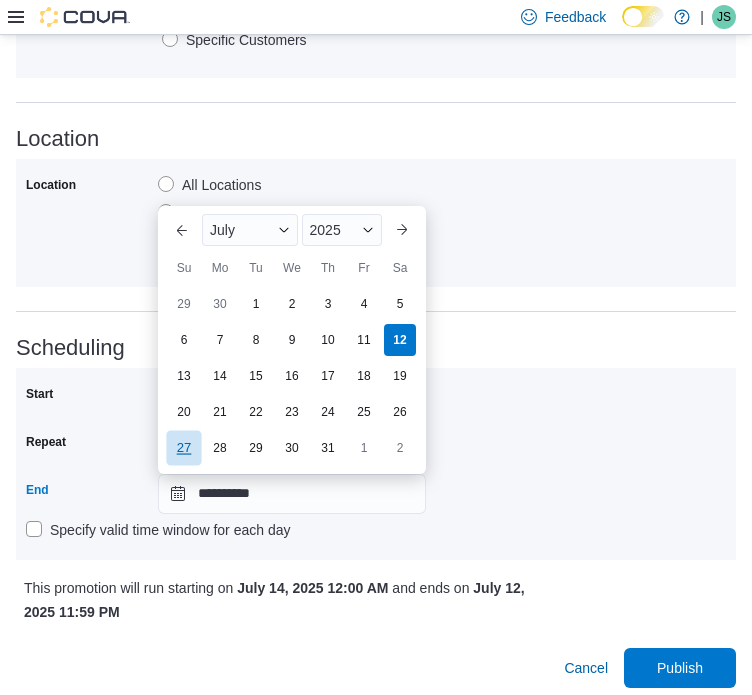 click on "27" at bounding box center [183, 447] 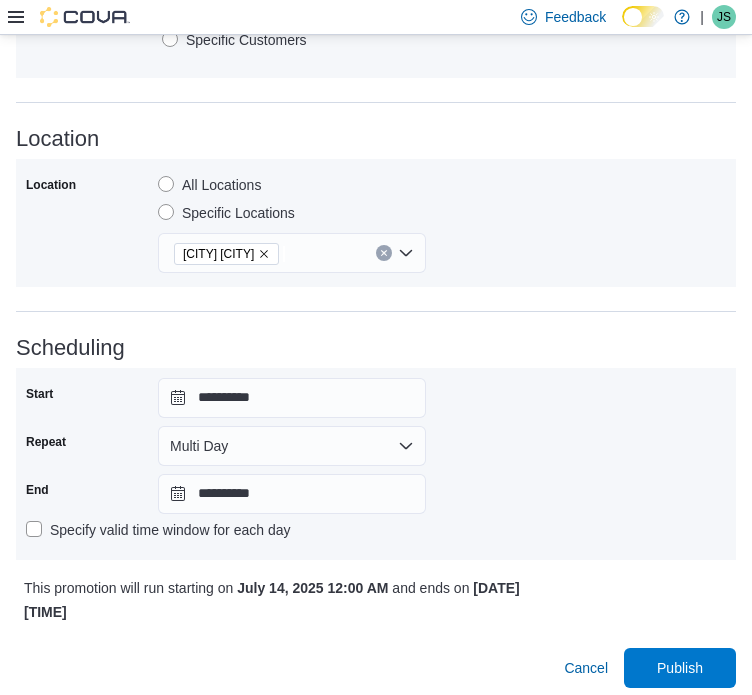 click on "**********" at bounding box center (376, 464) 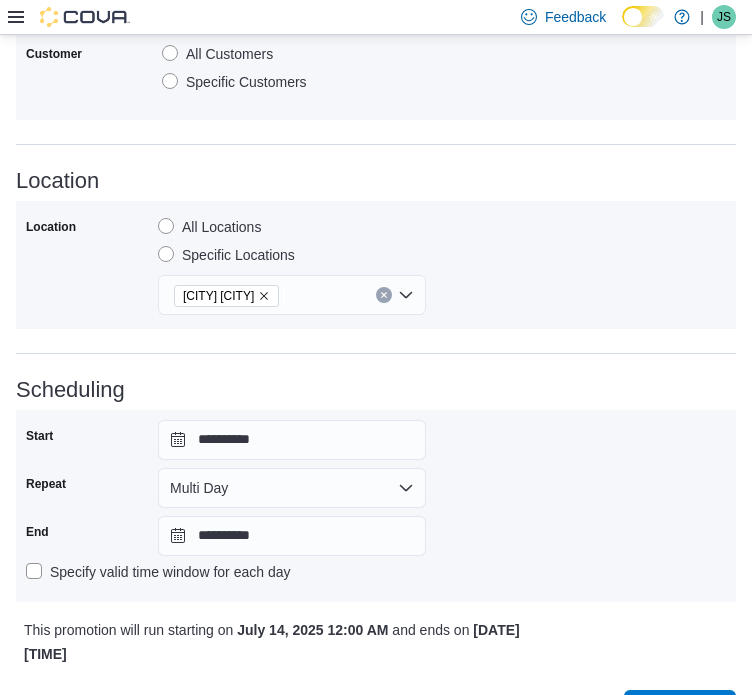 scroll, scrollTop: 1078, scrollLeft: 0, axis: vertical 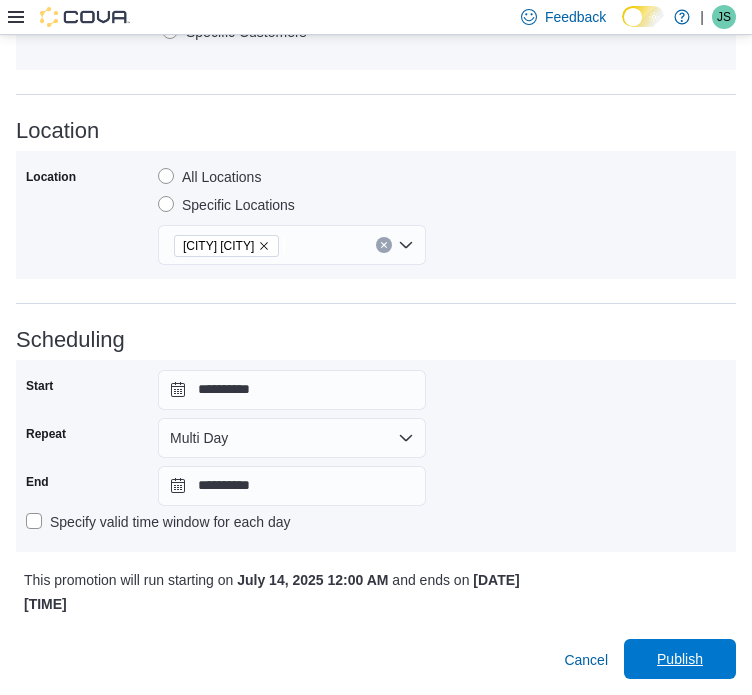 click on "Publish" at bounding box center (680, 659) 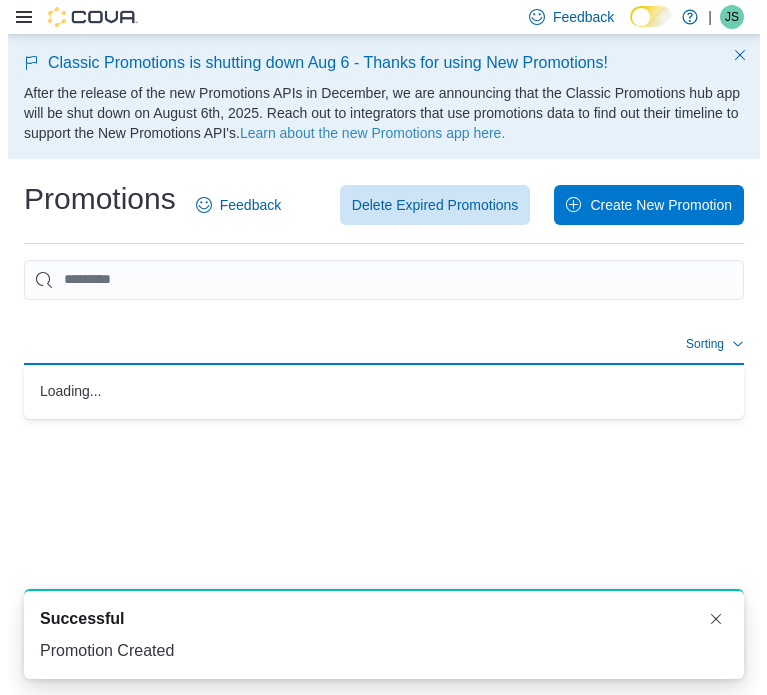 scroll, scrollTop: 0, scrollLeft: 0, axis: both 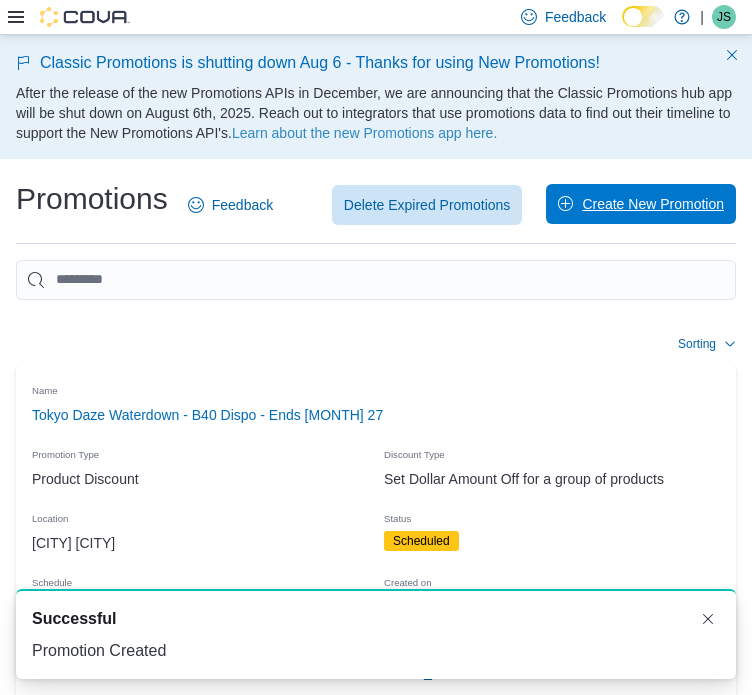 click on "Create New Promotion" at bounding box center [653, 204] 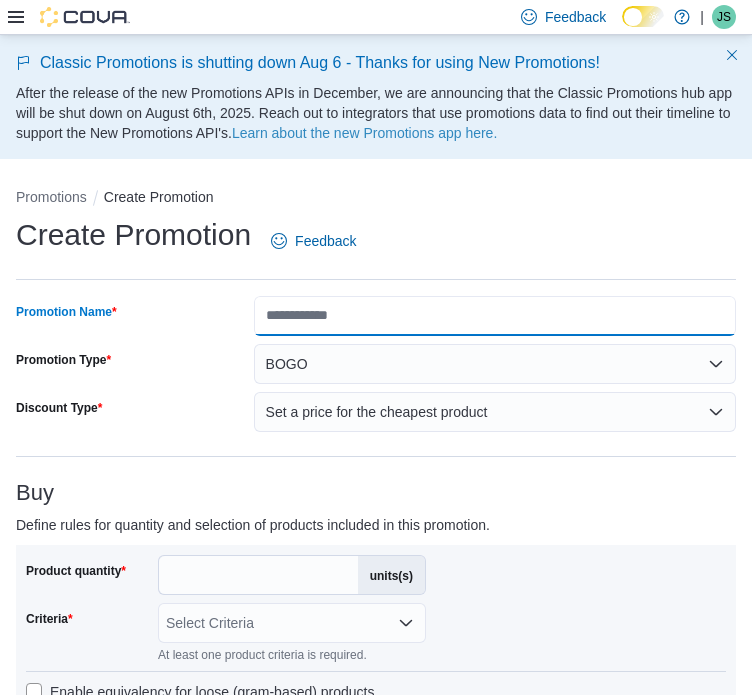 click on "Promotion Name" at bounding box center (495, 316) 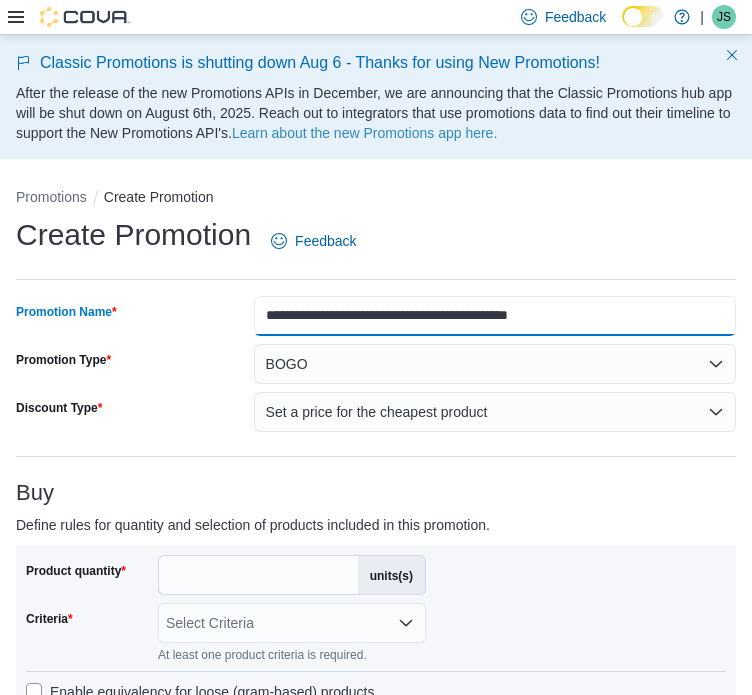 drag, startPoint x: 610, startPoint y: 307, endPoint x: 428, endPoint y: 330, distance: 183.44754 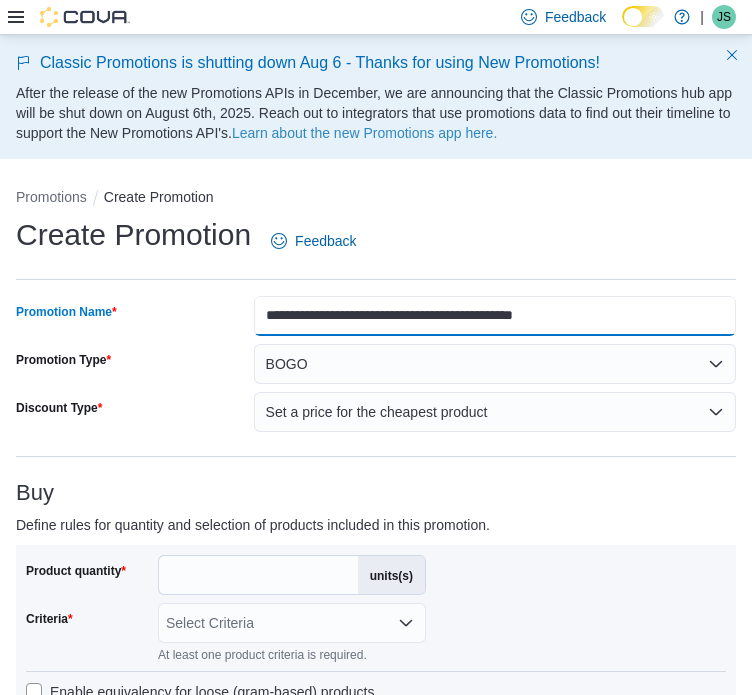 type on "**********" 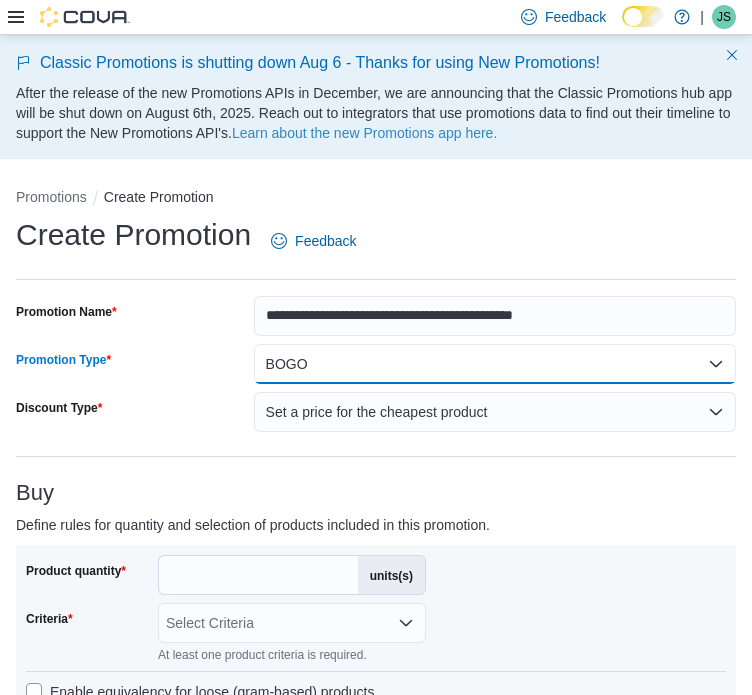click on "BOGO" at bounding box center (495, 364) 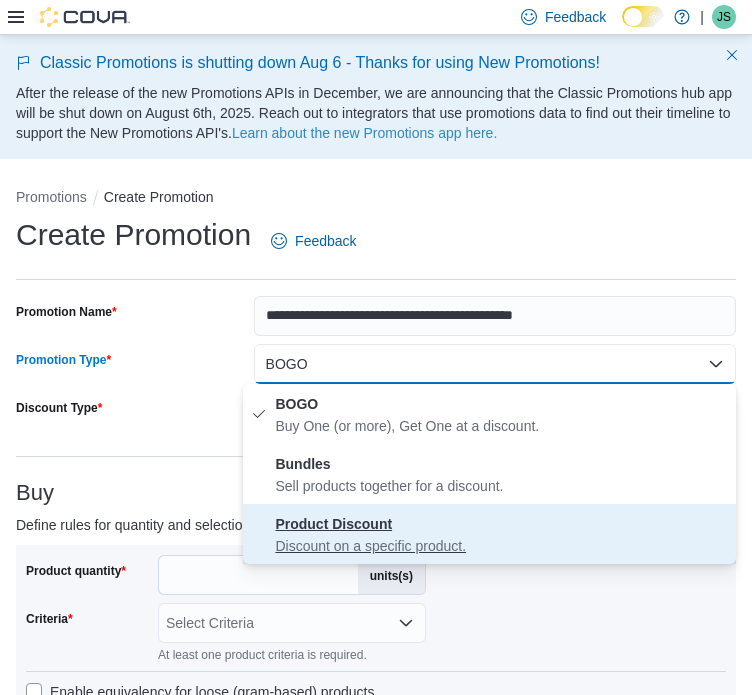 click on "Product Discount Discount on a specific product." at bounding box center [501, 534] 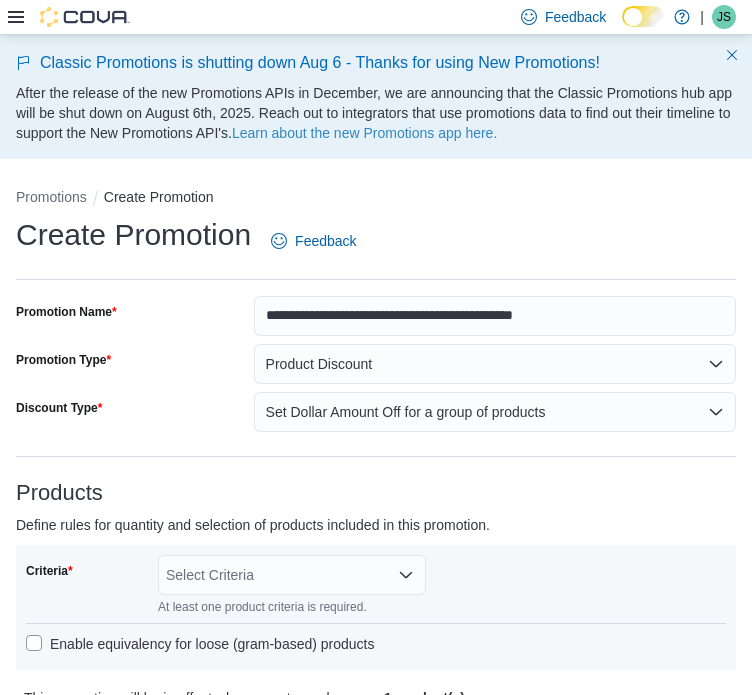 click on "Starting on [MONTH] [DAY], [YEAR] [TIME] and ends on [MONTH] [DAY], [YEAR] [TIME]" at bounding box center [376, 977] 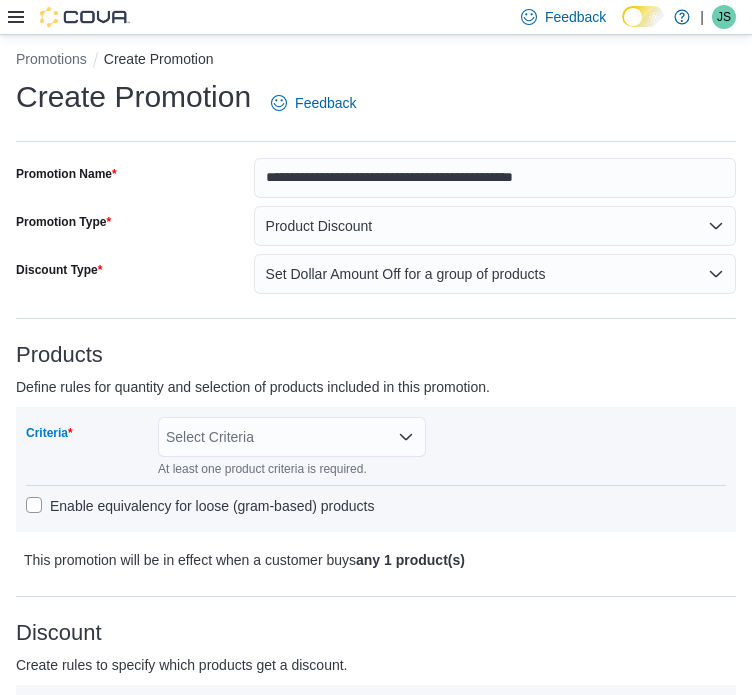 click on "Select Criteria" at bounding box center [292, 437] 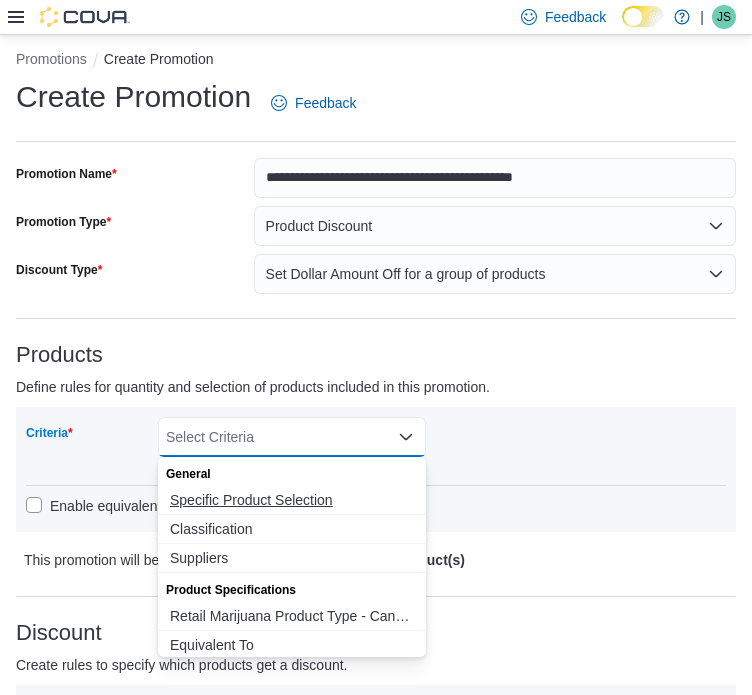 click on "Specific Product Selection" at bounding box center [292, 500] 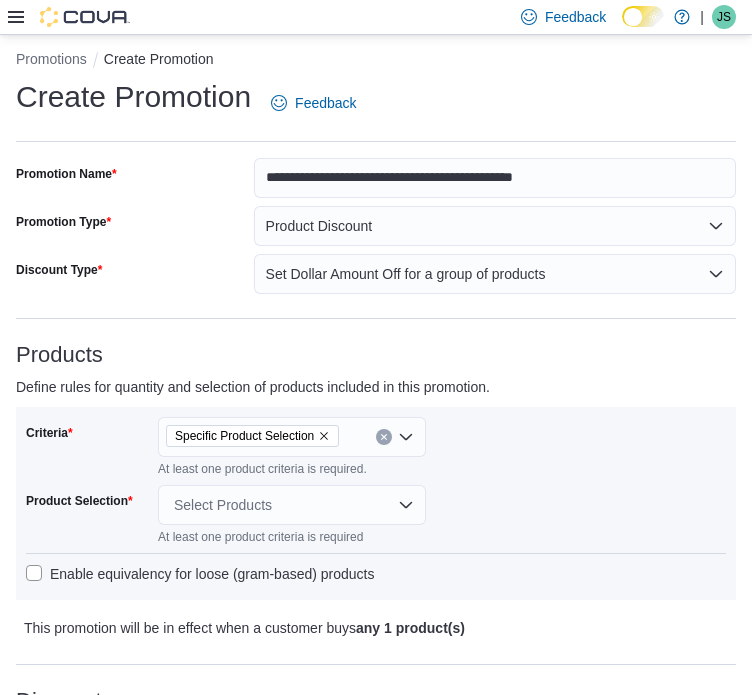 click on "Criteria" at bounding box center [88, 447] 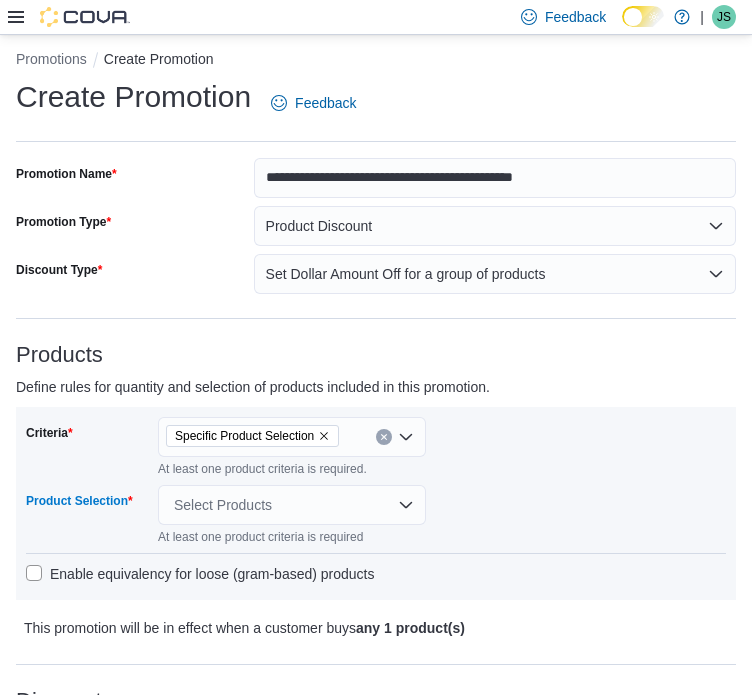 click on "Select Products" at bounding box center (292, 505) 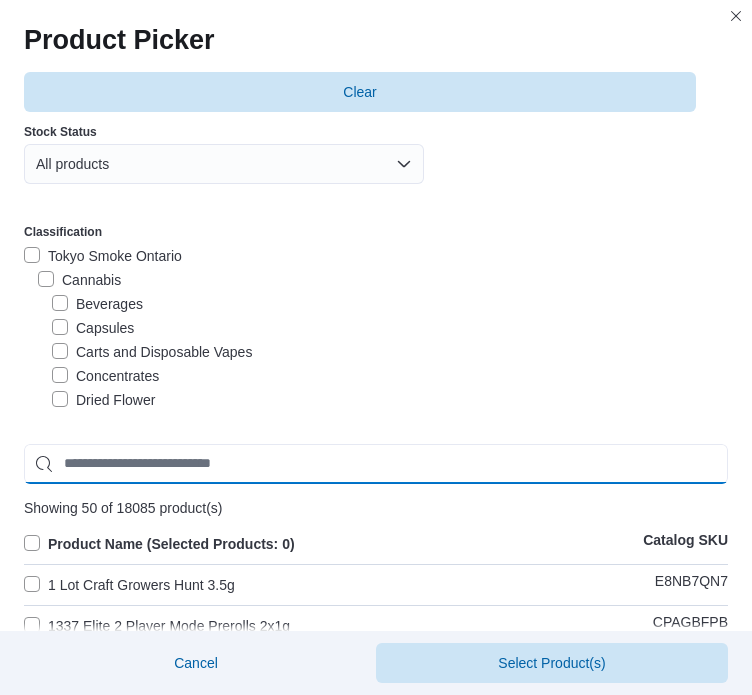 click at bounding box center (376, 464) 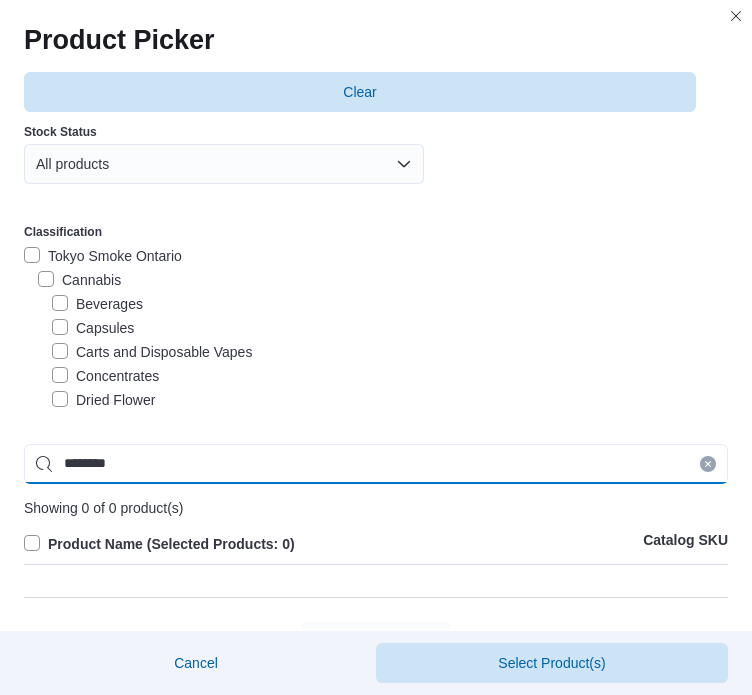 click on "********" at bounding box center (376, 464) 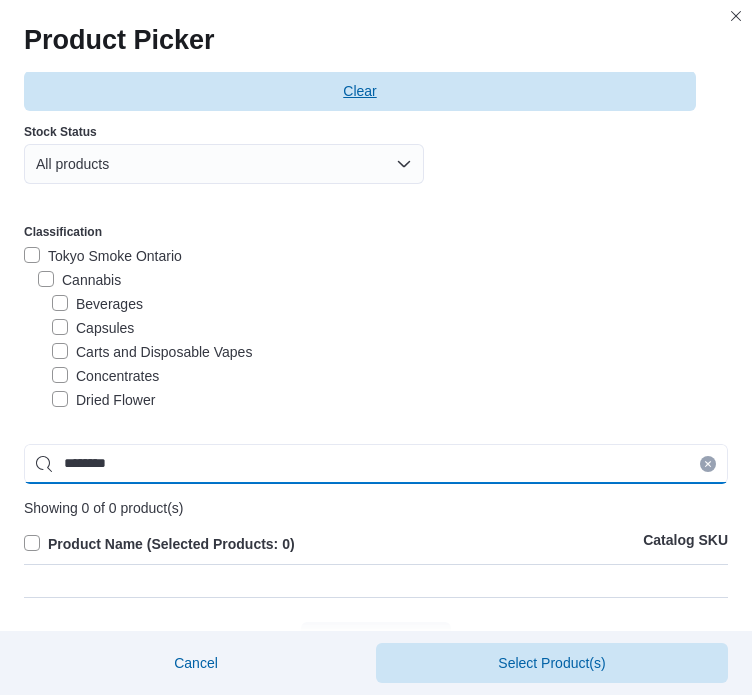 drag, startPoint x: 469, startPoint y: 154, endPoint x: 219, endPoint y: 152, distance: 250.008 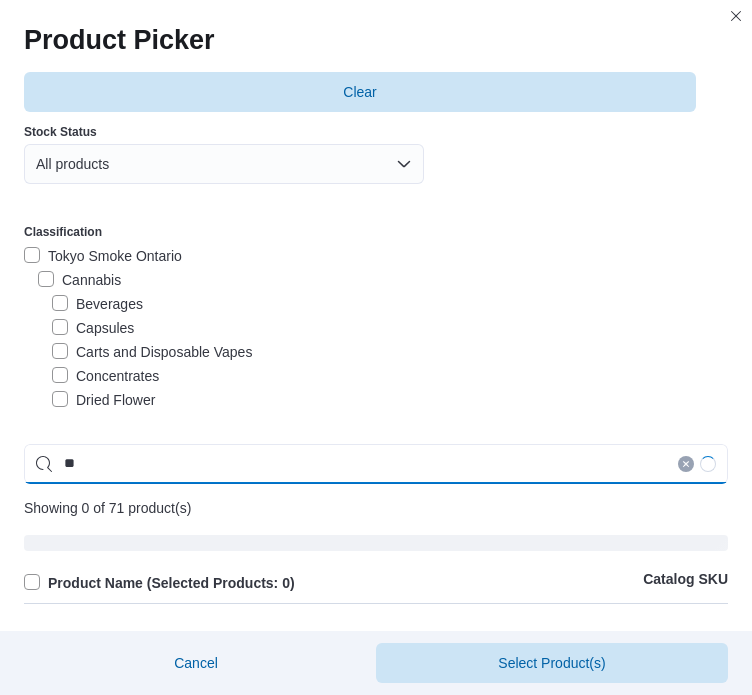 type on "*" 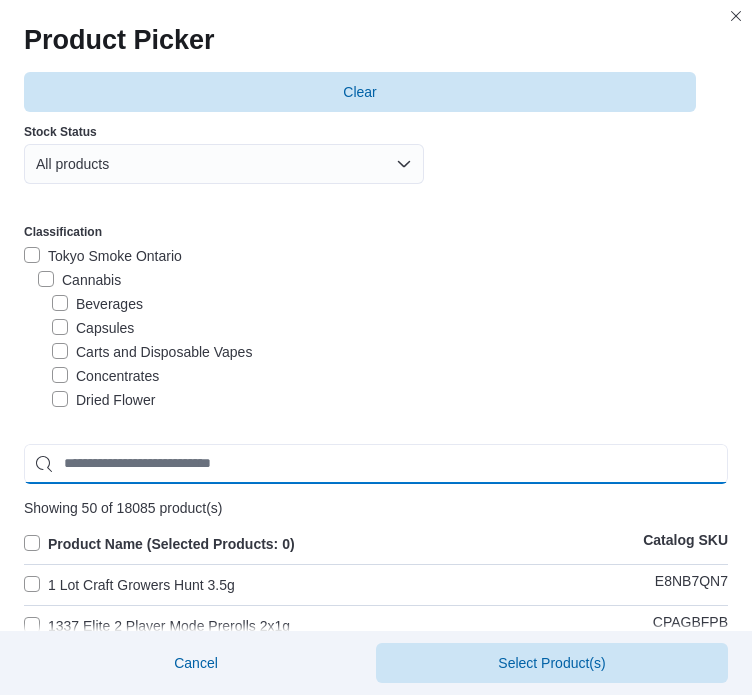 paste on "********" 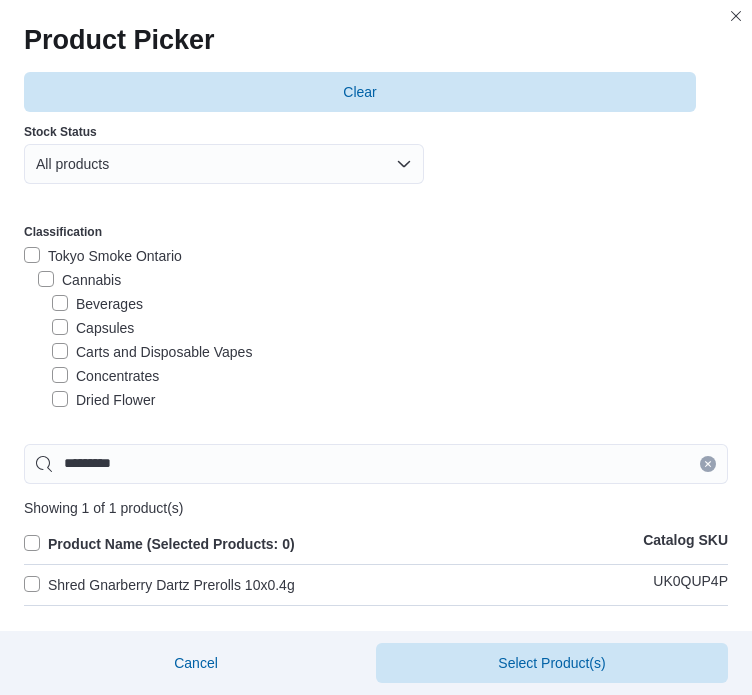 click on "Shred Gnarberry Dartz Prerolls 10x0.4g" at bounding box center (159, 585) 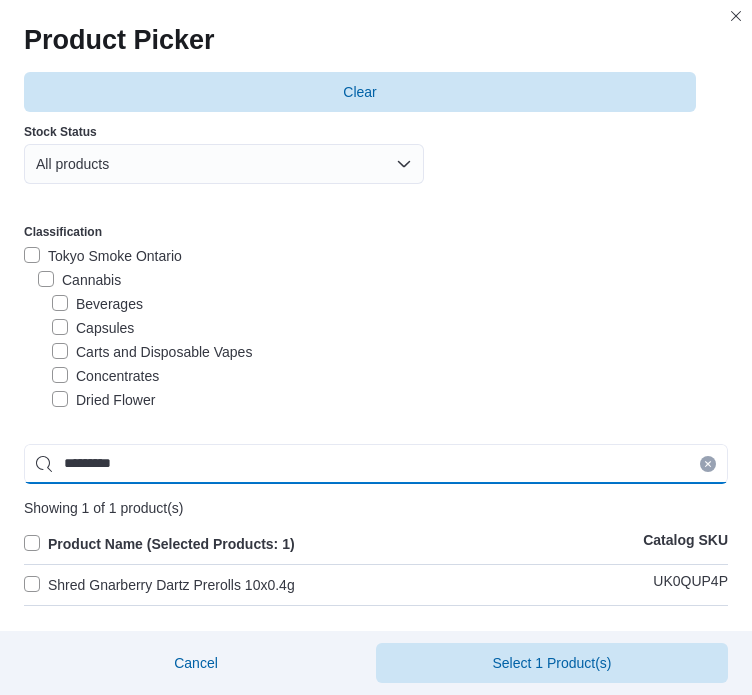 drag, startPoint x: 432, startPoint y: 151, endPoint x: 308, endPoint y: 149, distance: 124.01613 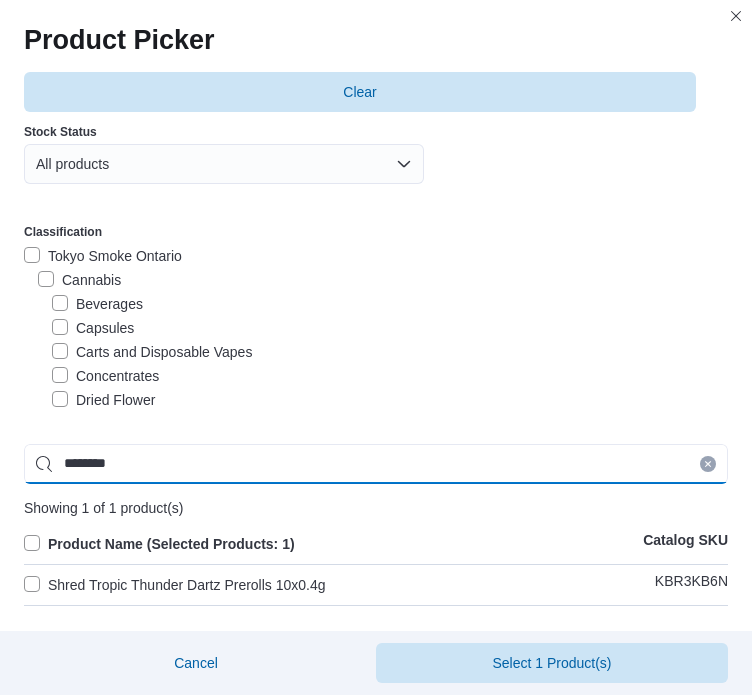 type on "********" 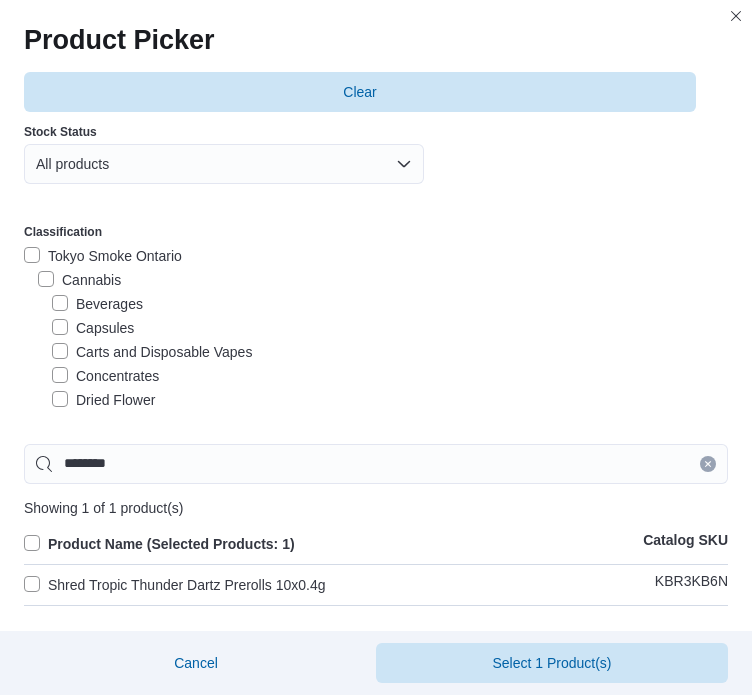 click on "Shred Tropic Thunder Dartz Prerolls 10x0.4g" at bounding box center (175, 585) 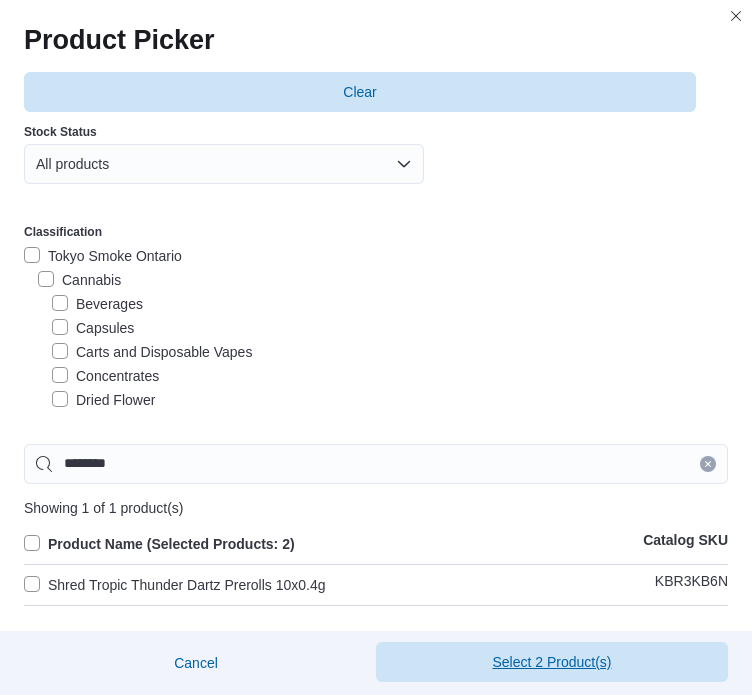 click on "Select 2 Product(s)" at bounding box center [552, 662] 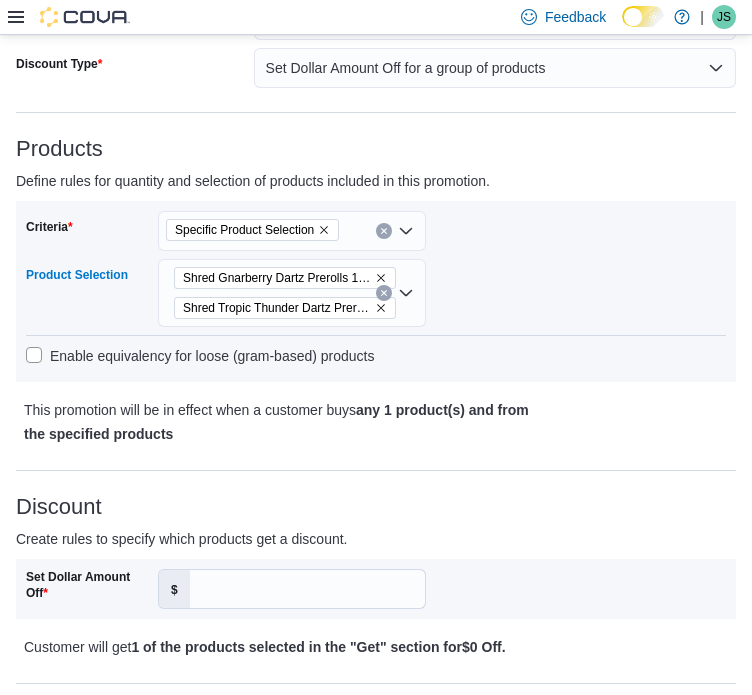 scroll, scrollTop: 523, scrollLeft: 0, axis: vertical 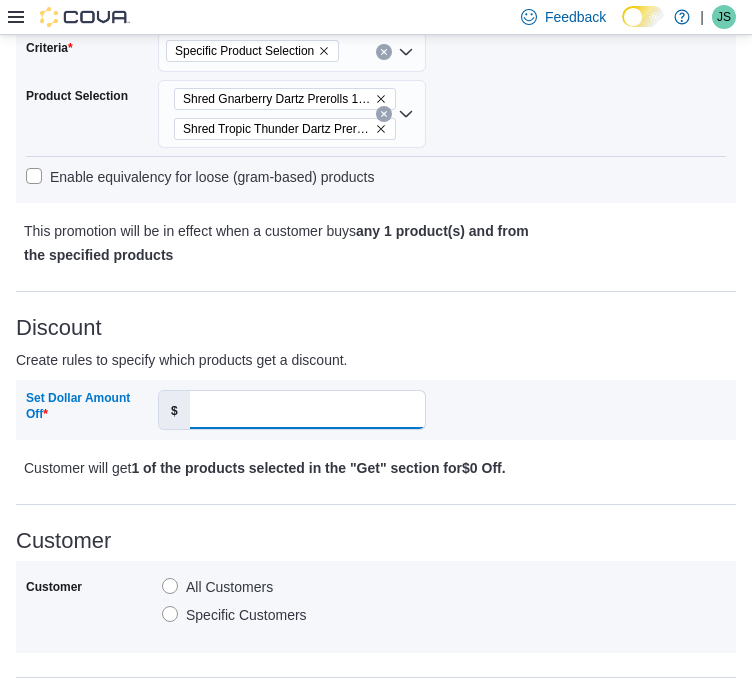 click on "Set Dollar Amount Off" at bounding box center (307, 410) 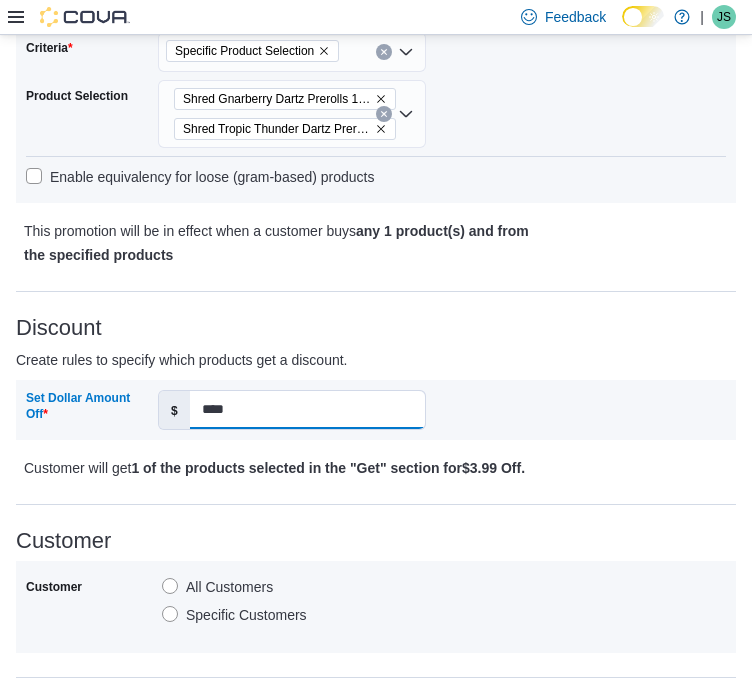 type on "****" 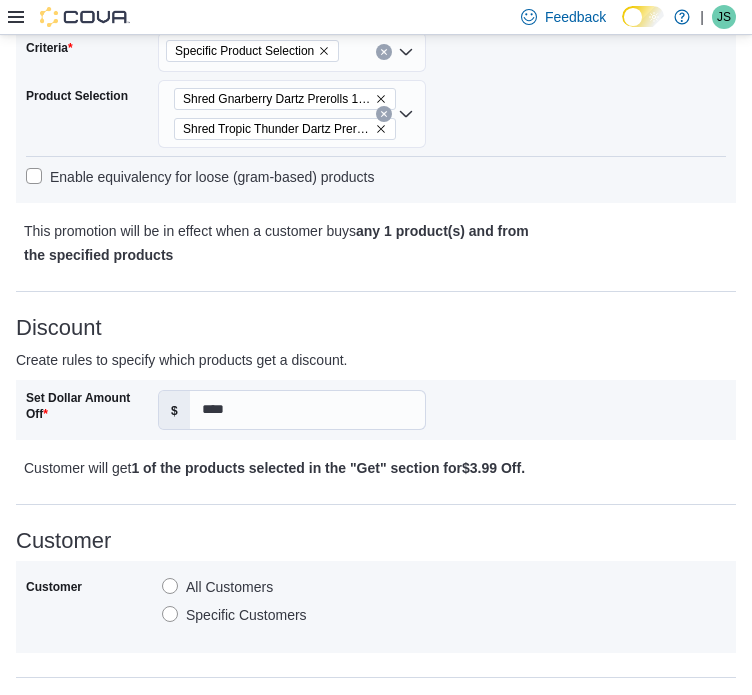 click on "Create rules to specify which products get a discount." at bounding box center (286, 360) 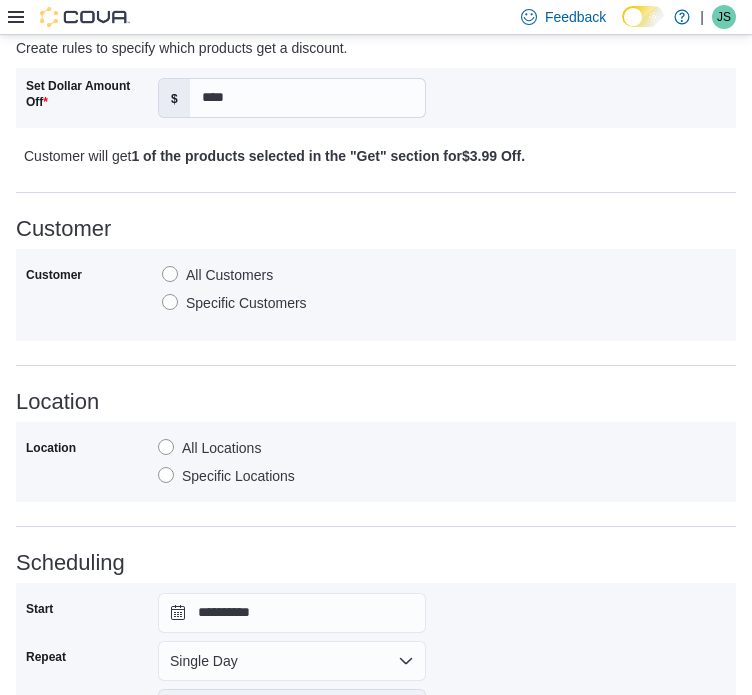 click on "Specific Locations" at bounding box center [226, 476] 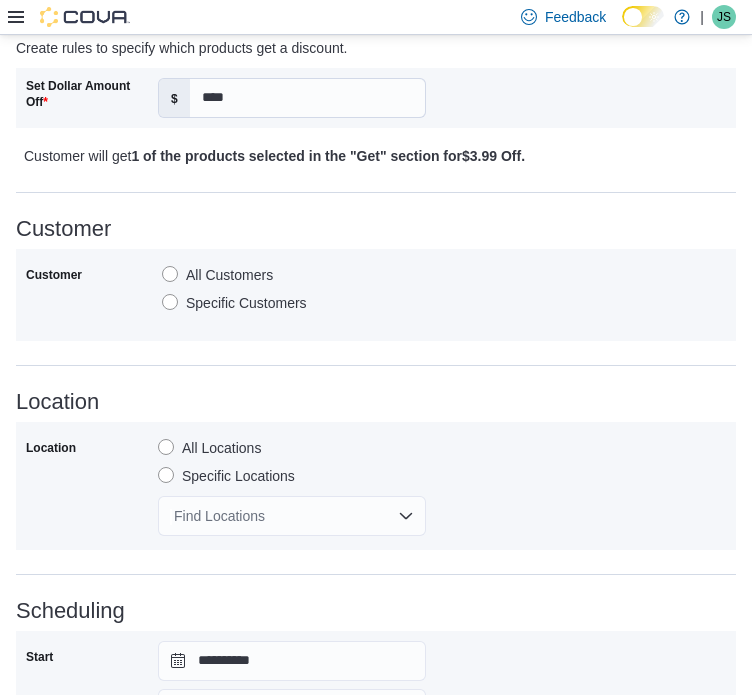 click on "Find Locations" at bounding box center (292, 516) 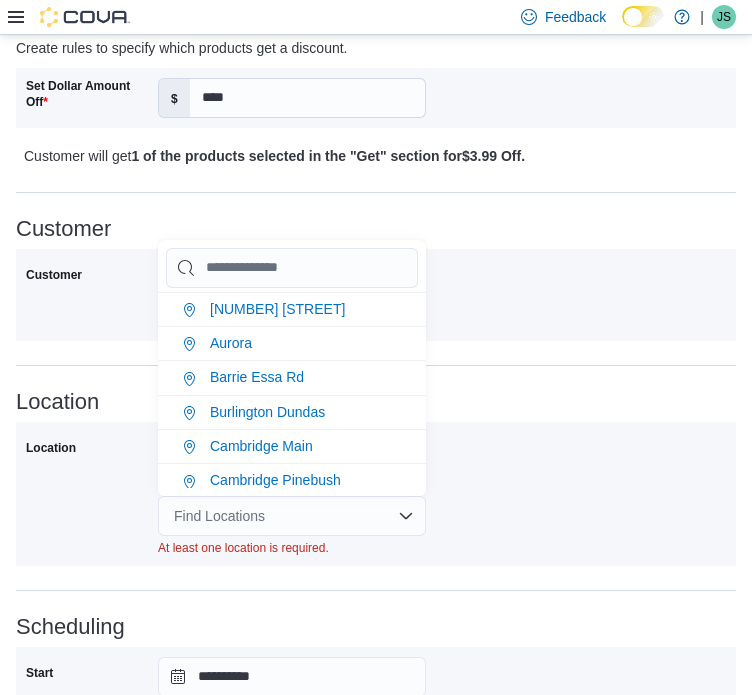 type on "*" 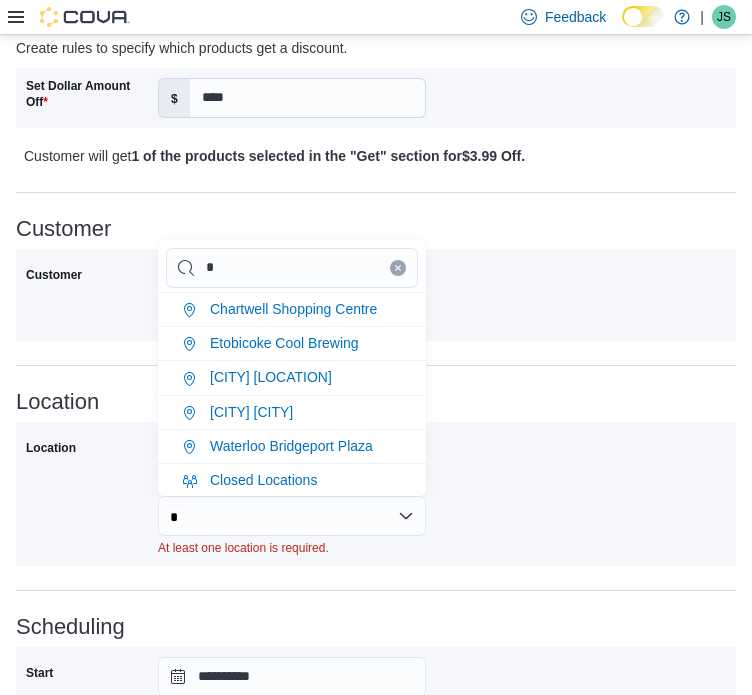 type on "**" 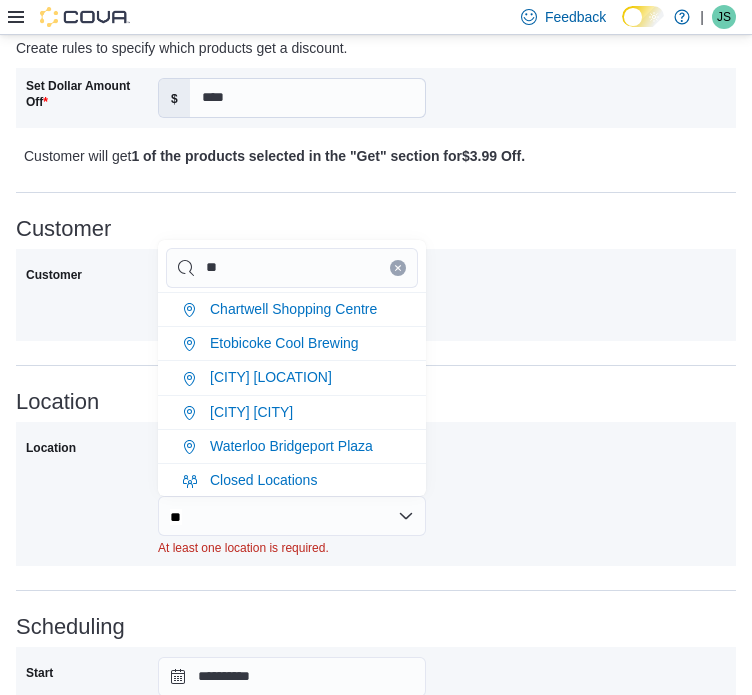 type on "***" 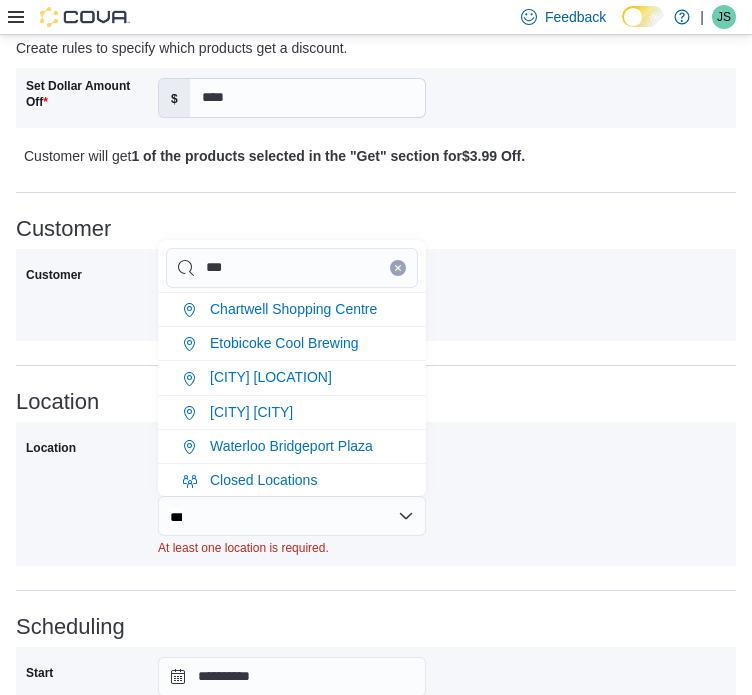 type on "****" 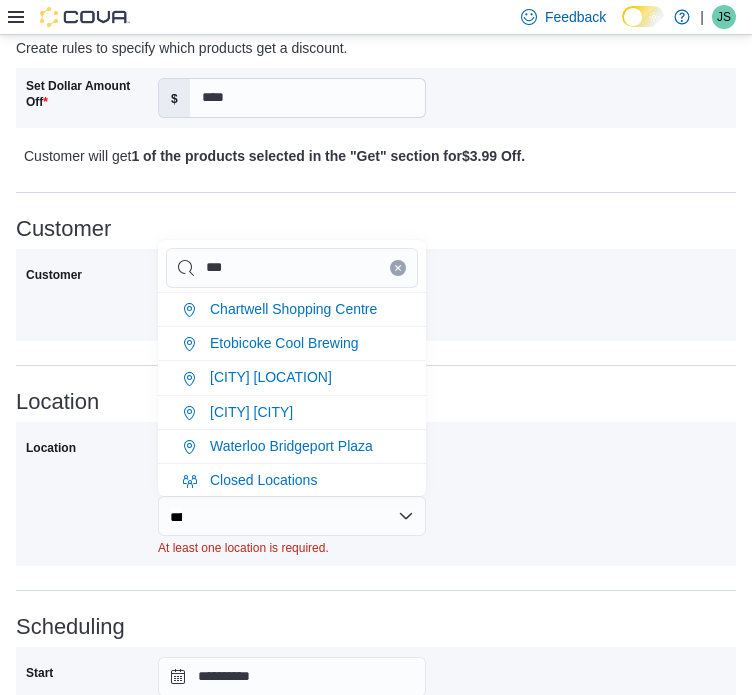 type on "****" 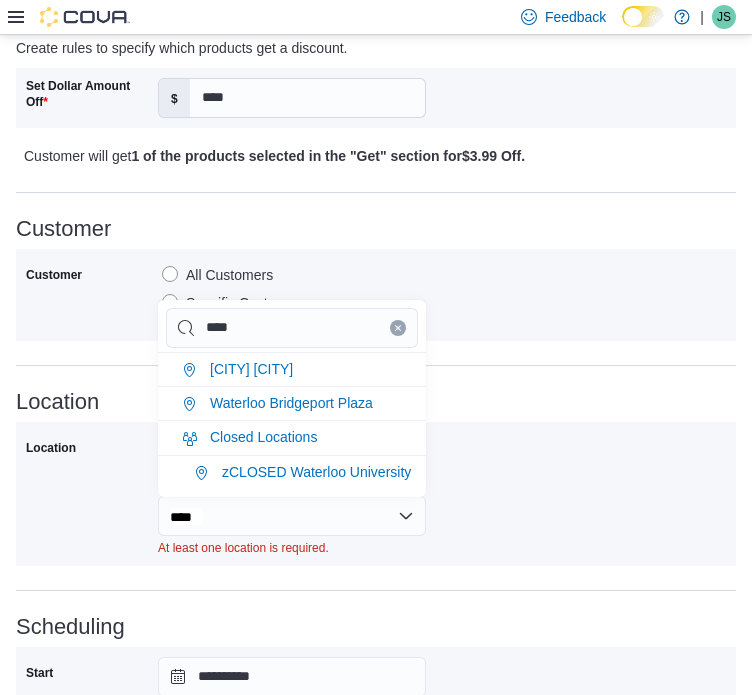 type on "*****" 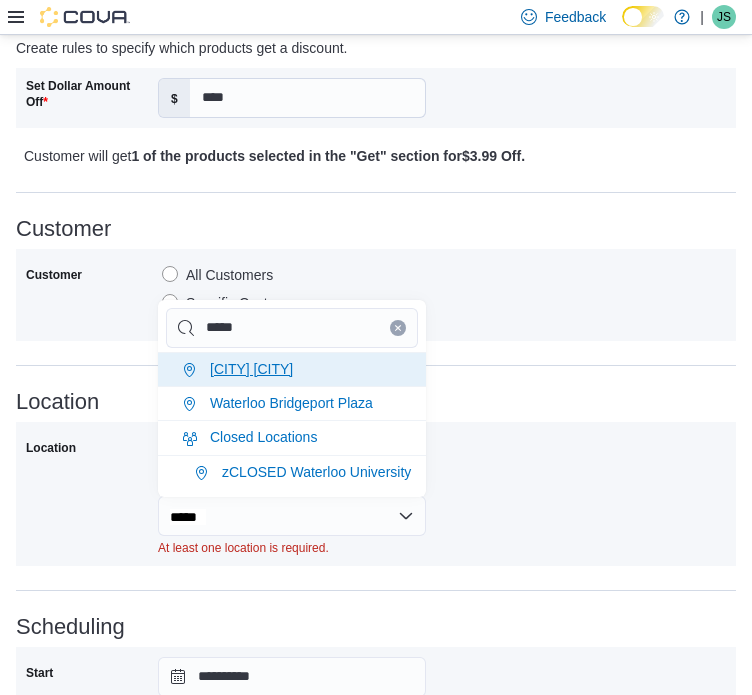 type on "*****" 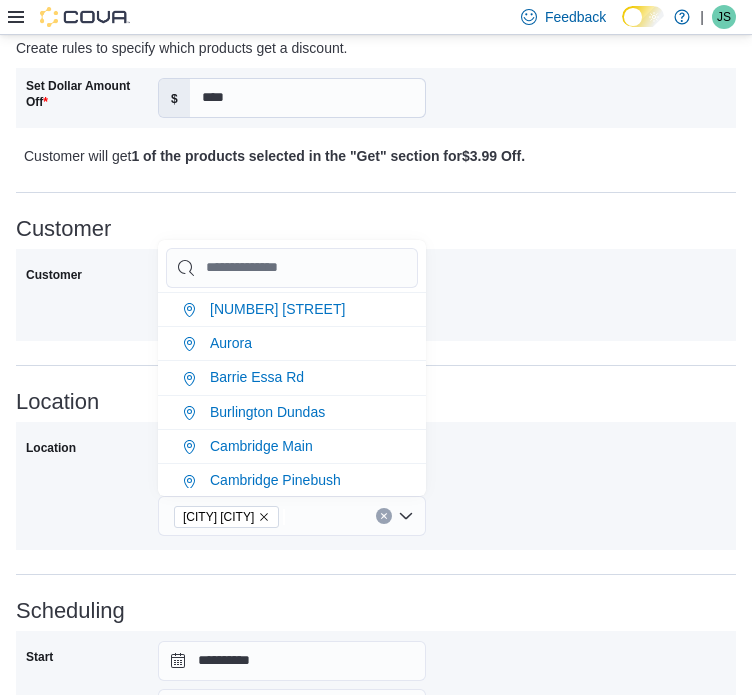 click on "Location All Locations Specific Locations [CITY] [CITY]" at bounding box center (376, 486) 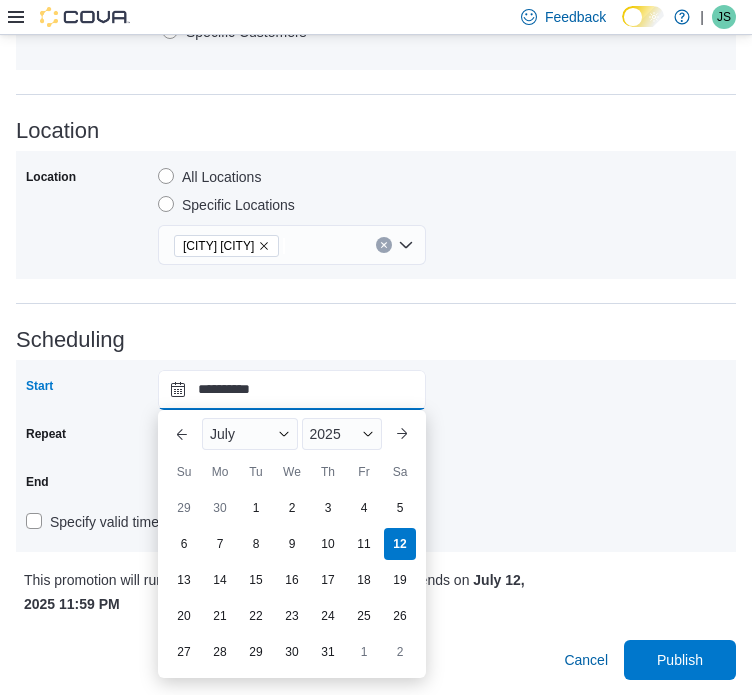 click on "**********" at bounding box center [292, 390] 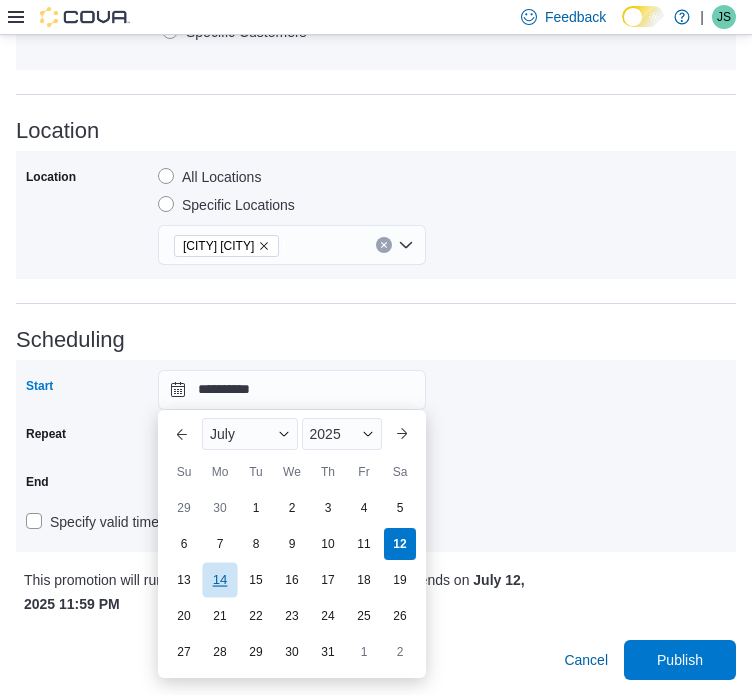 click on "14" at bounding box center (219, 579) 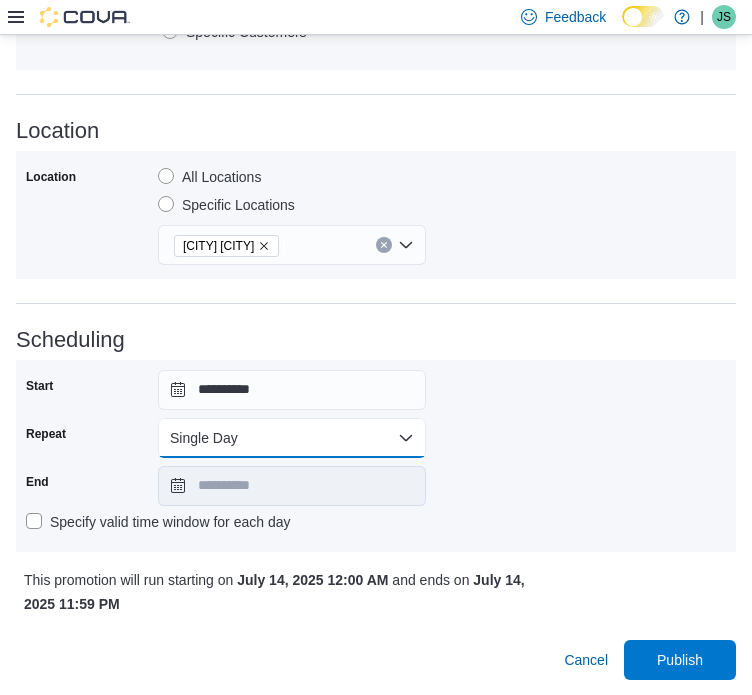 click on "Single Day" at bounding box center [292, 438] 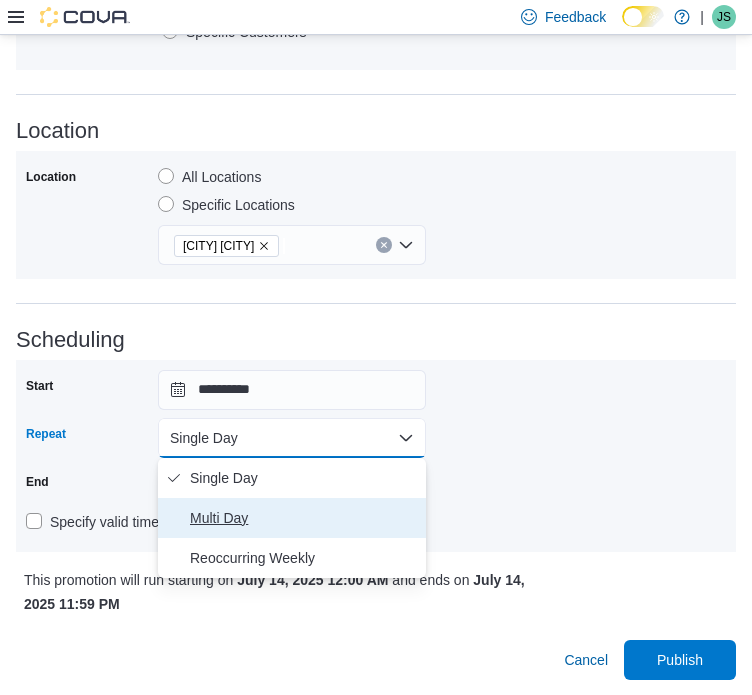 click on "Multi Day" at bounding box center [292, 518] 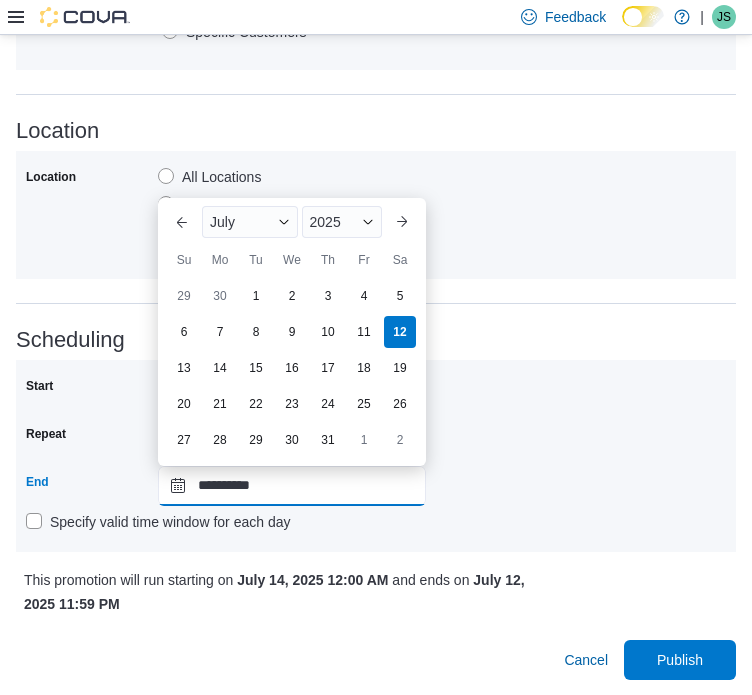 click on "**********" at bounding box center [292, 486] 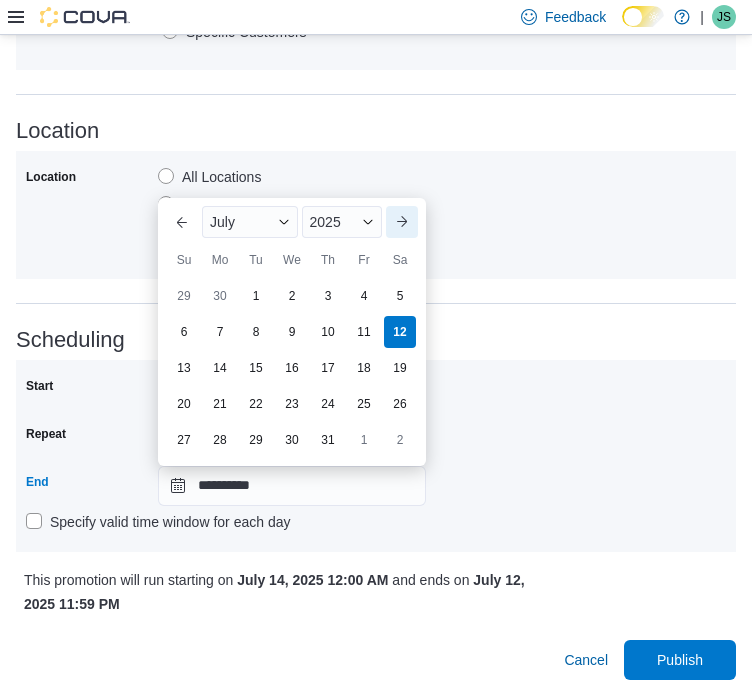 click on "Next month" at bounding box center (402, 222) 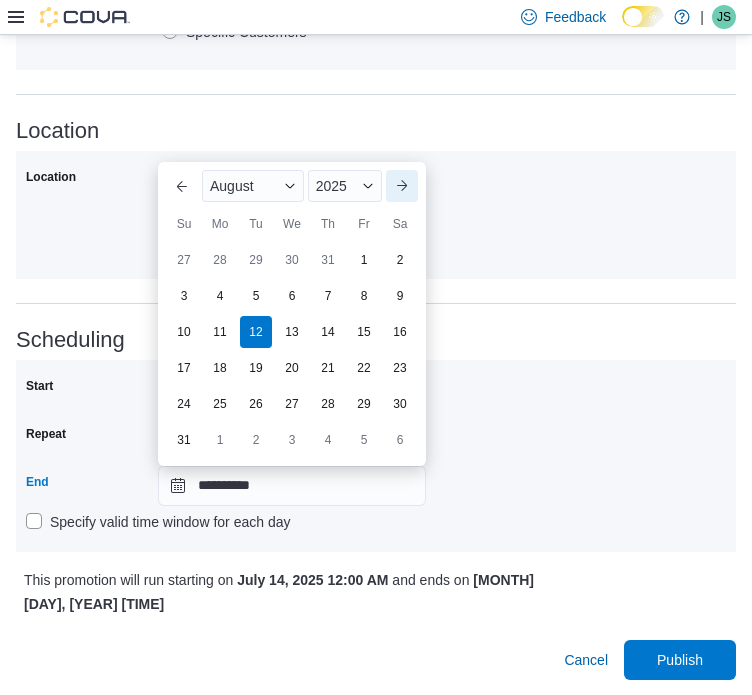 click on "Next month" at bounding box center (402, 186) 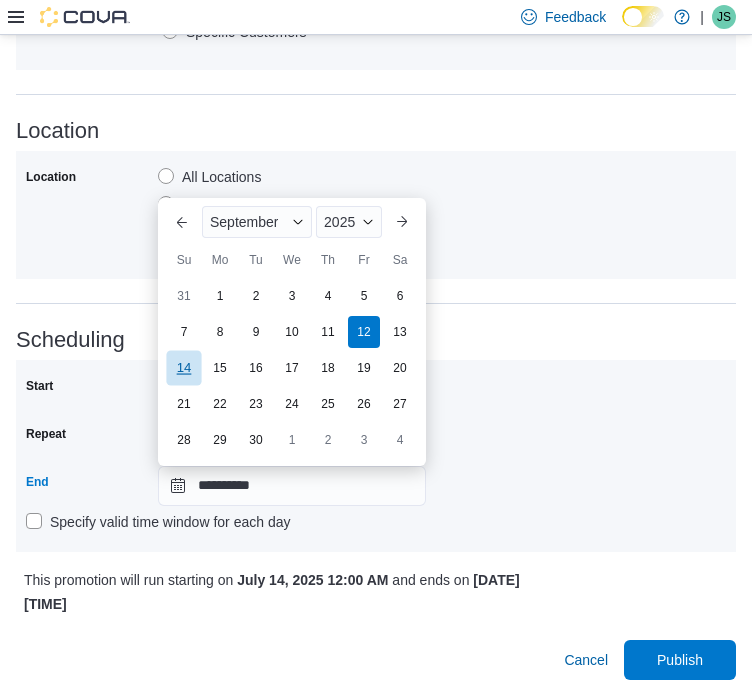 click on "14" at bounding box center (183, 367) 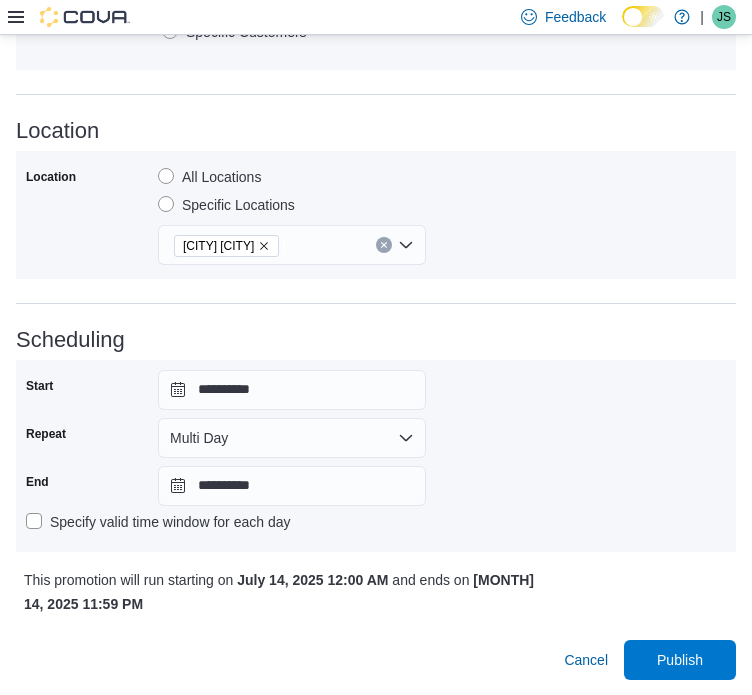 click on "**********" at bounding box center (376, 456) 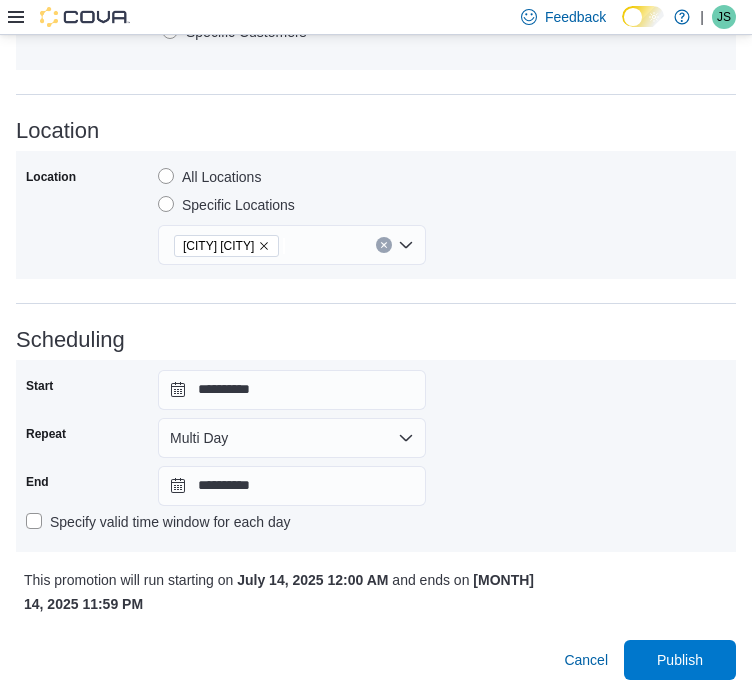 click on "**********" at bounding box center [376, 456] 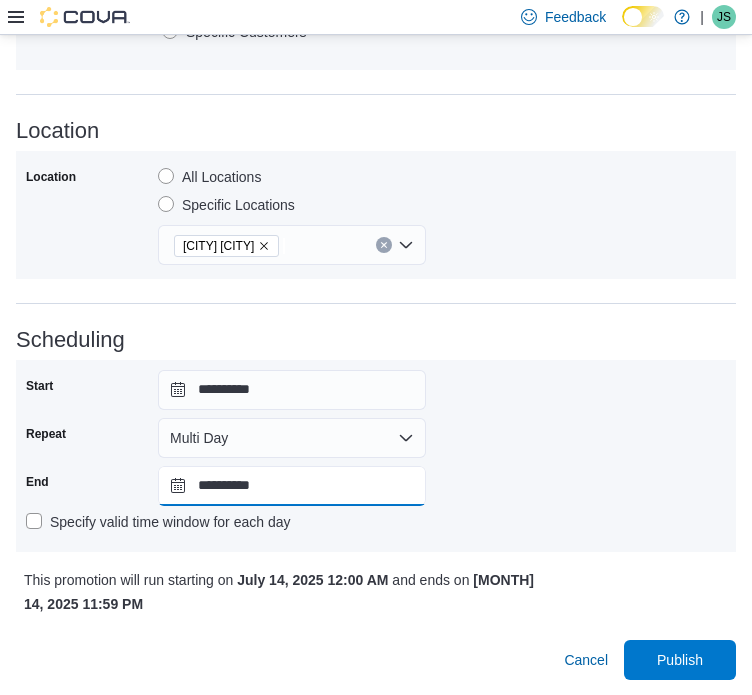 click on "**********" at bounding box center (292, 486) 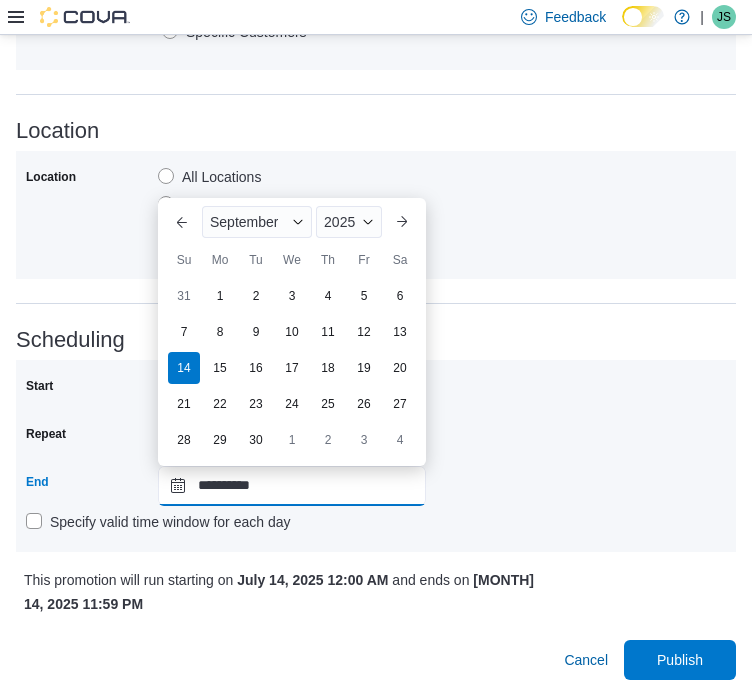click on "**********" at bounding box center (292, 486) 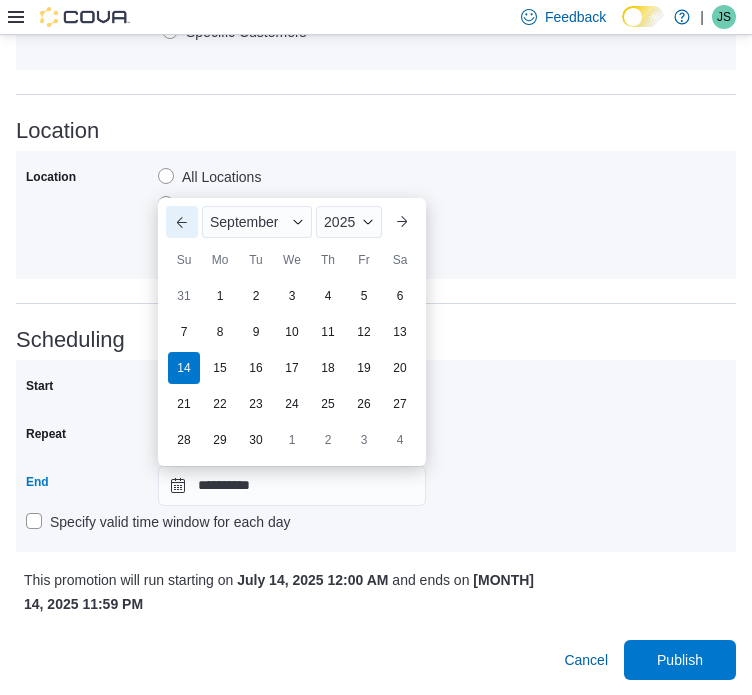 click on "Previous Month" at bounding box center (182, 222) 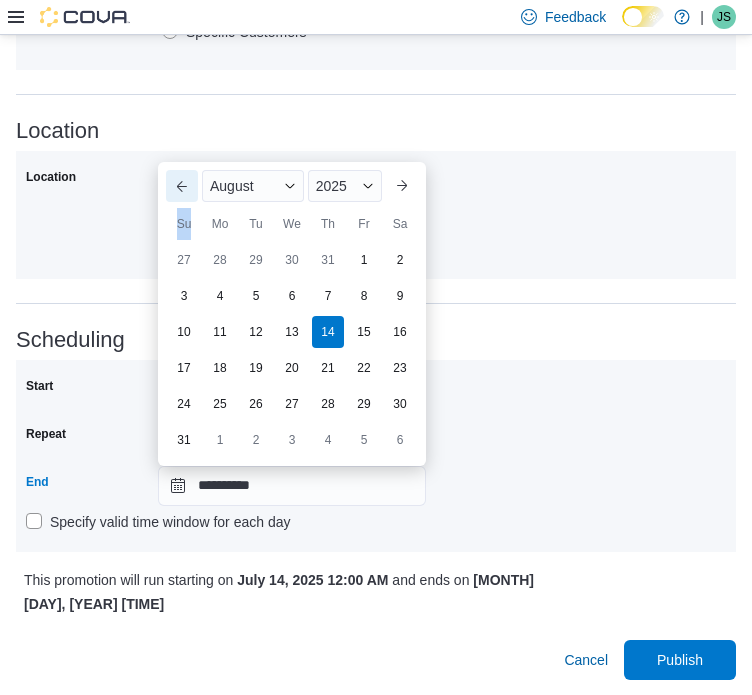click on "Su" at bounding box center (184, 224) 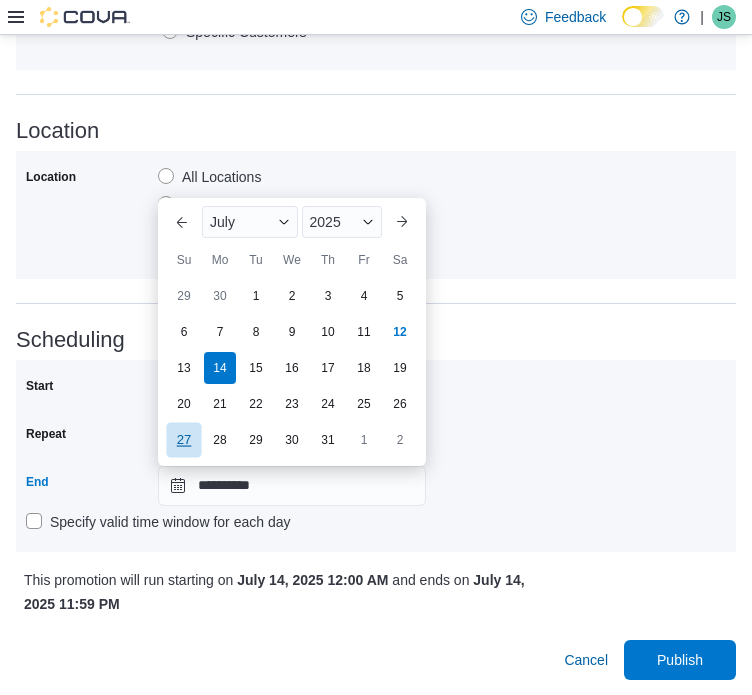 click on "27" at bounding box center [183, 439] 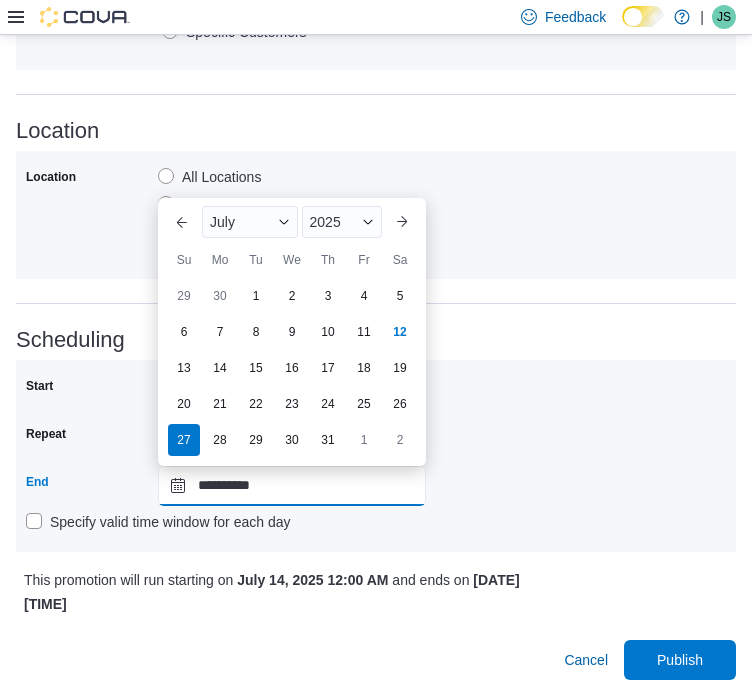 click on "**********" at bounding box center [292, 486] 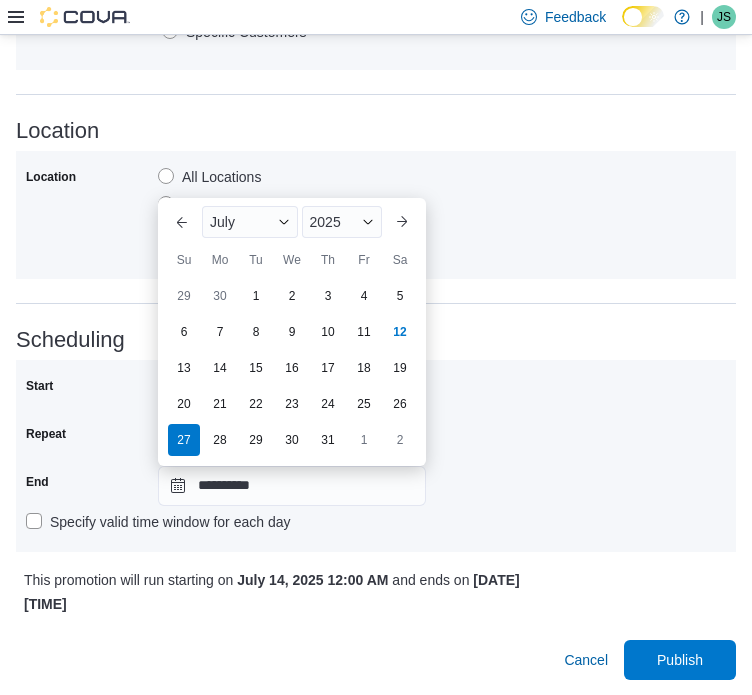 click on "**********" at bounding box center (376, 456) 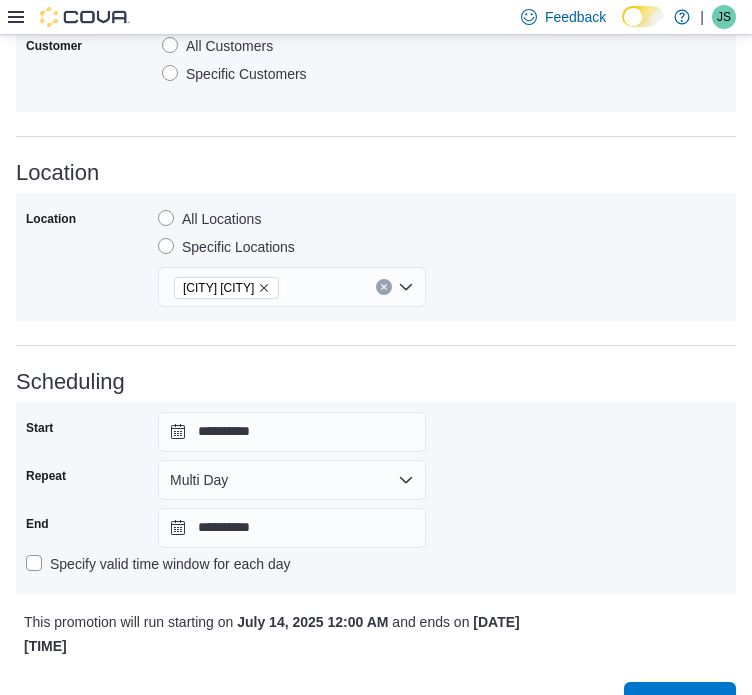 scroll, scrollTop: 1106, scrollLeft: 0, axis: vertical 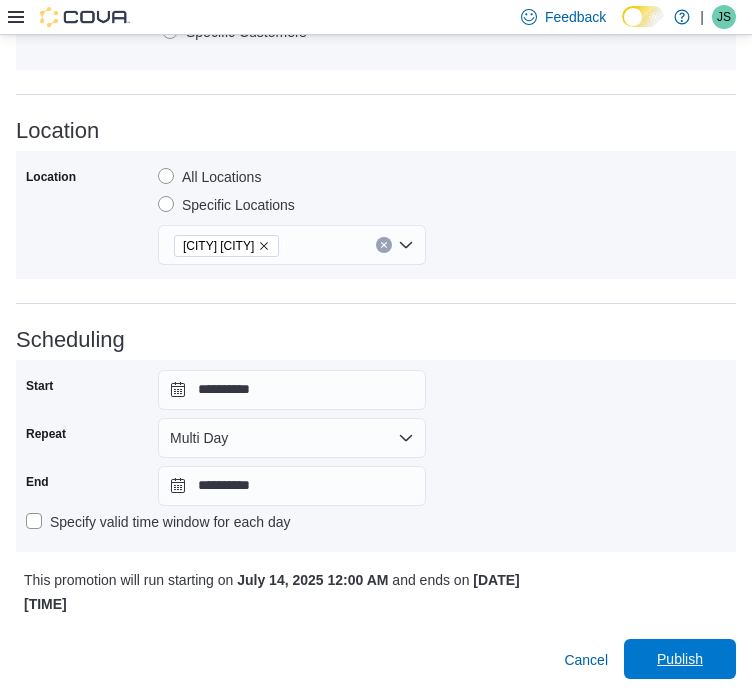 click on "Publish" at bounding box center (680, 659) 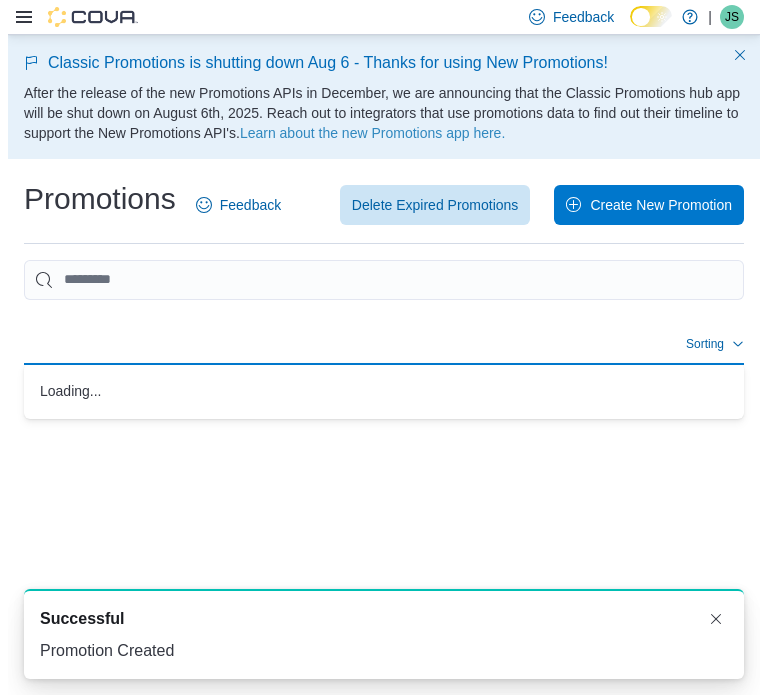 scroll, scrollTop: 0, scrollLeft: 0, axis: both 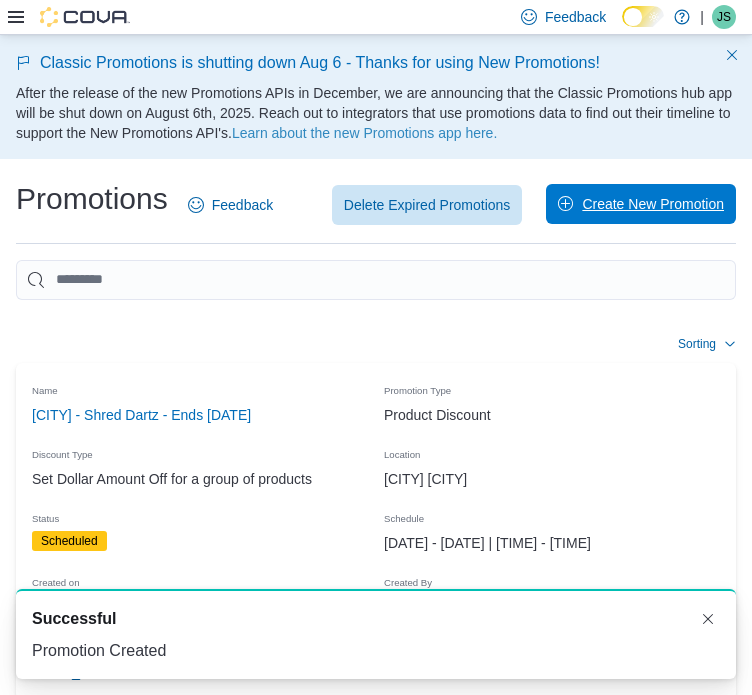 click on "Create New Promotion" at bounding box center [653, 204] 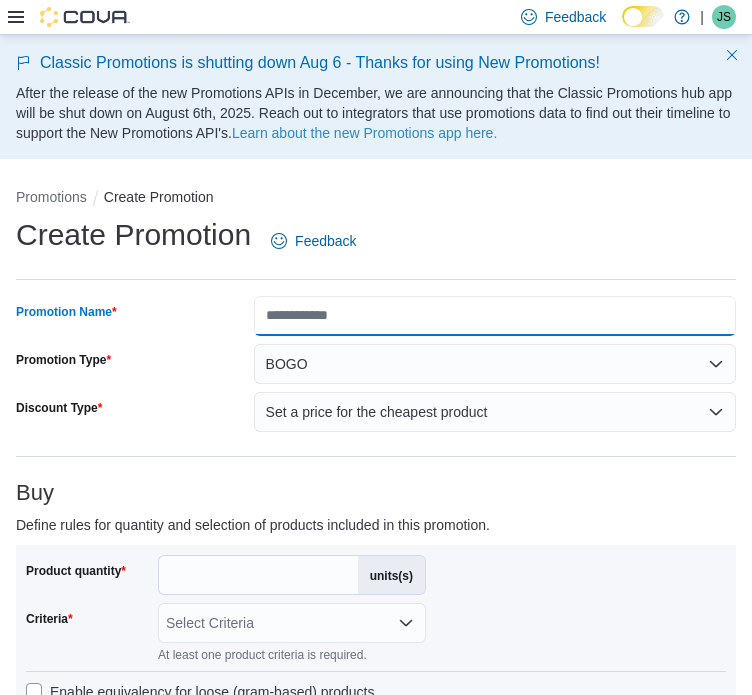 click on "Promotion Name" at bounding box center [495, 316] 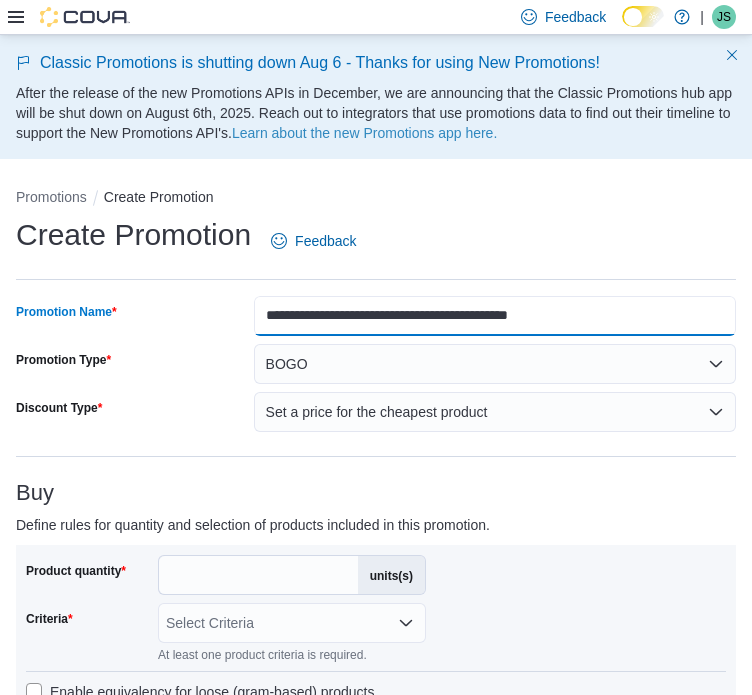 drag, startPoint x: 631, startPoint y: 318, endPoint x: 430, endPoint y: 328, distance: 201.2486 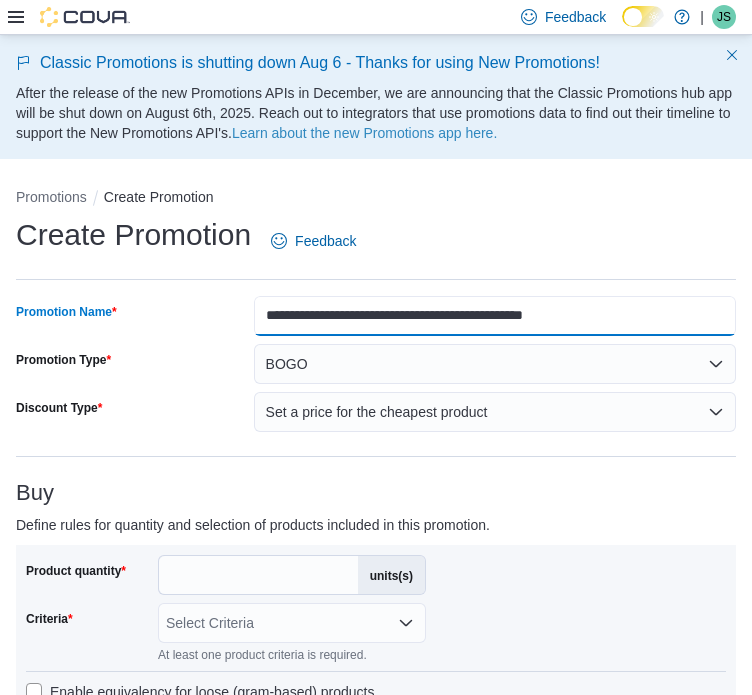 type on "**********" 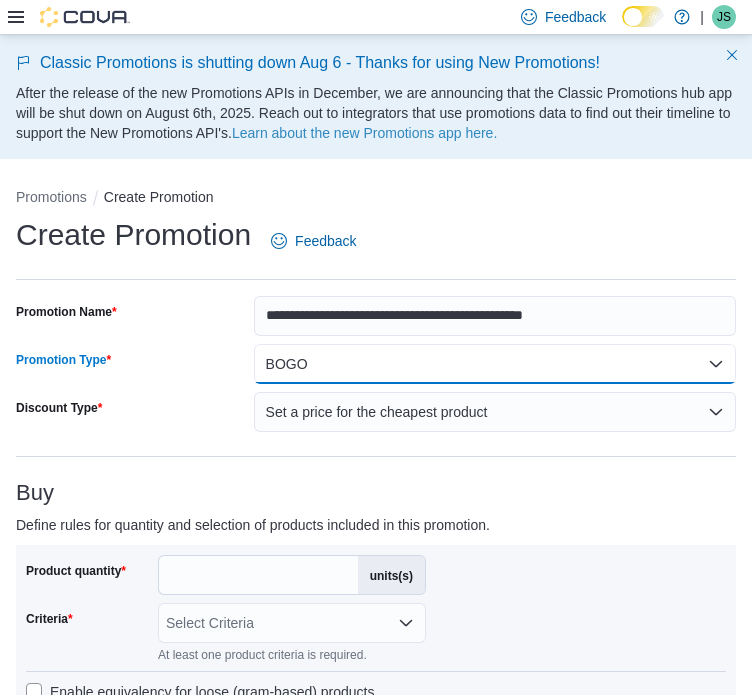 click on "BOGO" at bounding box center [495, 364] 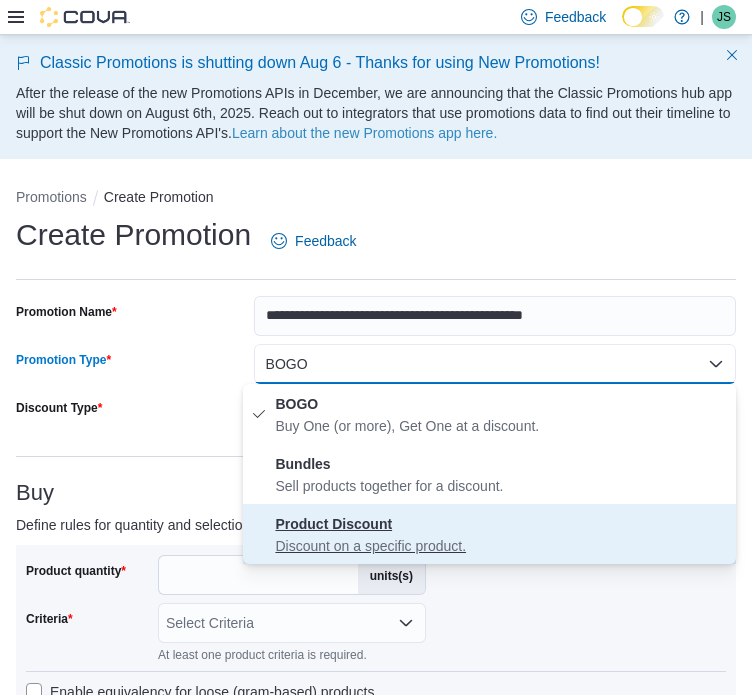 click on "Discount on a specific product." at bounding box center (501, 546) 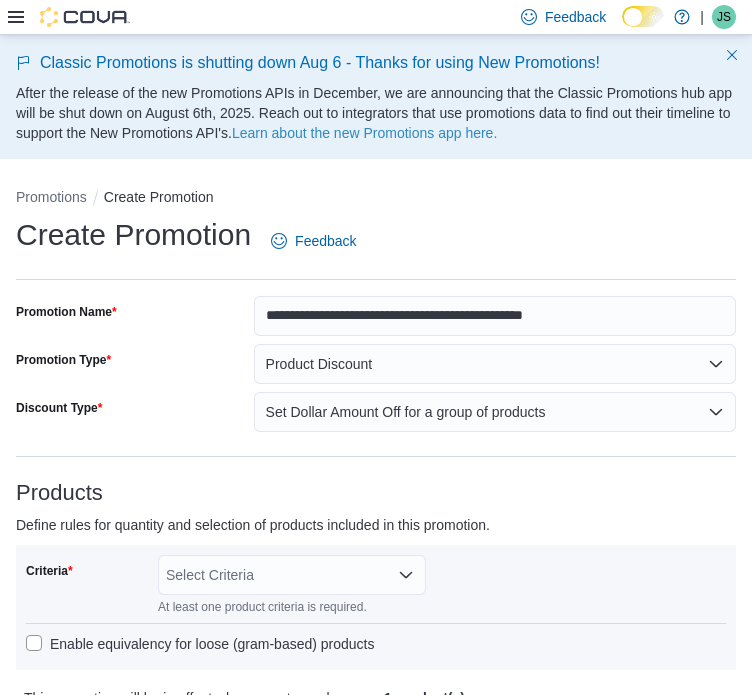 click on "**********" at bounding box center [376, 977] 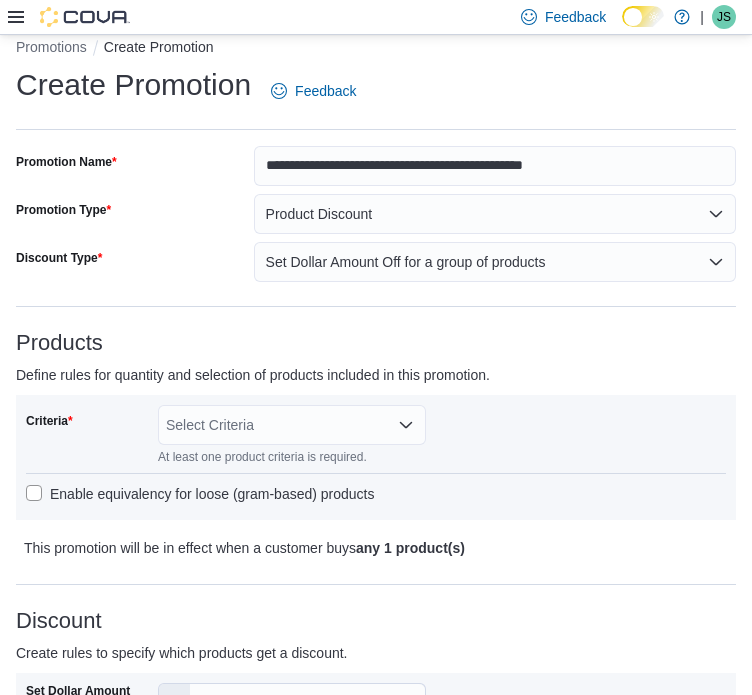 scroll, scrollTop: 184, scrollLeft: 0, axis: vertical 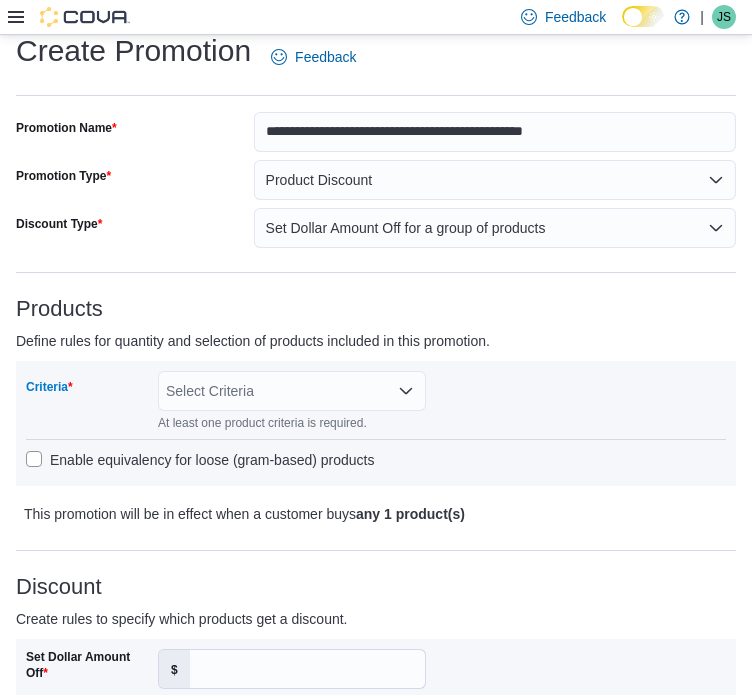 click on "Select Criteria" at bounding box center [292, 391] 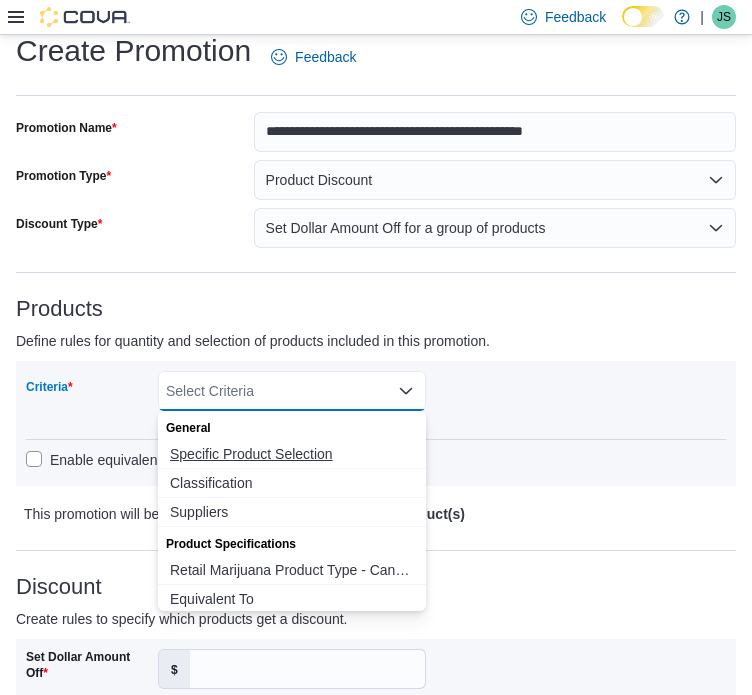 click on "Specific Product Selection" at bounding box center (292, 454) 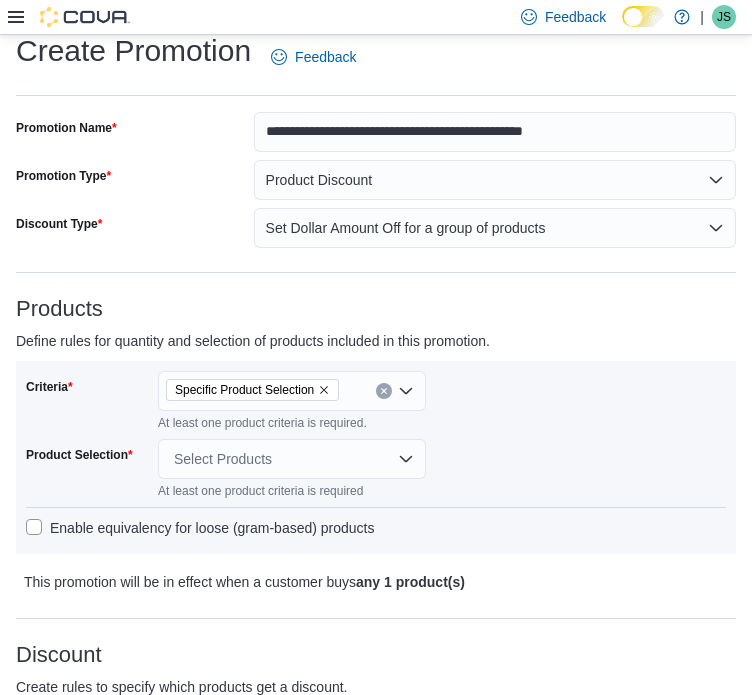 click on "Define rules for quantity and selection of products included in this promotion." at bounding box center (376, 341) 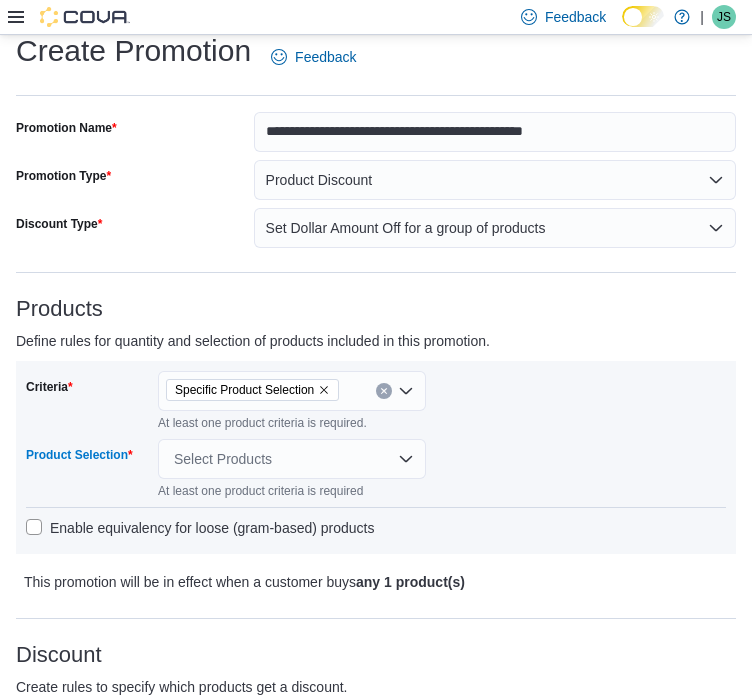 click on "Select Products" at bounding box center (292, 459) 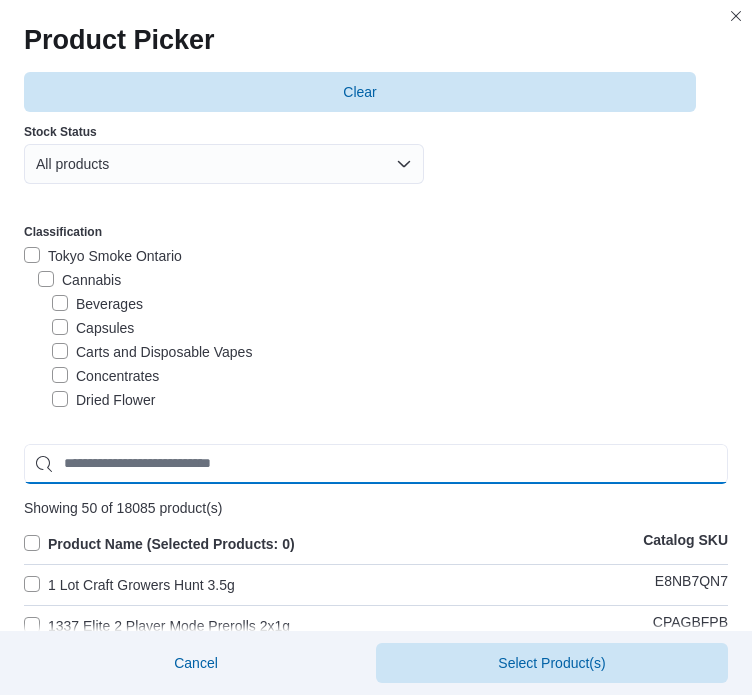 click at bounding box center (376, 464) 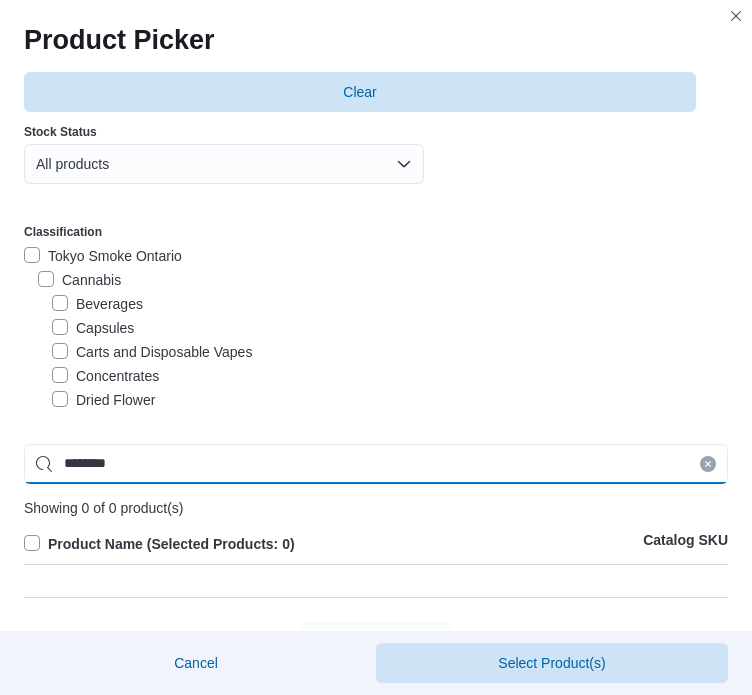 drag, startPoint x: 538, startPoint y: 141, endPoint x: 309, endPoint y: 135, distance: 229.07858 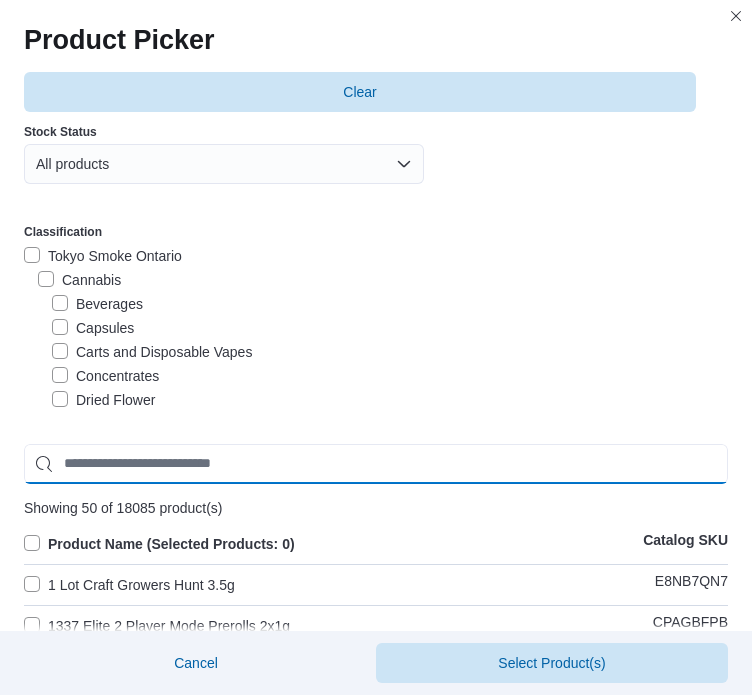 click at bounding box center [376, 464] 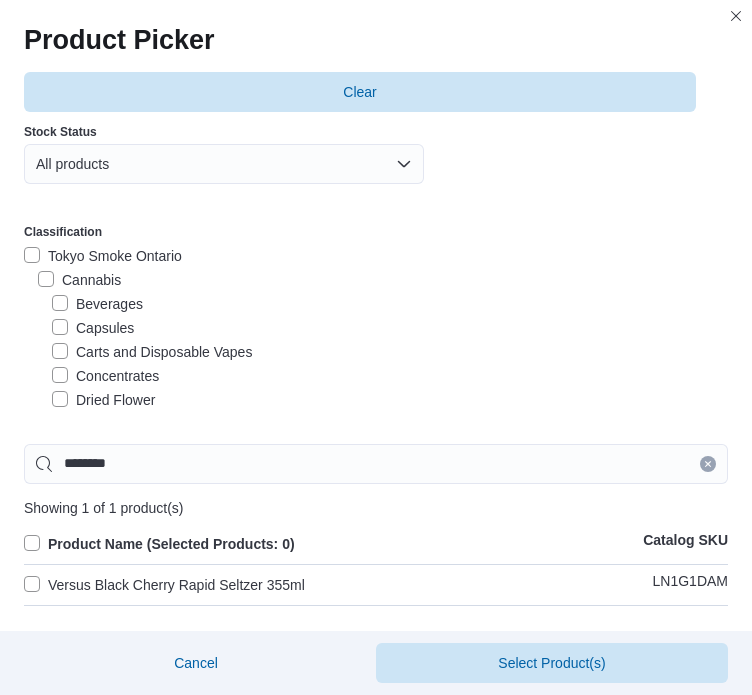 click on "Versus Black Cherry Rapid Seltzer 355ml" at bounding box center [164, 585] 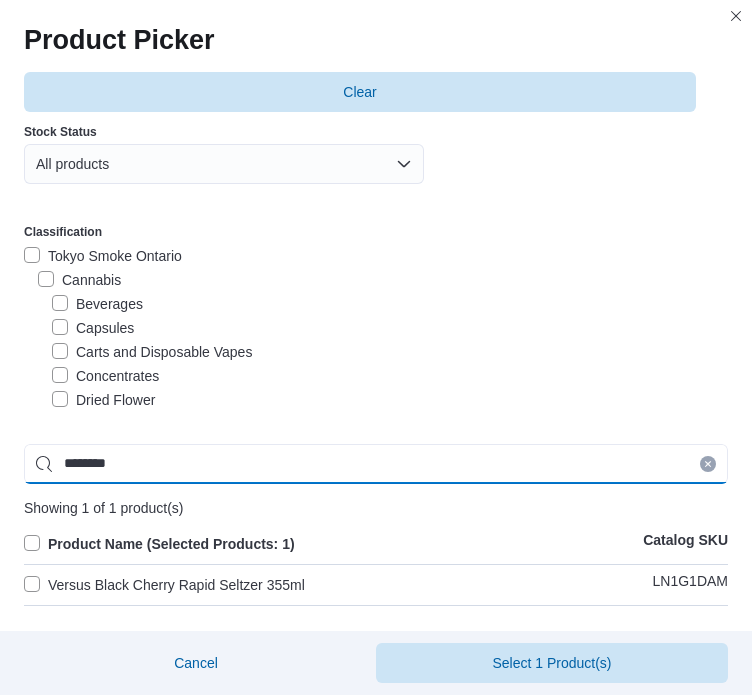 drag, startPoint x: 417, startPoint y: 160, endPoint x: 286, endPoint y: 170, distance: 131.38112 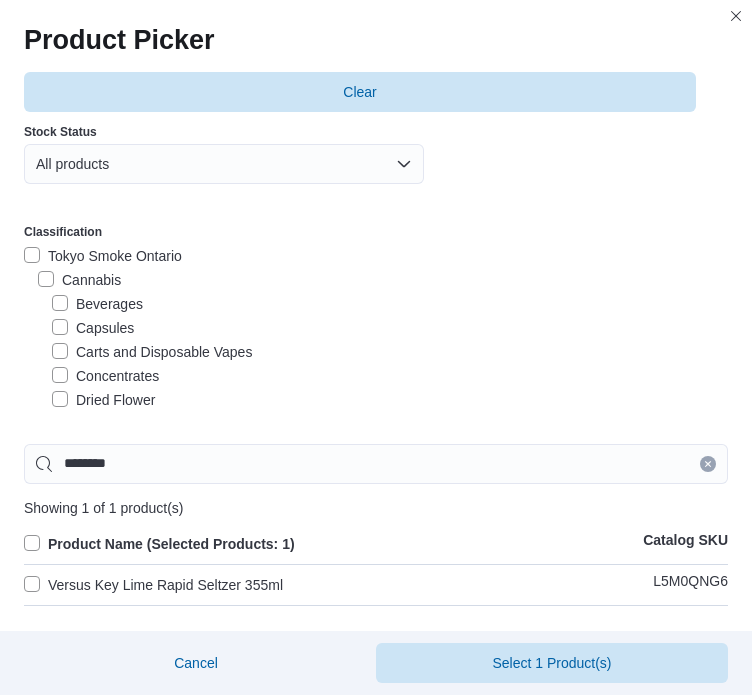 click on "Clear Stock Status All products Classification Tokyo Smoke Ontario Cannabis Beverages Capsules Carts and Disposable Vapes Concentrates Dried Flower Edibles Oils Prerolls Plants Topicals Seeds Infused Prerolls Accessories Accessories Consumption Batteries & Vaporizers Bongs Cones & Papers Dab Rigs Lighters Pipes Apparel Bottoms Clothing Accessories Tops Lifestyle Cards Home Care & Maintenance Cleaning Supplies Replacement Parts Preparation Grinders Tools Trays Storage Storage Bundles Variety Set Bundles Bundle Other Delivery Gift Card - Non Accessory Donations Development Orphaned SKUs Archived Accessories Suppliers !BLANK A Good Deed Ace Valley Alibaba Ally Amazon Arts Express Aurora B Movin Distribution Bello Big Bark bobhq Braveart BRNT BudBooster Burb Canada Puffin Canadian Cancer Society Canadian Distributor Inc. Cannara Cannara Swag Shop Cannara Swag Shop Cannatron Cannavolve Inc CannTerp Canopy Cheech Glass Clayton Pottery Cookies Coterie Cannabis Cummings Enterprises Inc. DAA Detonate ERRLECTRIC" at bounding box center (376, 387) 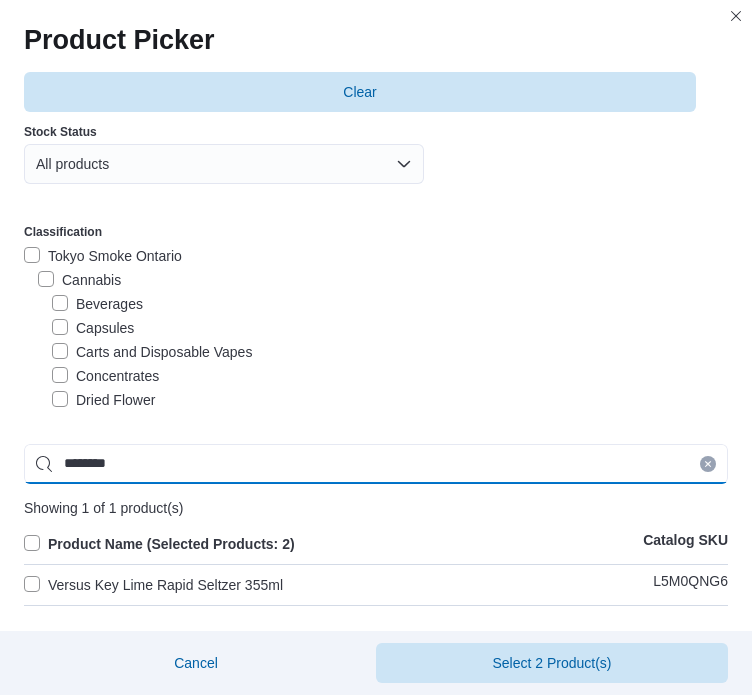 drag, startPoint x: 501, startPoint y: 152, endPoint x: 297, endPoint y: 161, distance: 204.19843 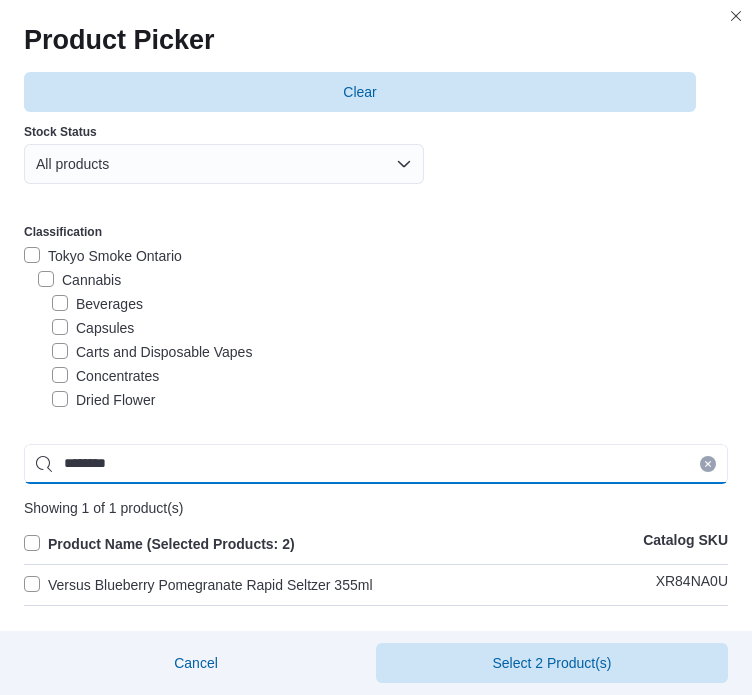type on "********" 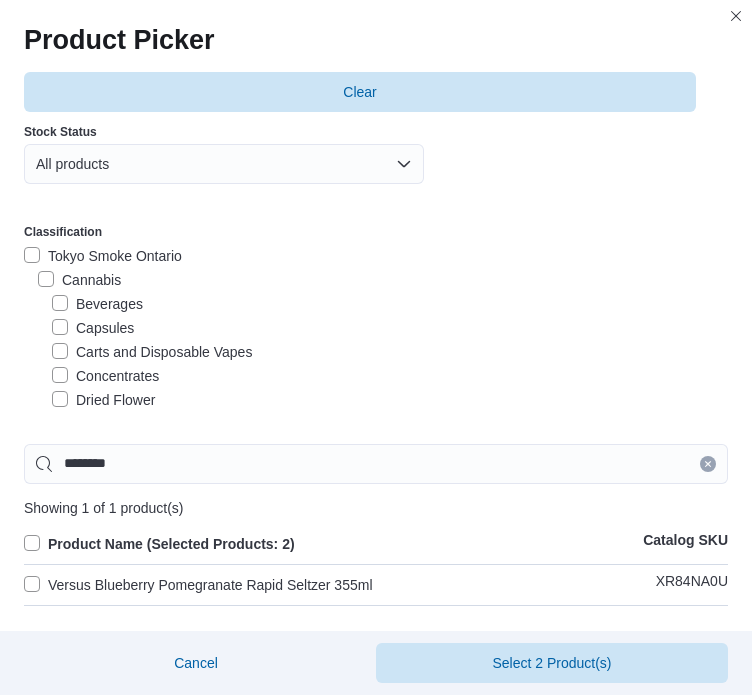 click on "Versus Blueberry Pomegranate Rapid Seltzer 355ml" at bounding box center [198, 585] 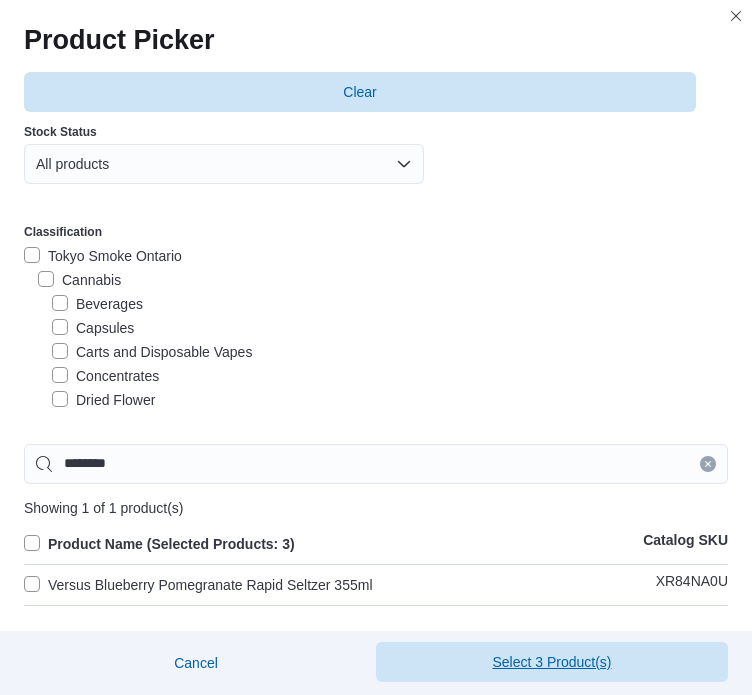 click on "Select 3 Product(s)" at bounding box center (551, 662) 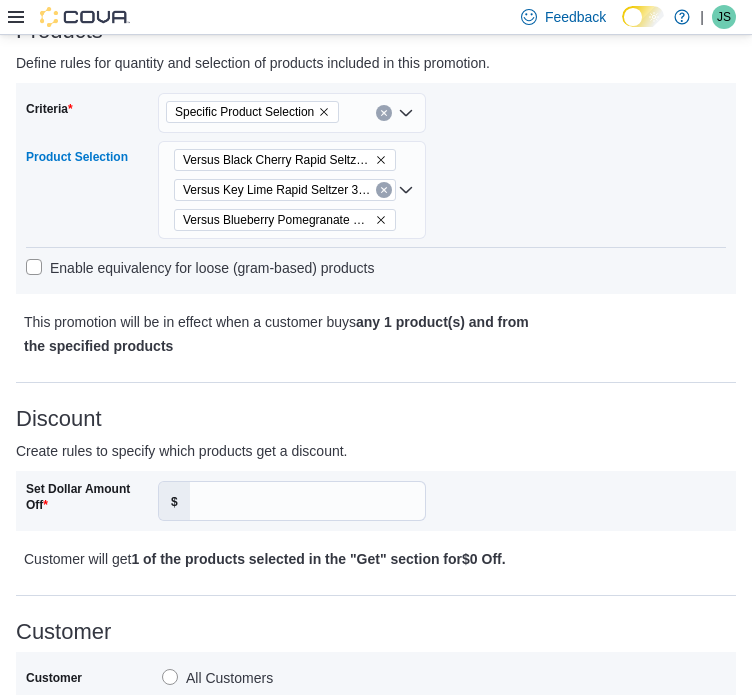 scroll, scrollTop: 463, scrollLeft: 0, axis: vertical 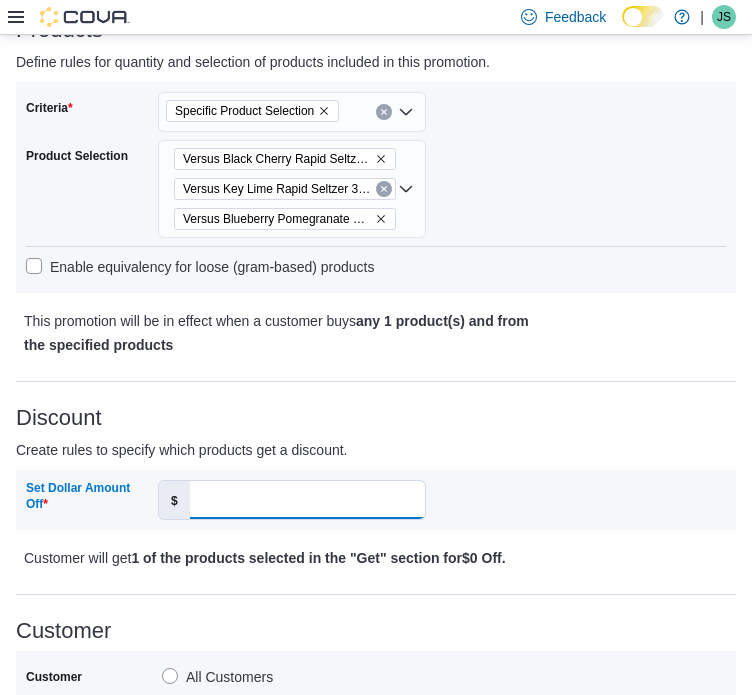 click on "Set Dollar Amount Off" at bounding box center (307, 500) 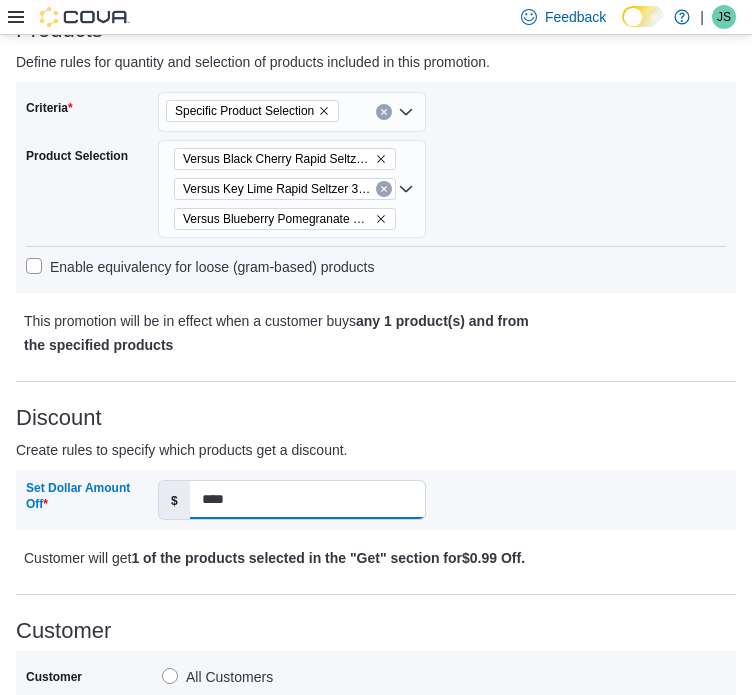 type on "****" 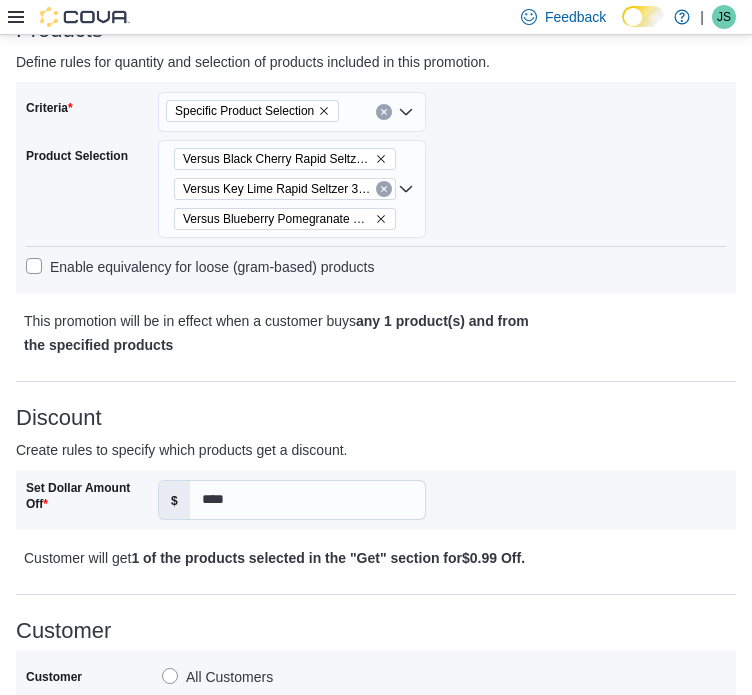 click on "Starting on and ends on" at bounding box center (376, 569) 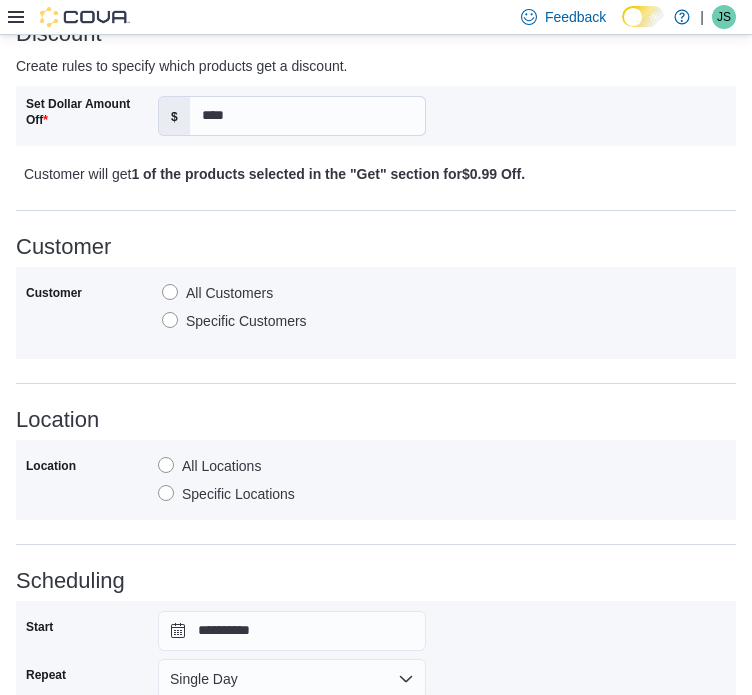 scroll, scrollTop: 848, scrollLeft: 0, axis: vertical 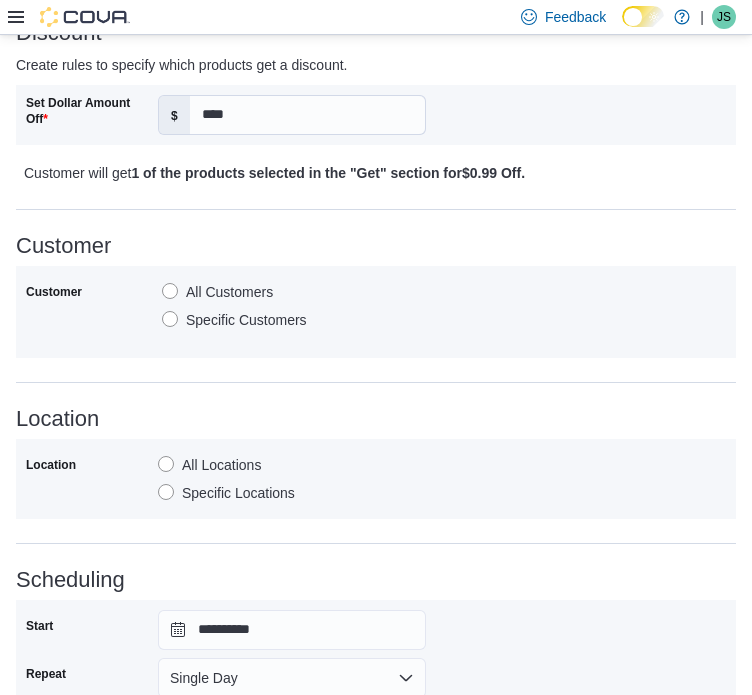 click on "Specific Locations" at bounding box center [226, 493] 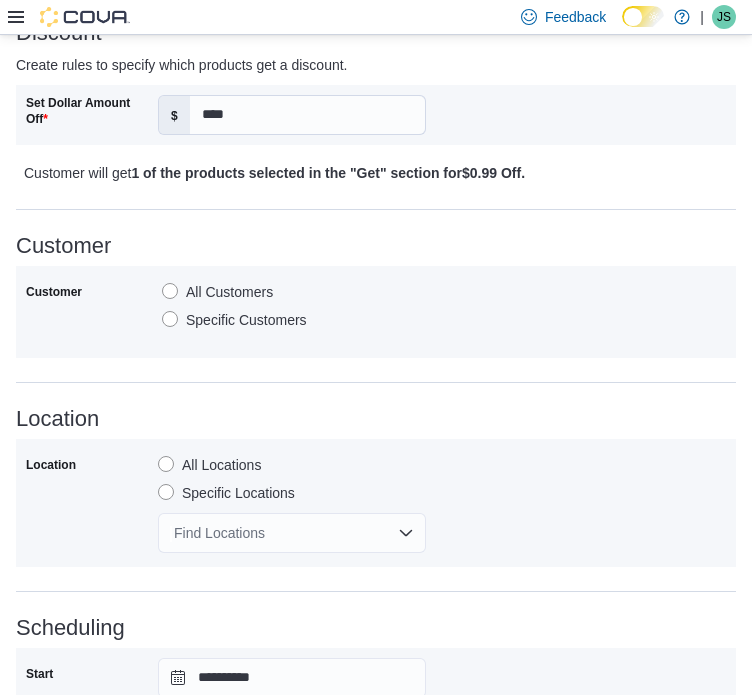 click on "Find Locations" at bounding box center [292, 533] 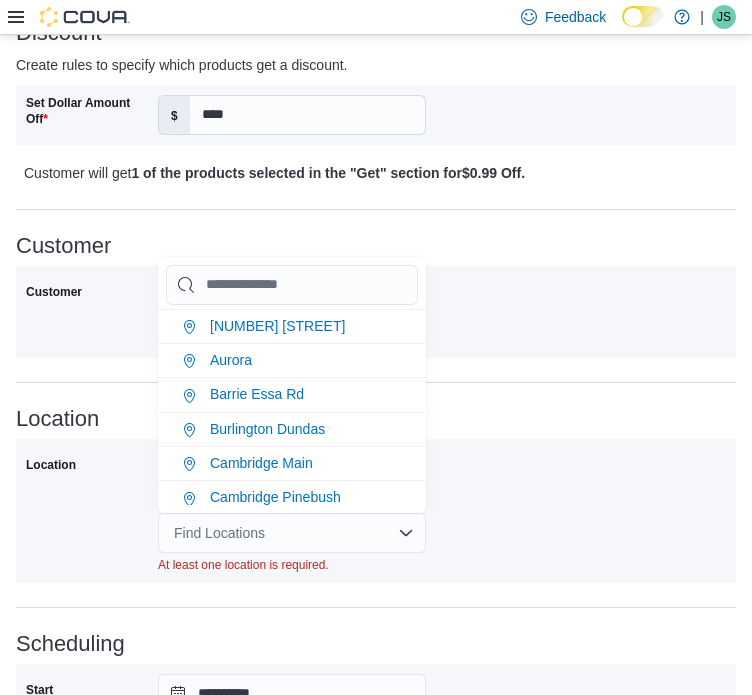 type on "*" 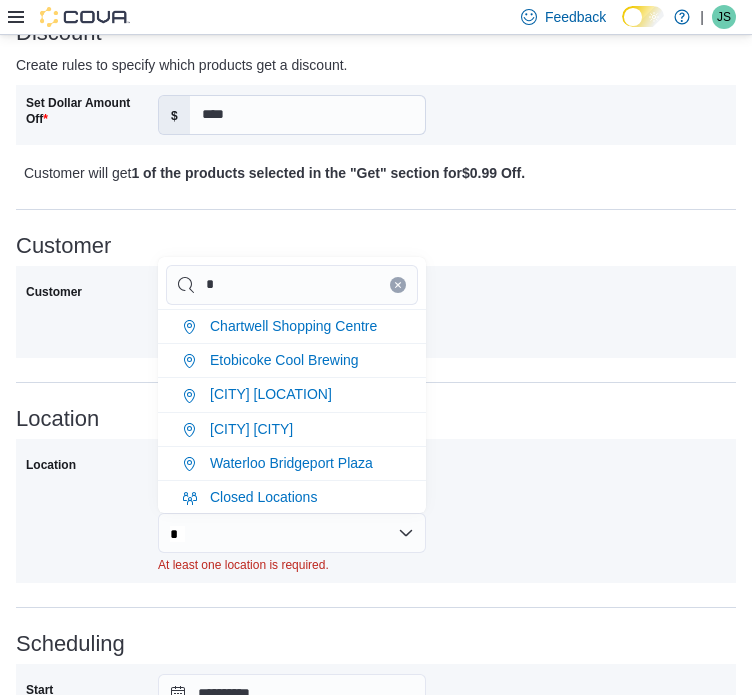 type on "**" 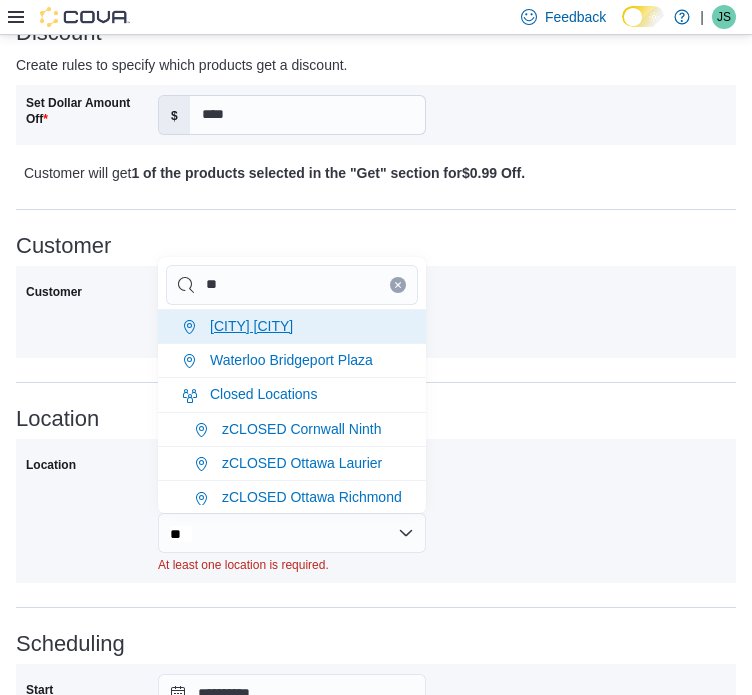 type on "**" 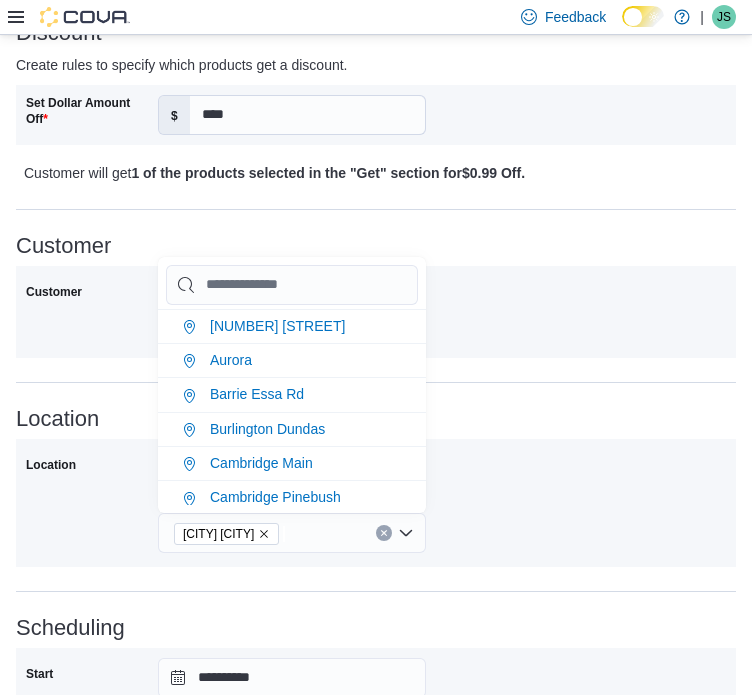 click on "Customer All Customers Specific Customers" at bounding box center [376, 312] 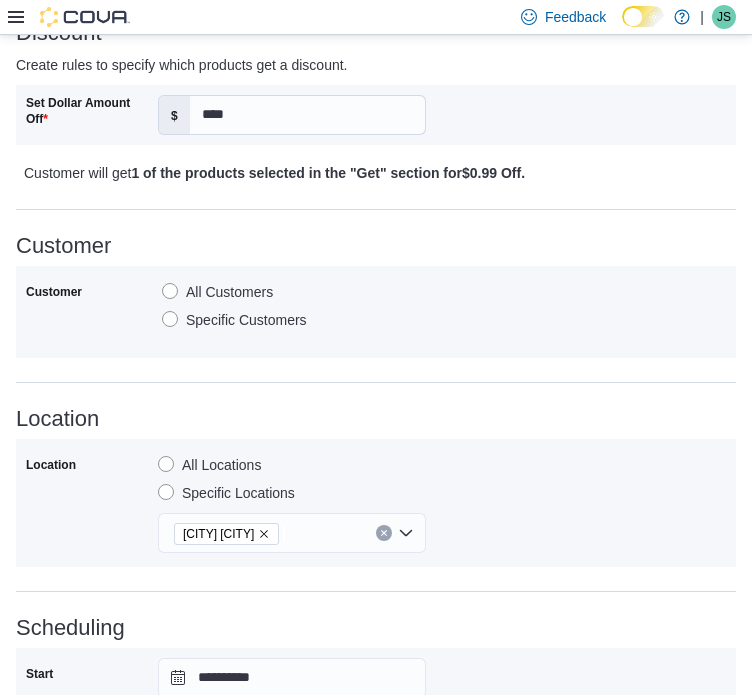 scroll, scrollTop: 1136, scrollLeft: 0, axis: vertical 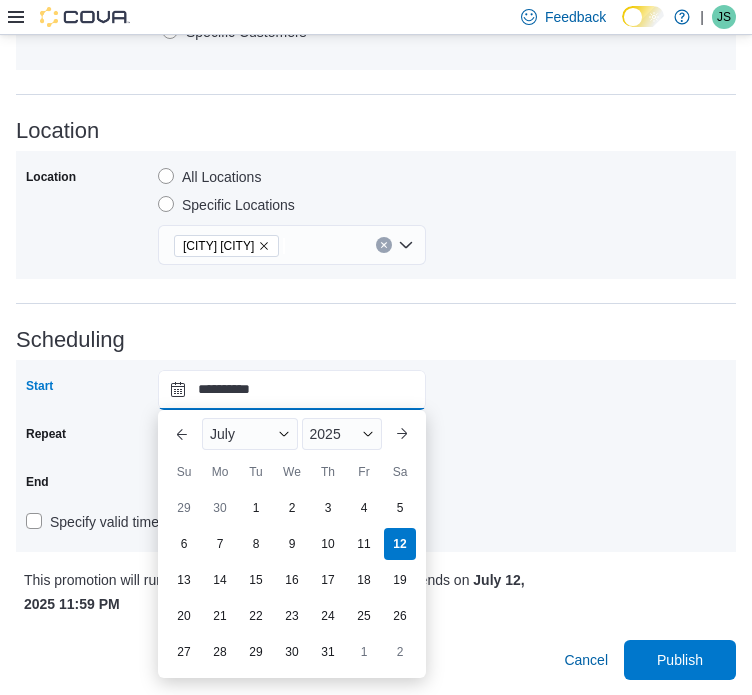 click on "**********" at bounding box center (292, 390) 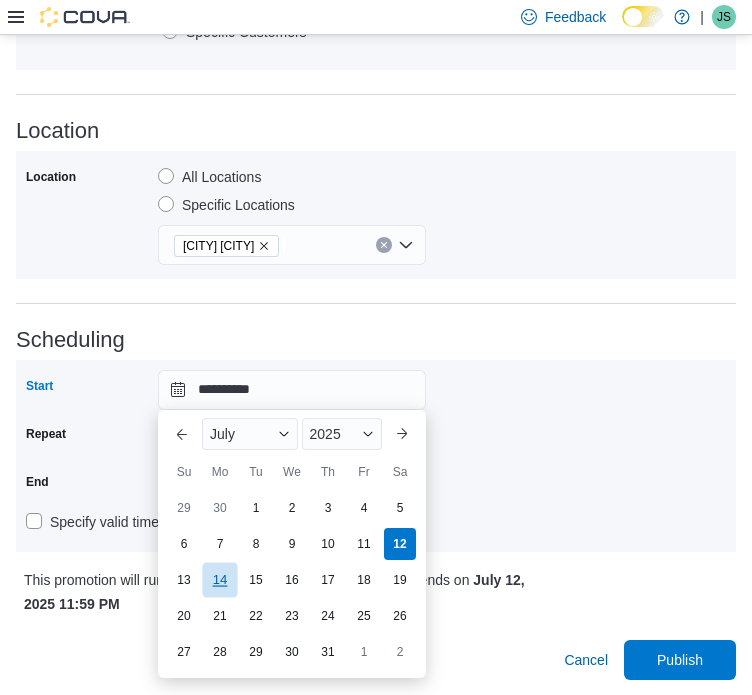 click on "14" at bounding box center (219, 579) 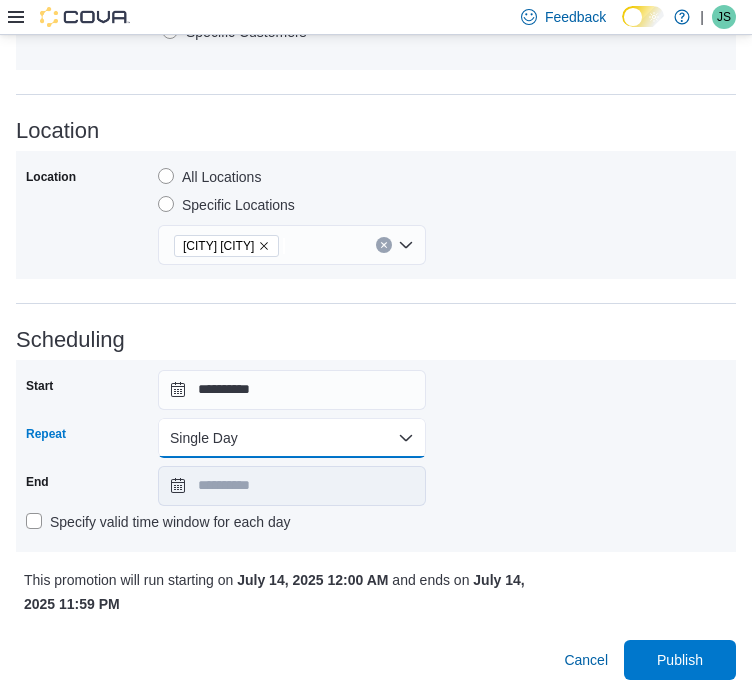 click on "Single Day" at bounding box center (292, 438) 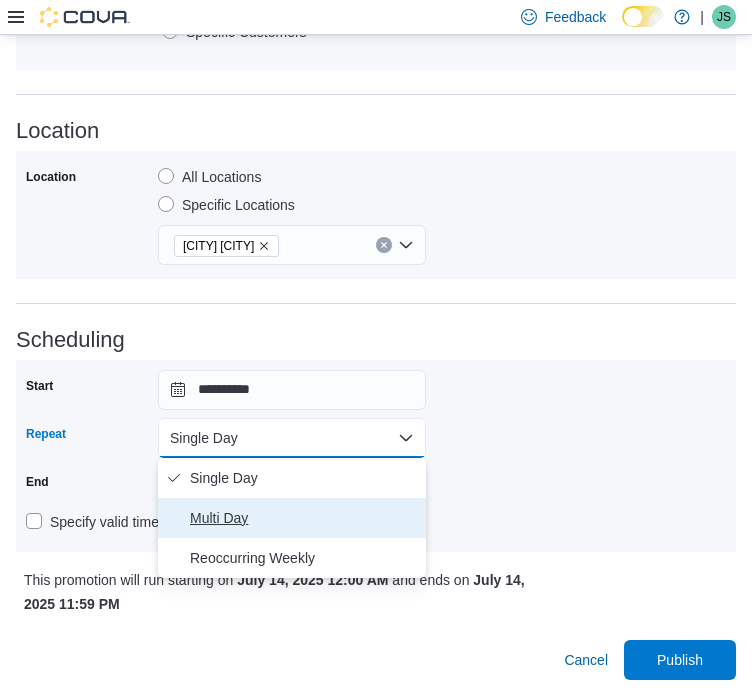 click on "Multi Day" at bounding box center [292, 518] 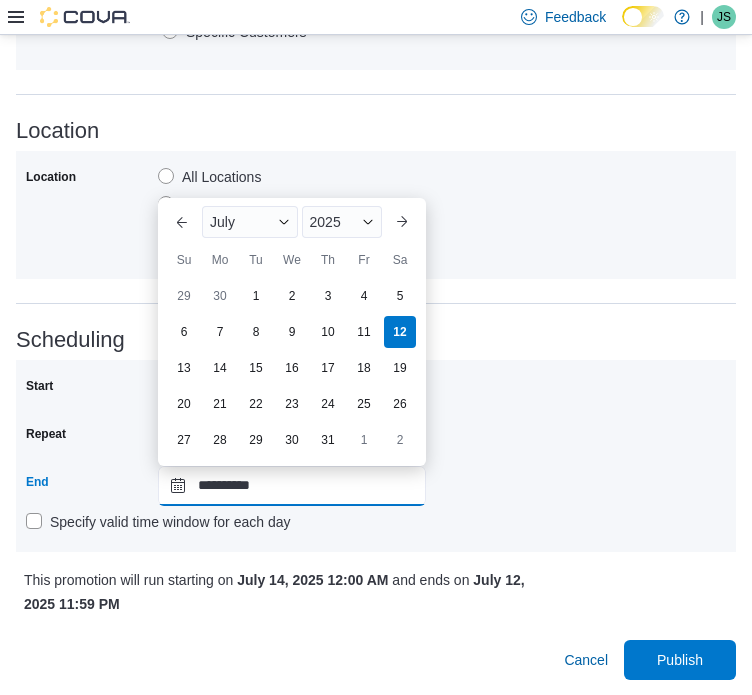 click on "**********" at bounding box center [292, 486] 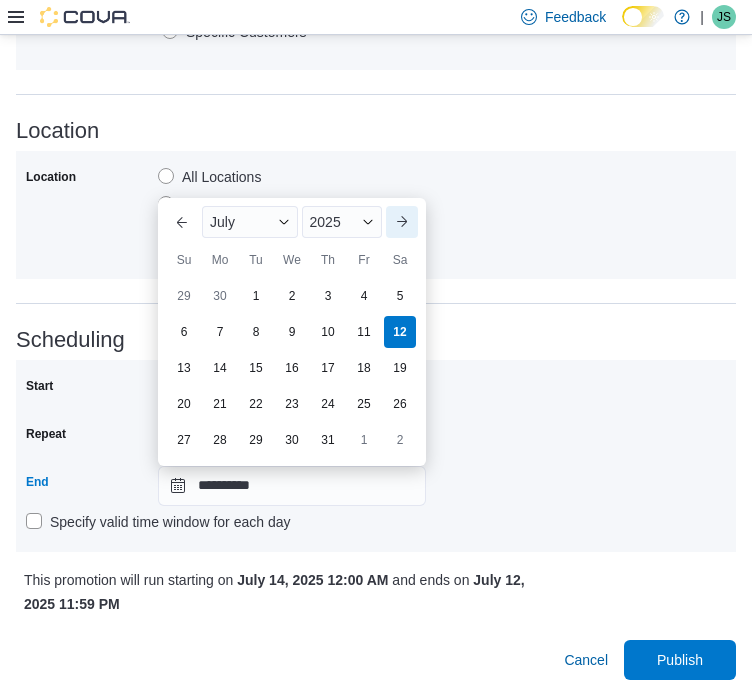click on "Next month" at bounding box center (402, 222) 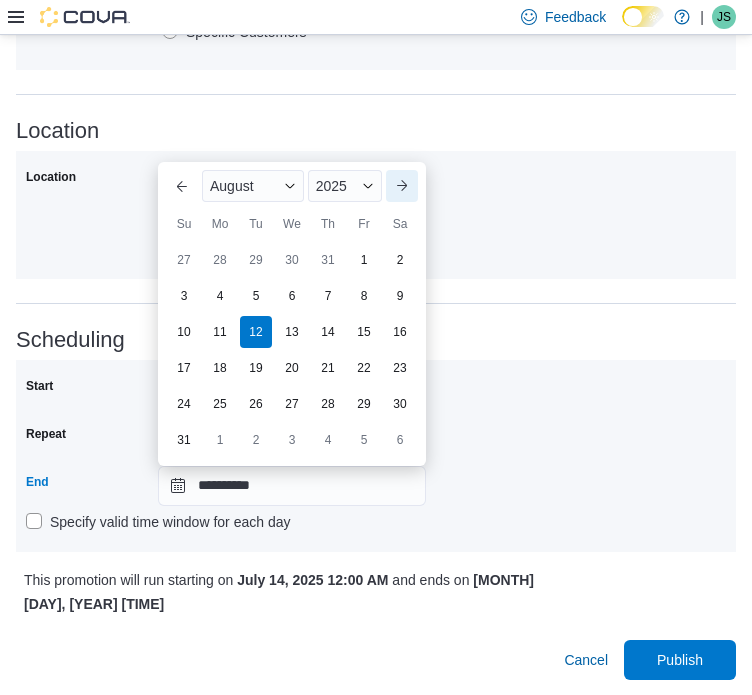 click on "Sa" at bounding box center (400, 224) 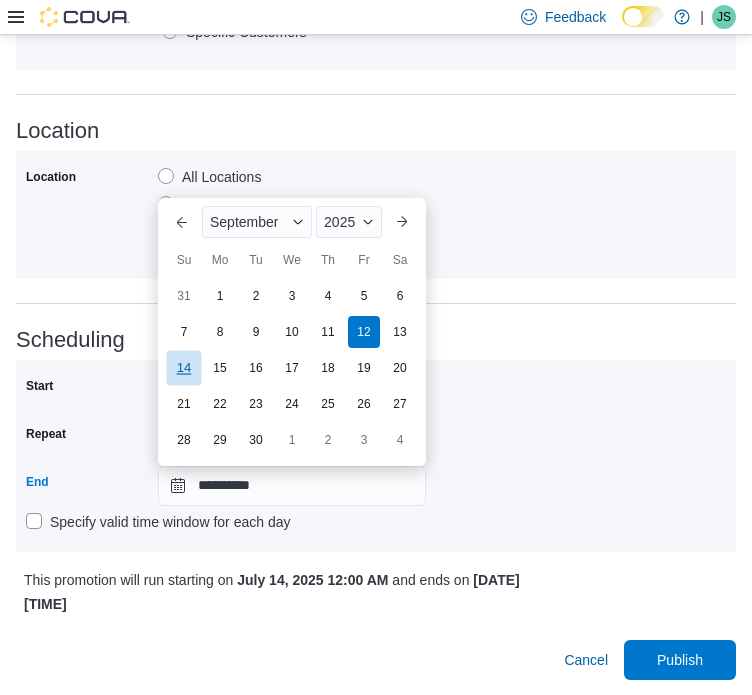click on "14" at bounding box center [183, 367] 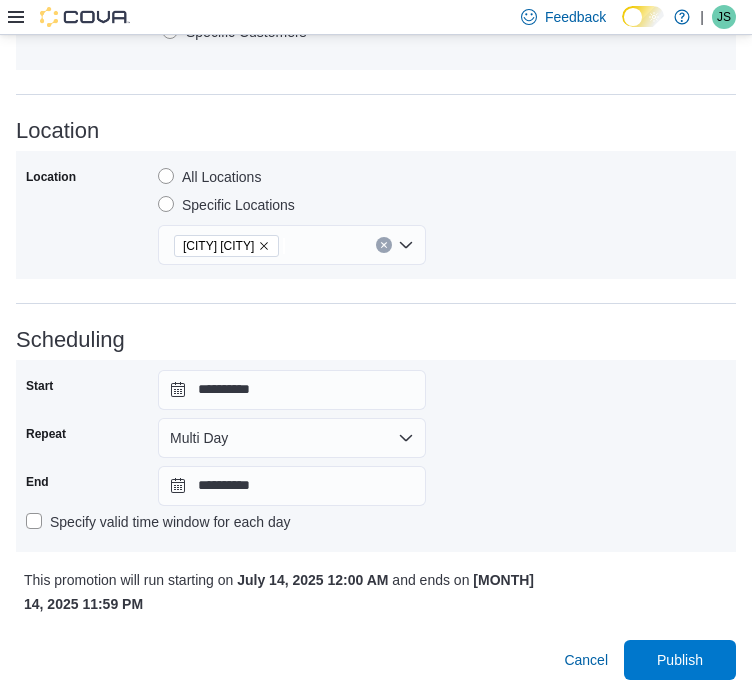 click on "**********" at bounding box center [376, 456] 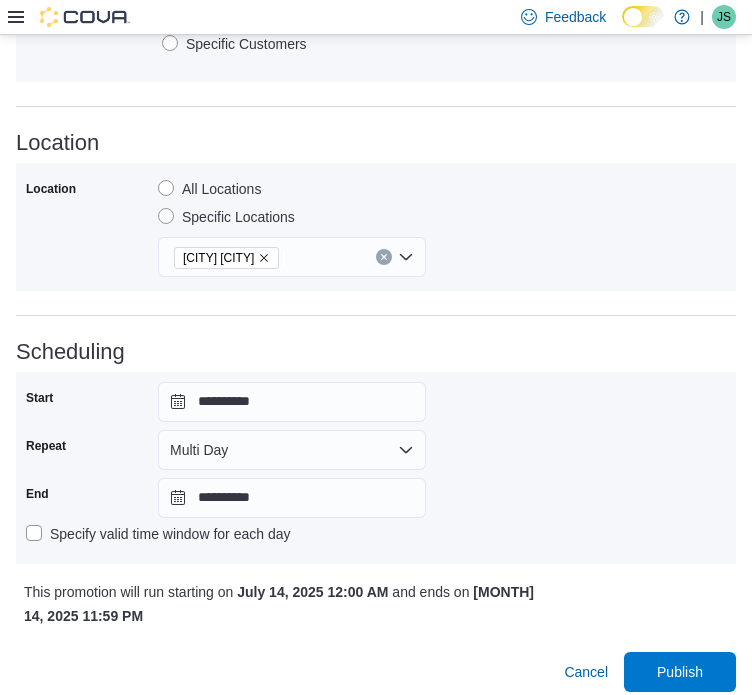 scroll, scrollTop: 1136, scrollLeft: 0, axis: vertical 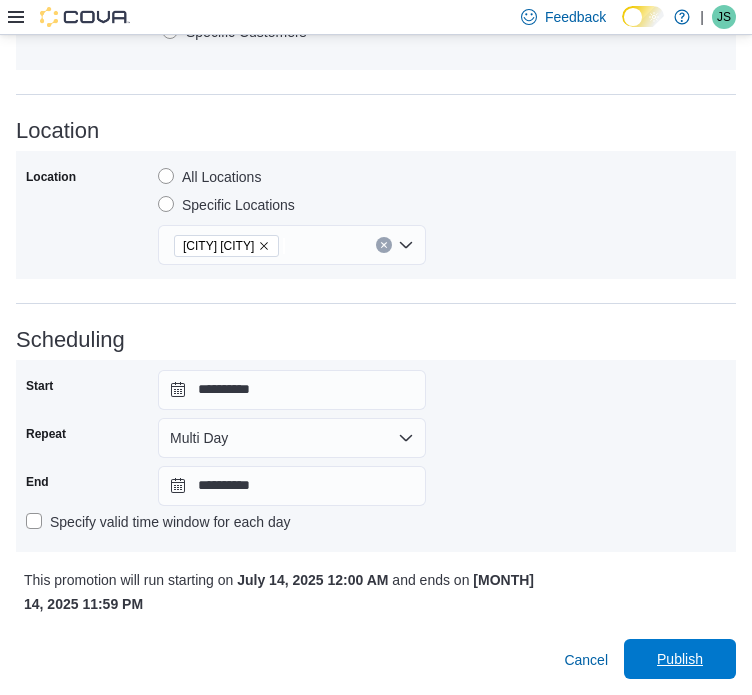 click on "Publish" at bounding box center (680, 659) 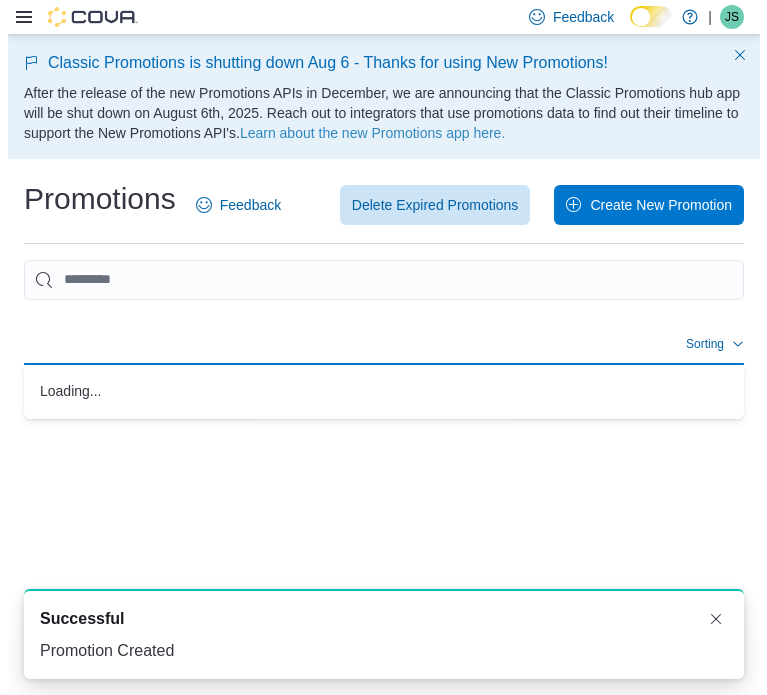 scroll, scrollTop: 0, scrollLeft: 0, axis: both 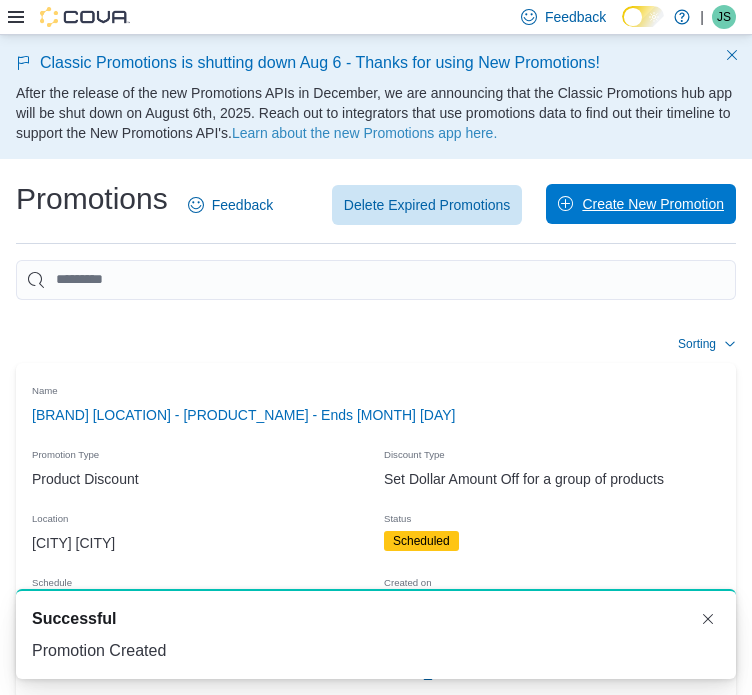 click on "Delete Expired Promotions Create New Promotion" at bounding box center (516, 205) 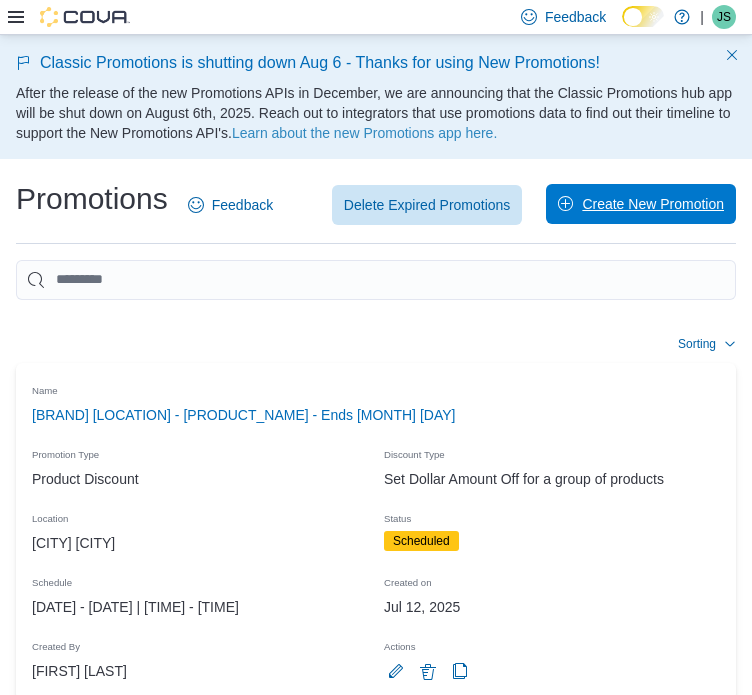 click on "Create New Promotion" at bounding box center (653, 204) 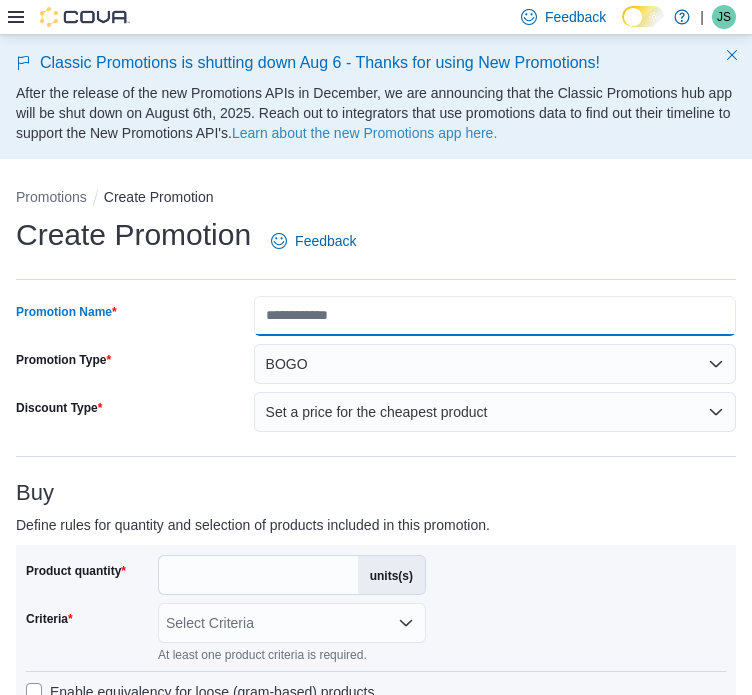 click on "Promotion Name" at bounding box center (495, 316) 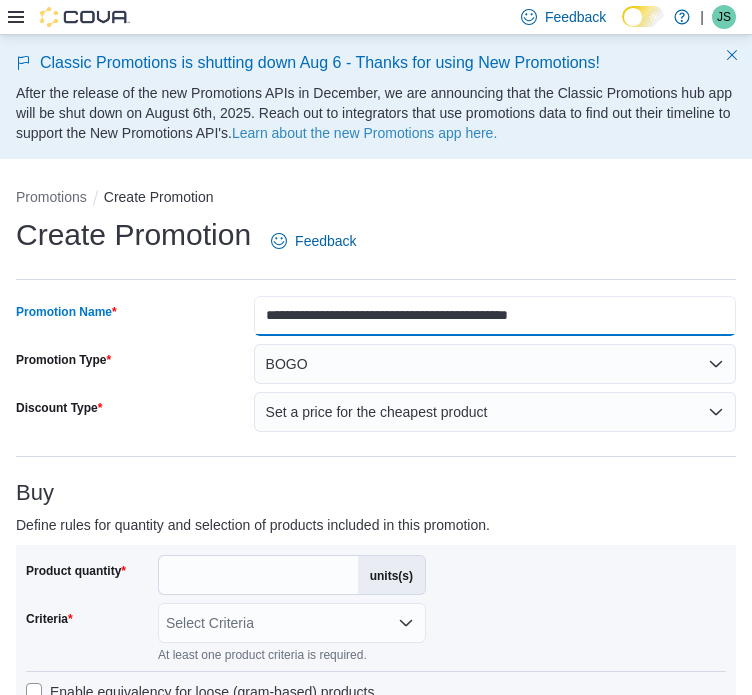 drag, startPoint x: 646, startPoint y: 304, endPoint x: 432, endPoint y: 319, distance: 214.52505 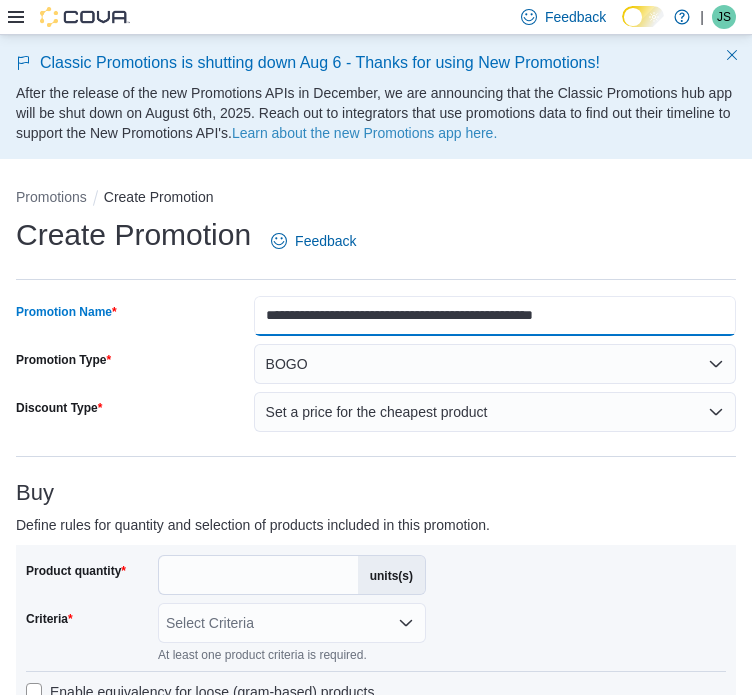 type on "**********" 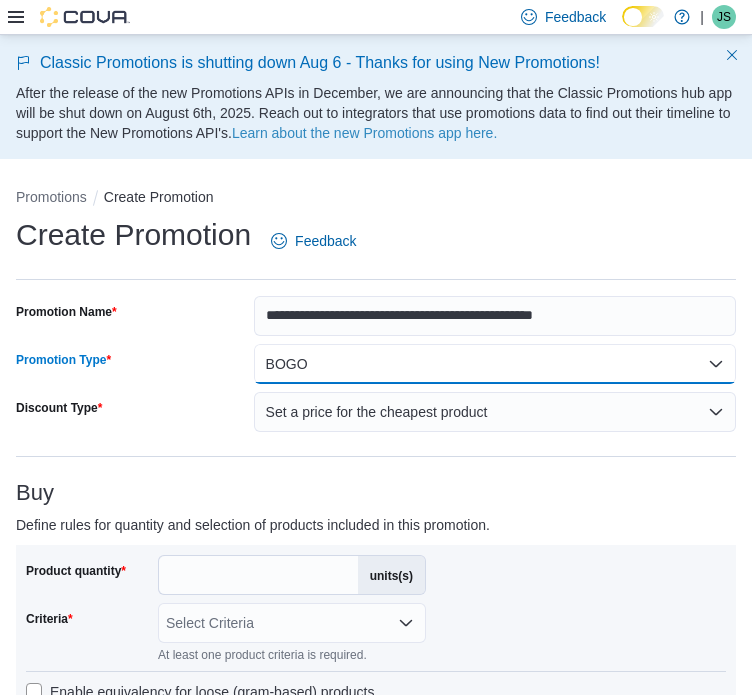 click on "BOGO" at bounding box center [495, 364] 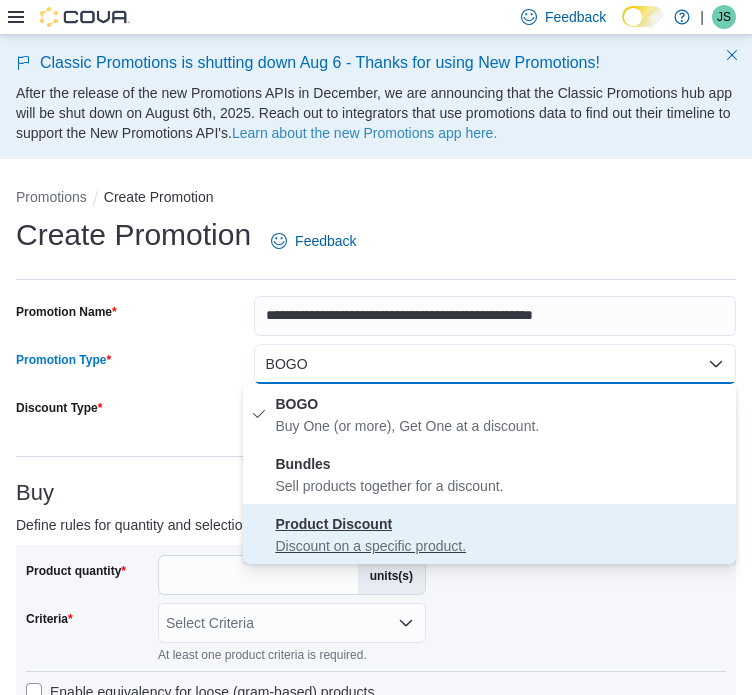 click on "Discount on a specific product." at bounding box center [501, 546] 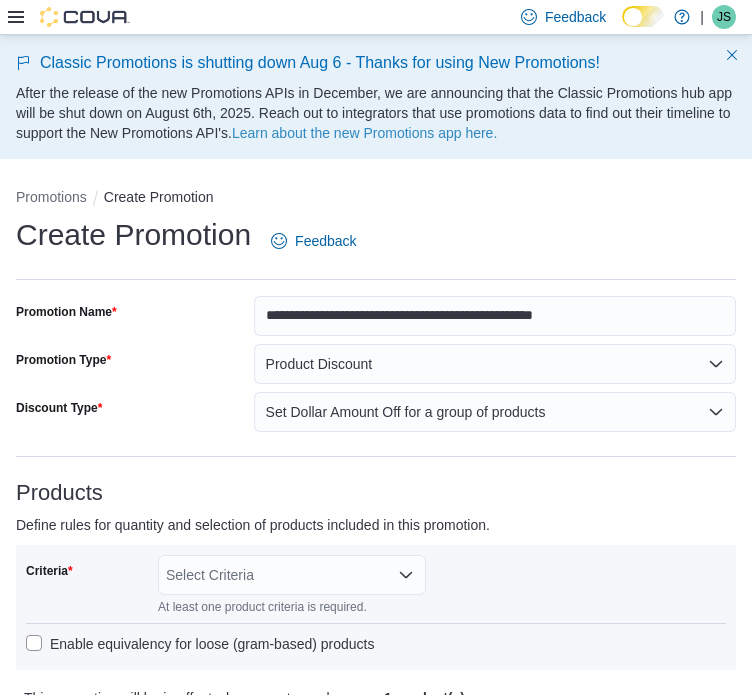 click on "Criteria Select Criteria At least one product criteria is required. Enable equivalency for loose (gram-based) products" at bounding box center (376, 607) 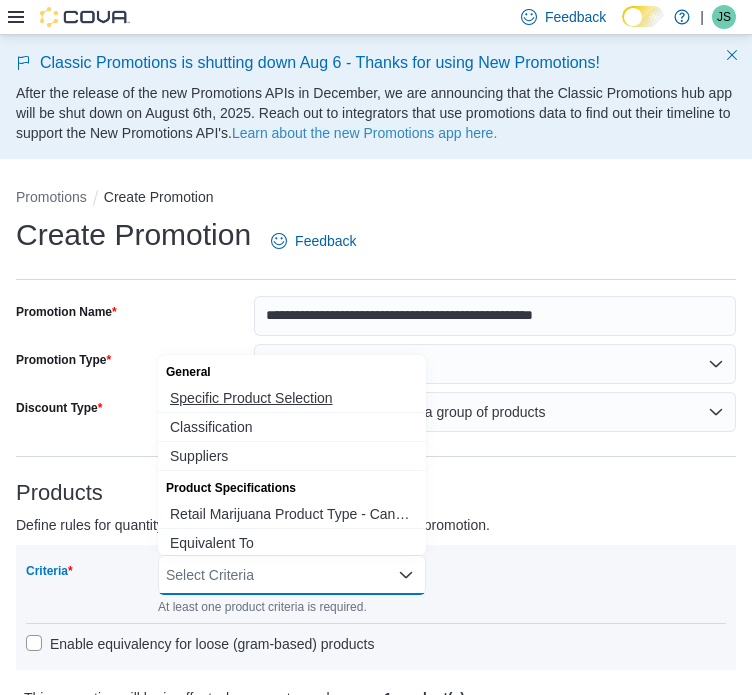 click on "Specific Product Selection" at bounding box center (292, 398) 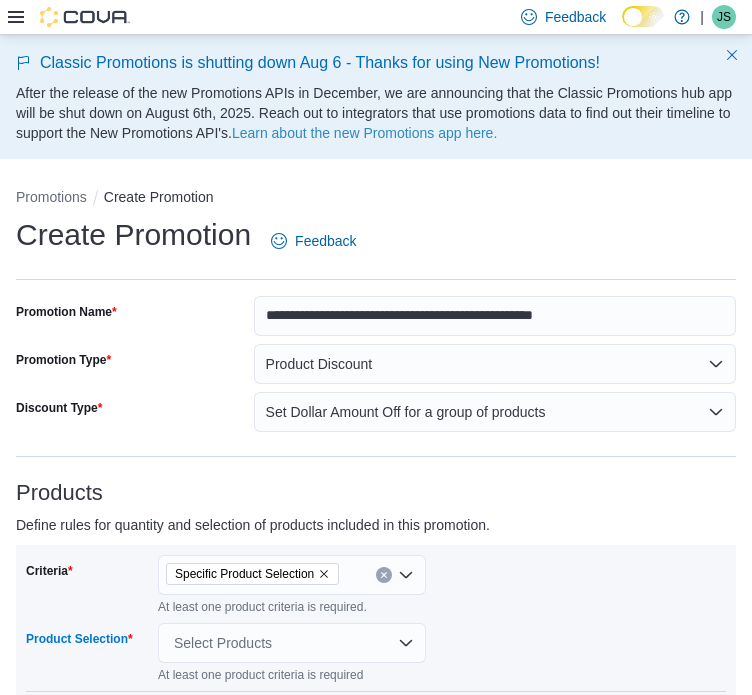 click on "Select Products" at bounding box center (292, 643) 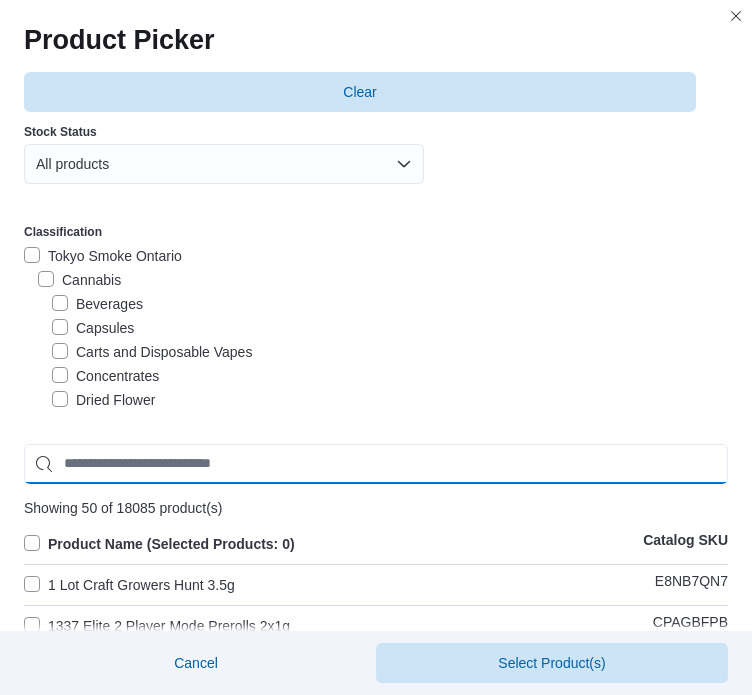 click at bounding box center (376, 464) 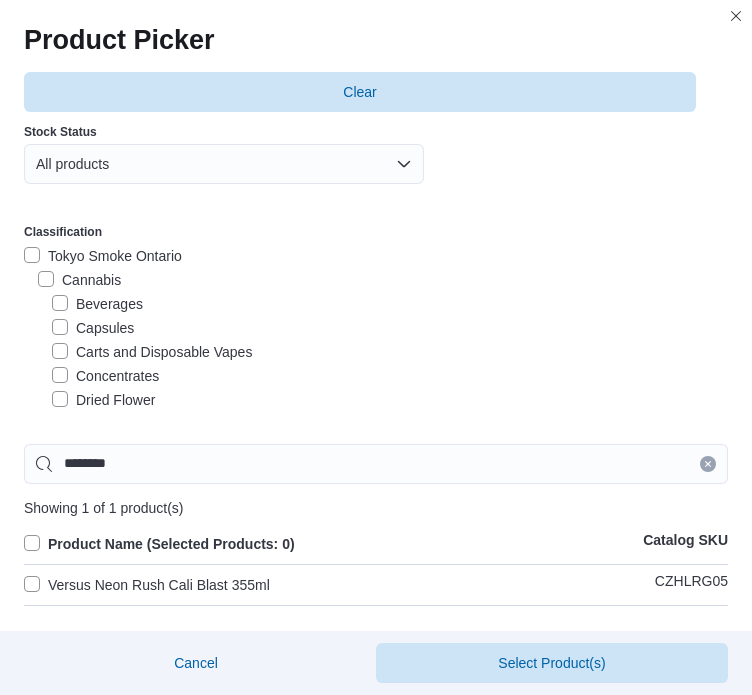 click on "Product Name (Selected Products: 0) Catalog SKU Versus Neon Rush Cali Blast 355ml CZHLRG05" at bounding box center (376, 573) 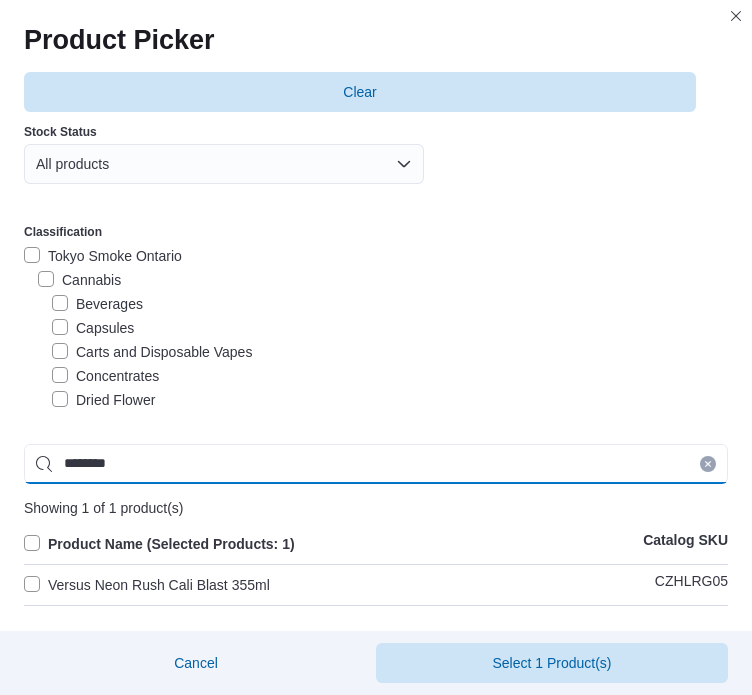 drag, startPoint x: 443, startPoint y: 147, endPoint x: 308, endPoint y: 131, distance: 135.94484 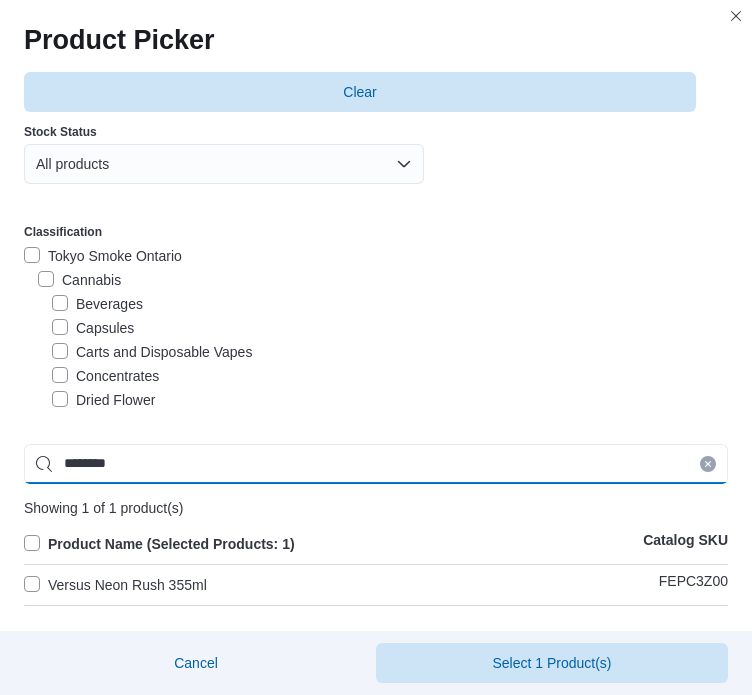 type on "********" 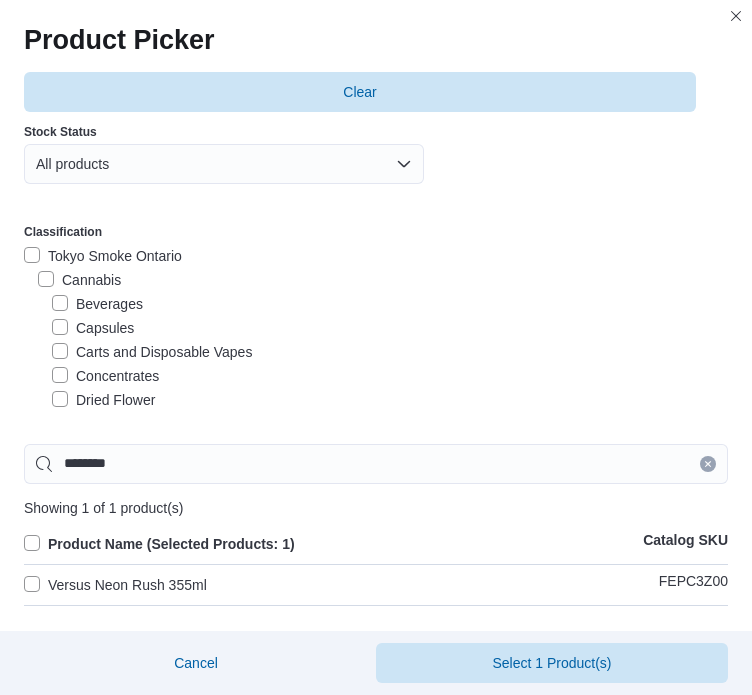 click on "Versus Neon Rush 355ml" at bounding box center (115, 585) 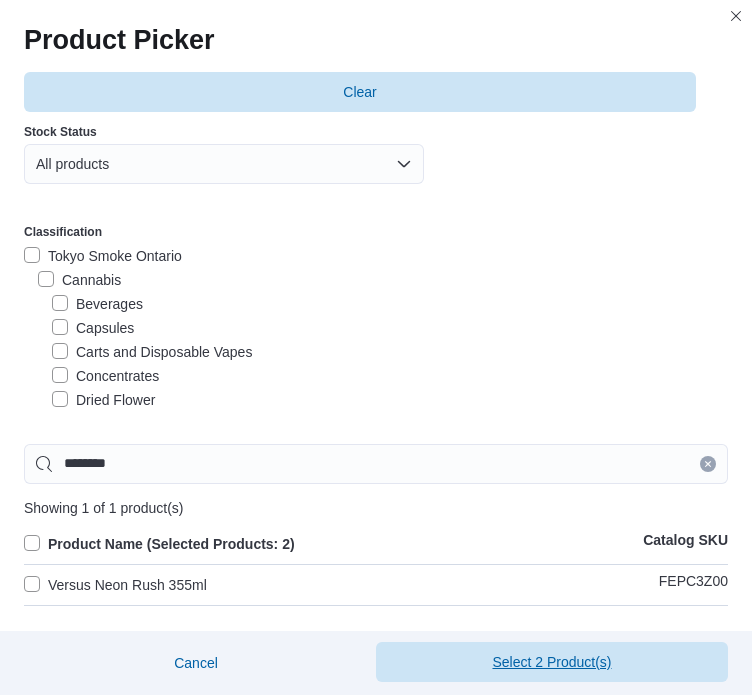 click on "Select 2 Product(s)" at bounding box center [551, 662] 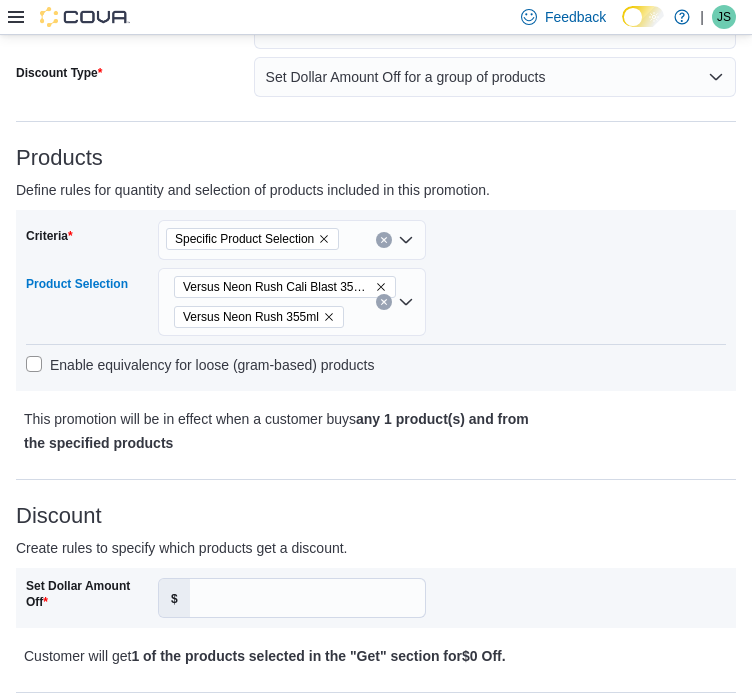 scroll, scrollTop: 336, scrollLeft: 0, axis: vertical 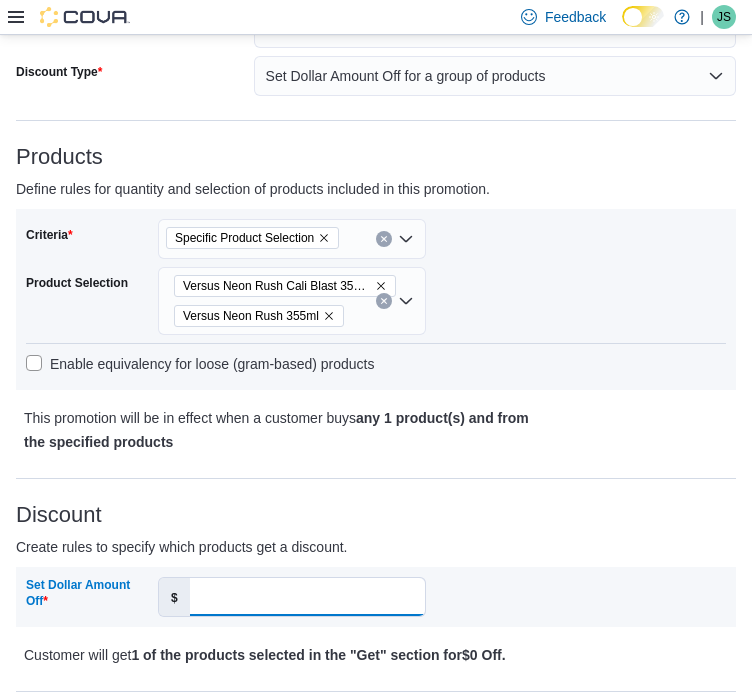click on "Set Dollar Amount Off" at bounding box center (307, 597) 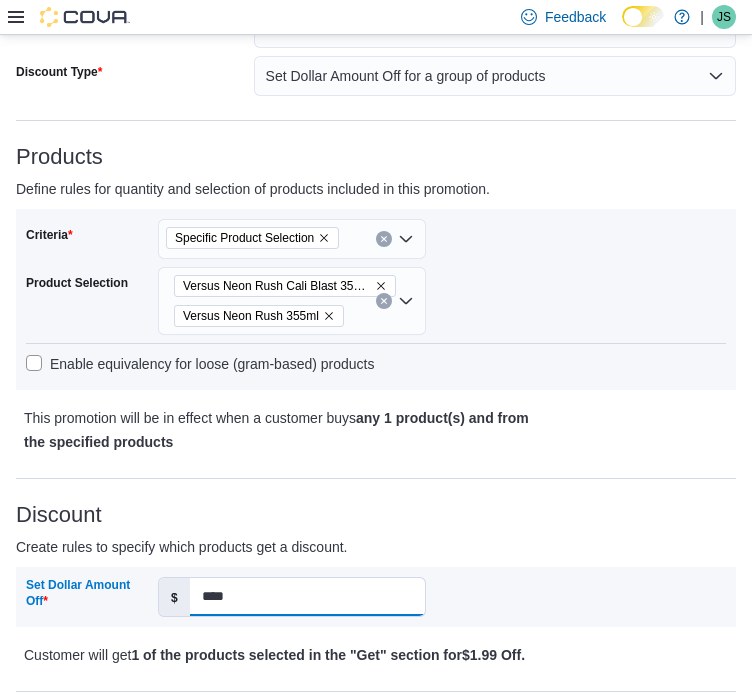 type on "****" 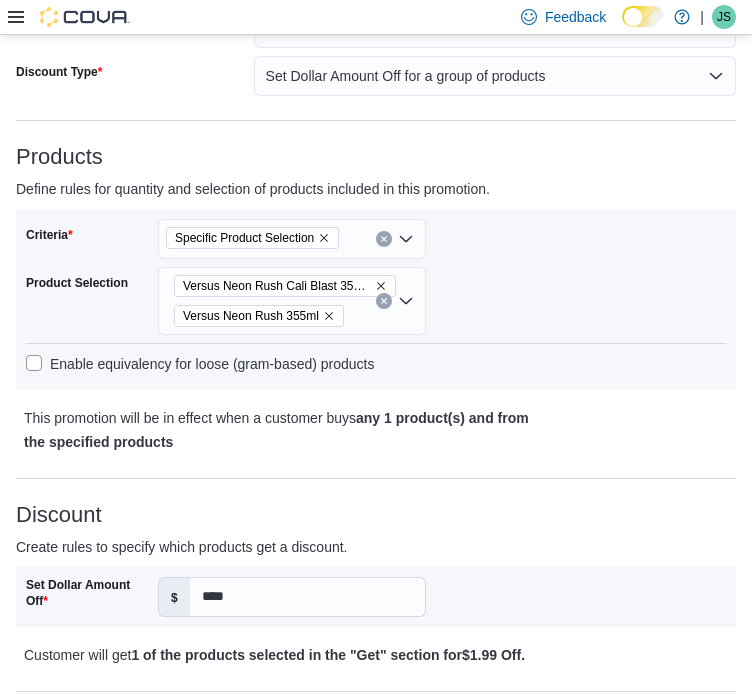 click on "**********" at bounding box center (376, 681) 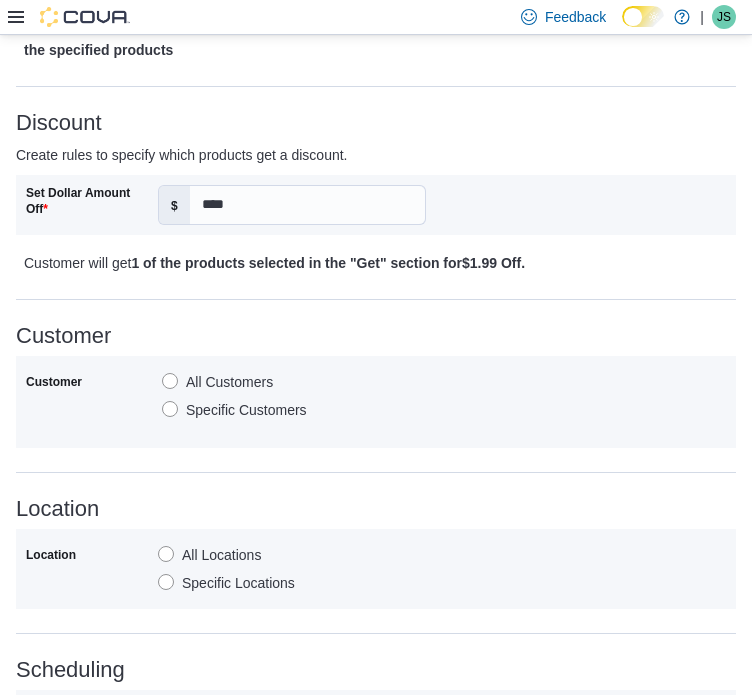 scroll, scrollTop: 730, scrollLeft: 0, axis: vertical 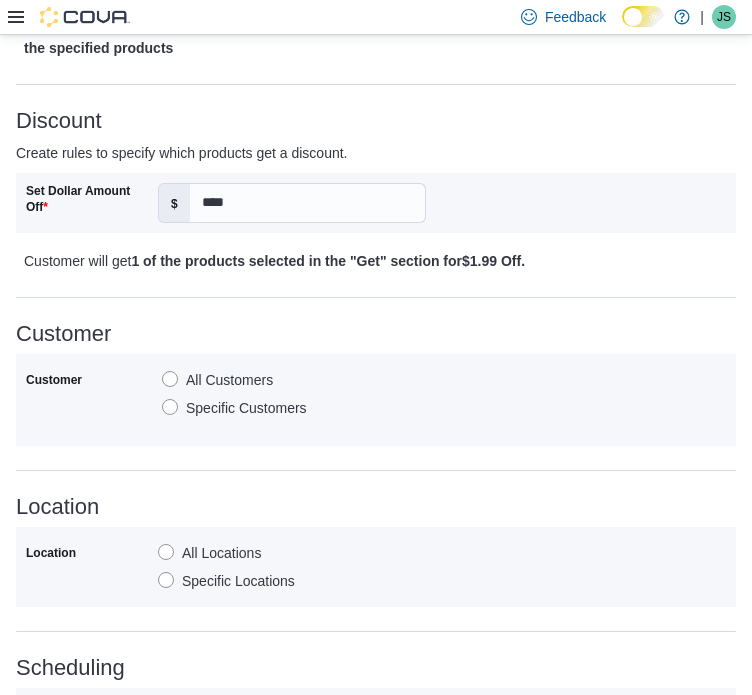 click on "Specific Locations" at bounding box center (226, 581) 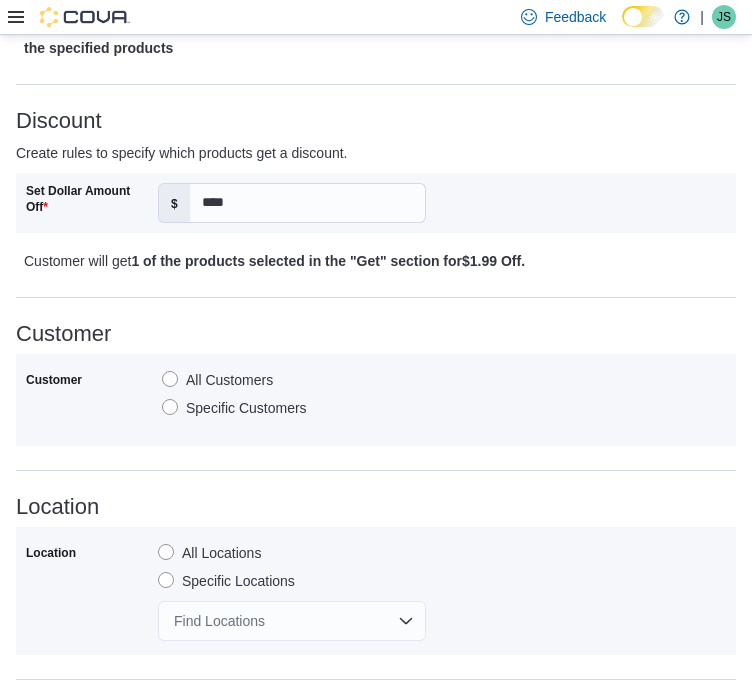 click on "Find Locations" at bounding box center (292, 621) 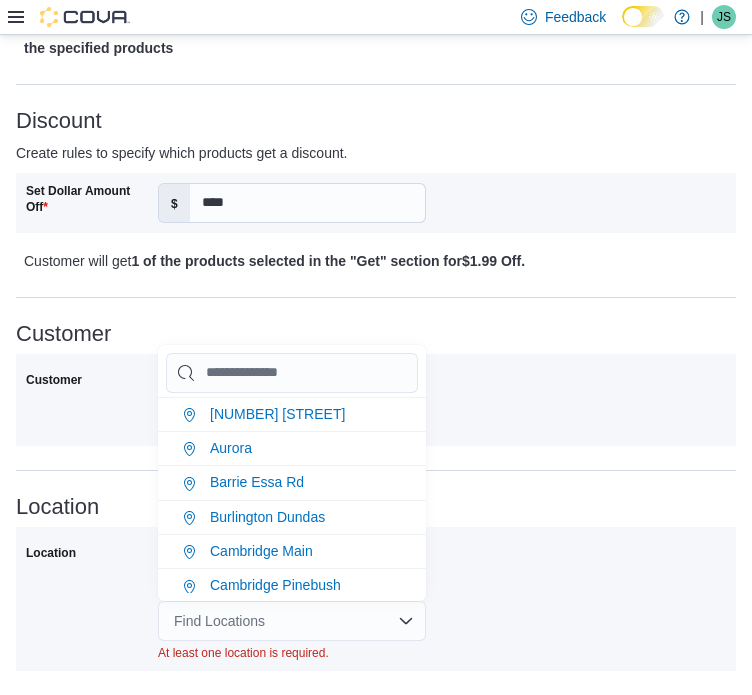 type on "*" 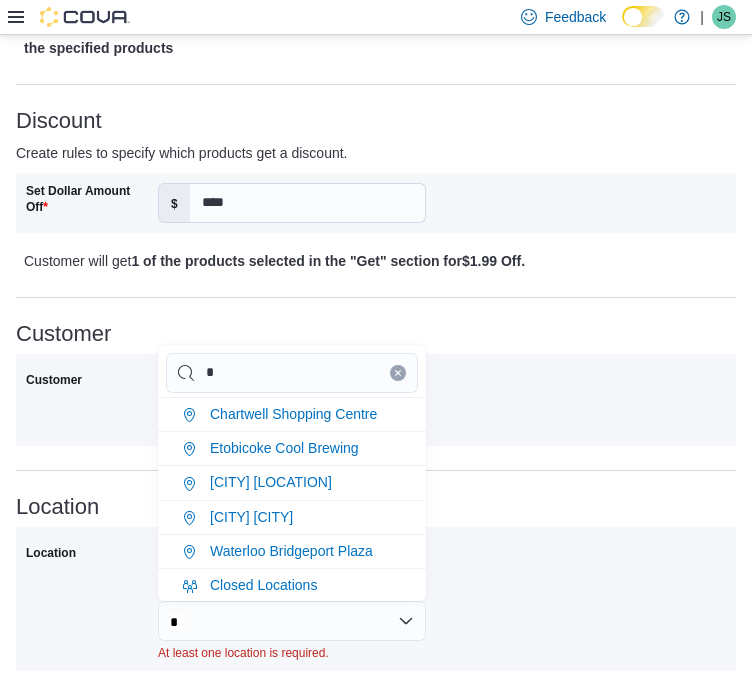 type on "**" 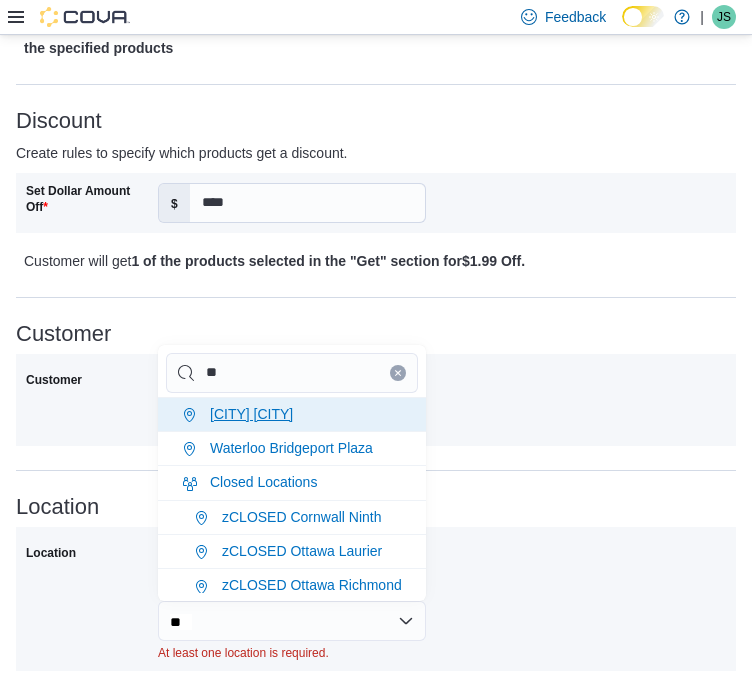 type on "**" 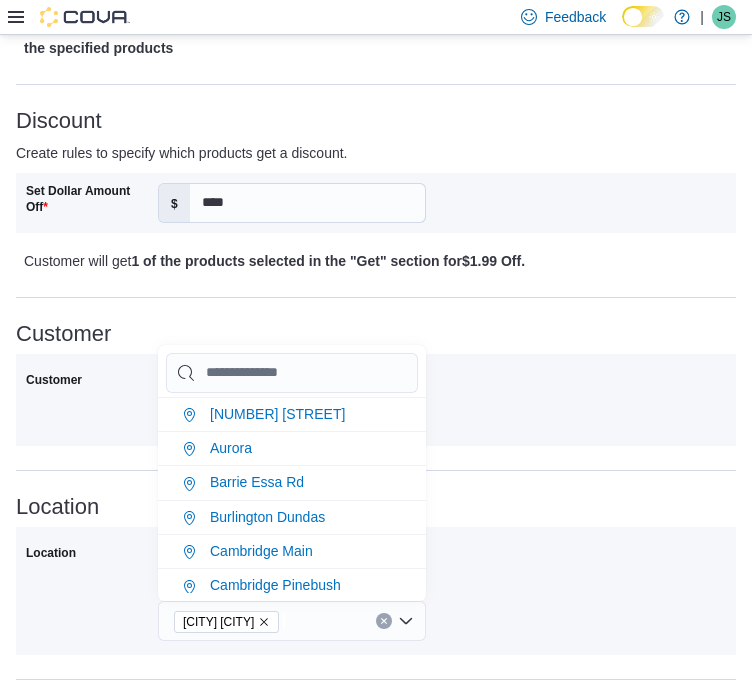 click on "Starting on [MONTH] [DAY], [YEAR] [TIME] and ends on [MONTH] [DAY], [YEAR] [TIME]" at bounding box center [376, 311] 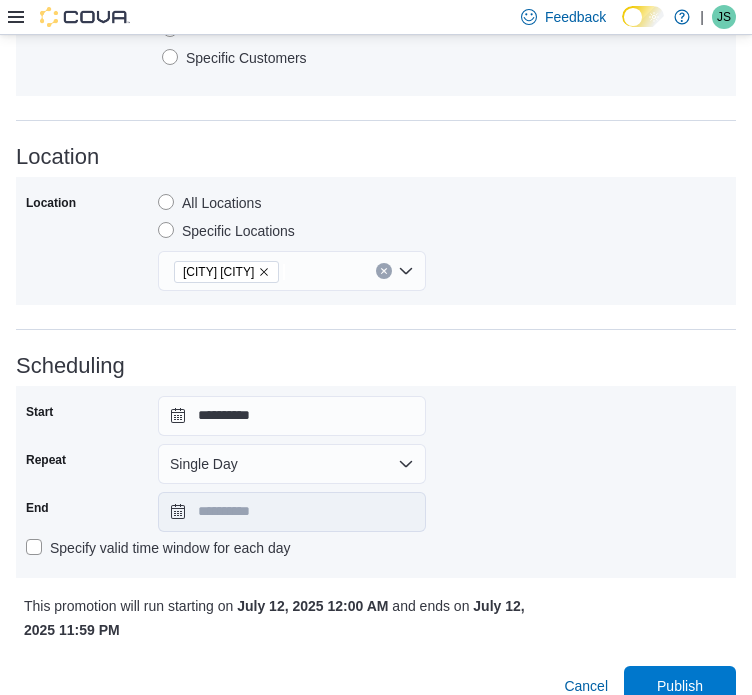 scroll, scrollTop: 1106, scrollLeft: 0, axis: vertical 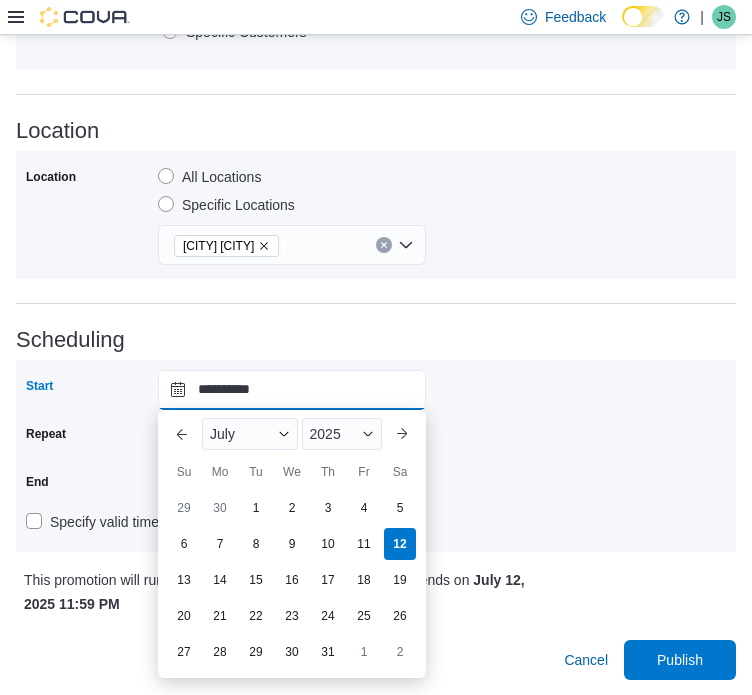click on "**********" at bounding box center (292, 390) 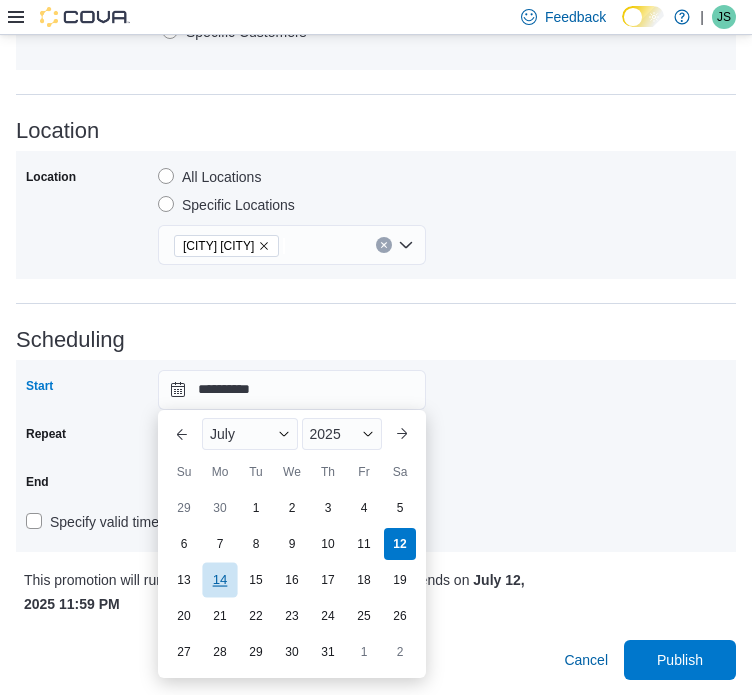 click on "14" at bounding box center [219, 579] 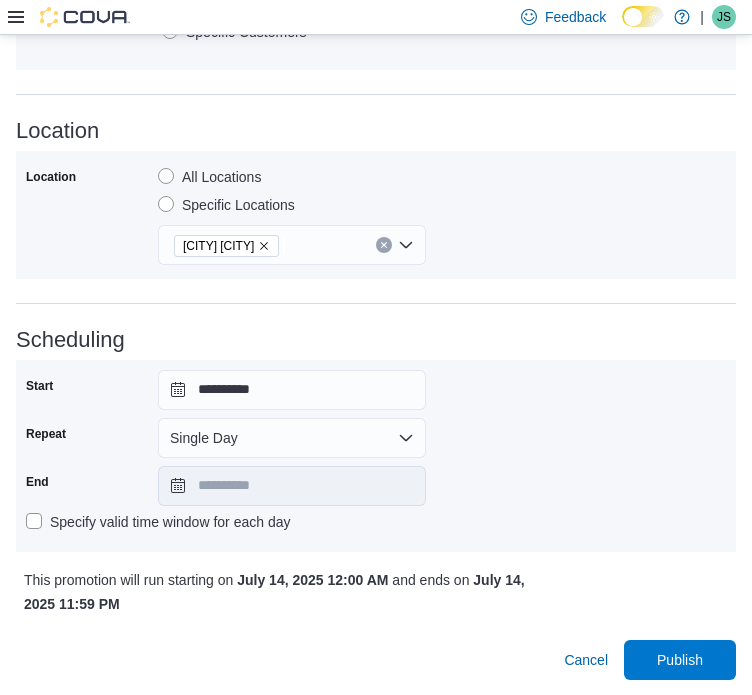 click on "Location All Locations Specific Locations [CITY] [CITY]" at bounding box center [376, 215] 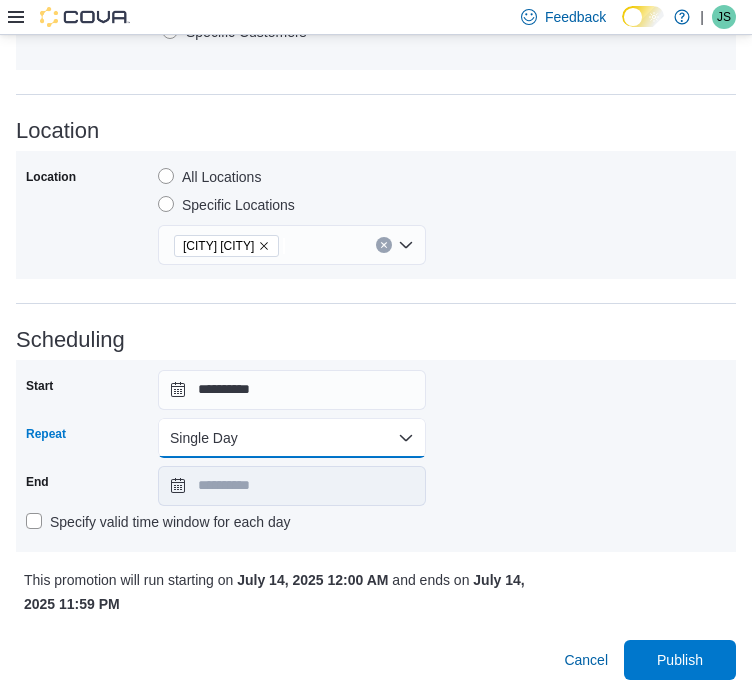 click on "Single Day" at bounding box center [292, 438] 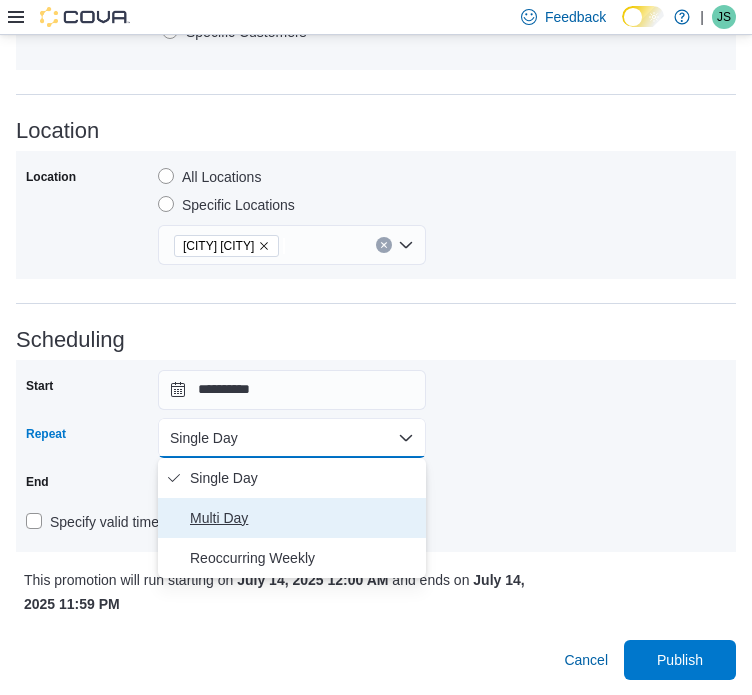 click on "Multi Day" at bounding box center [304, 518] 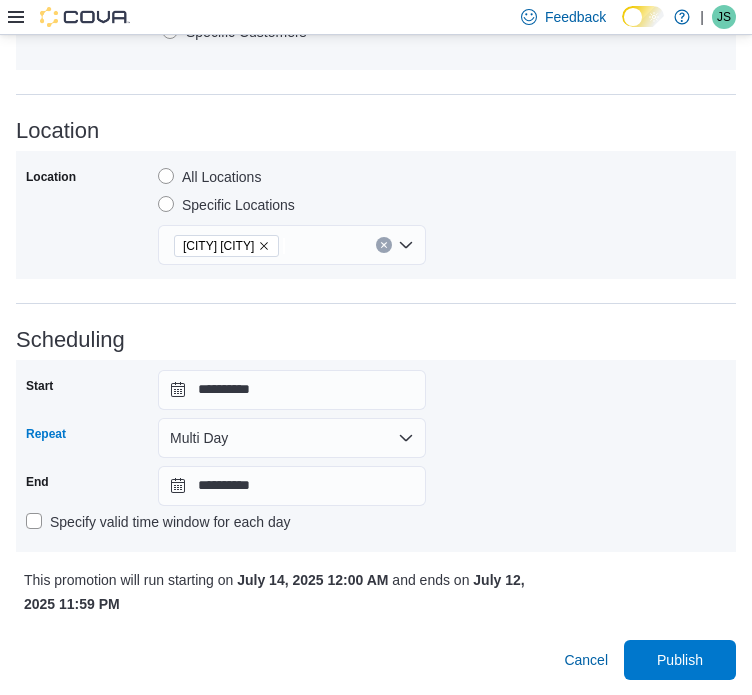 click on "Specify valid time window for each day" at bounding box center [376, 522] 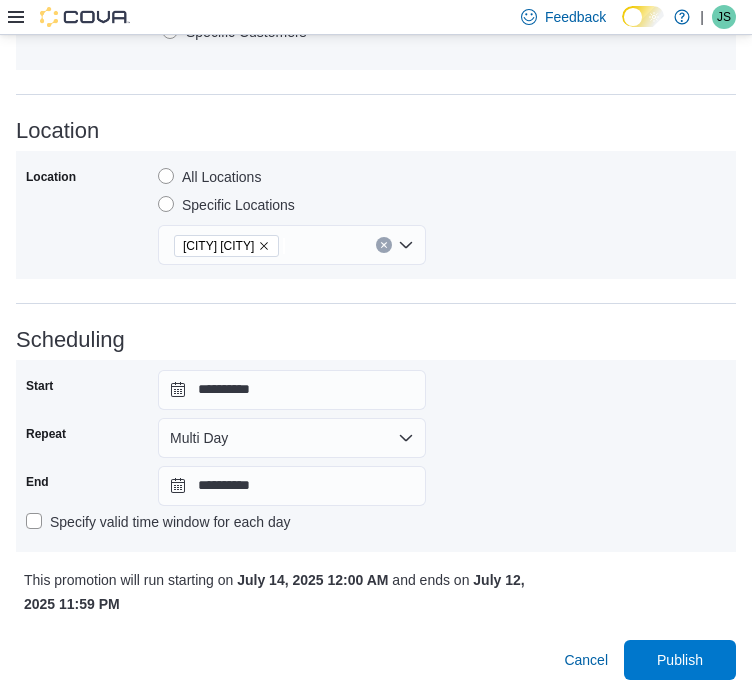 click on "Specify valid time window for each day" at bounding box center [376, 522] 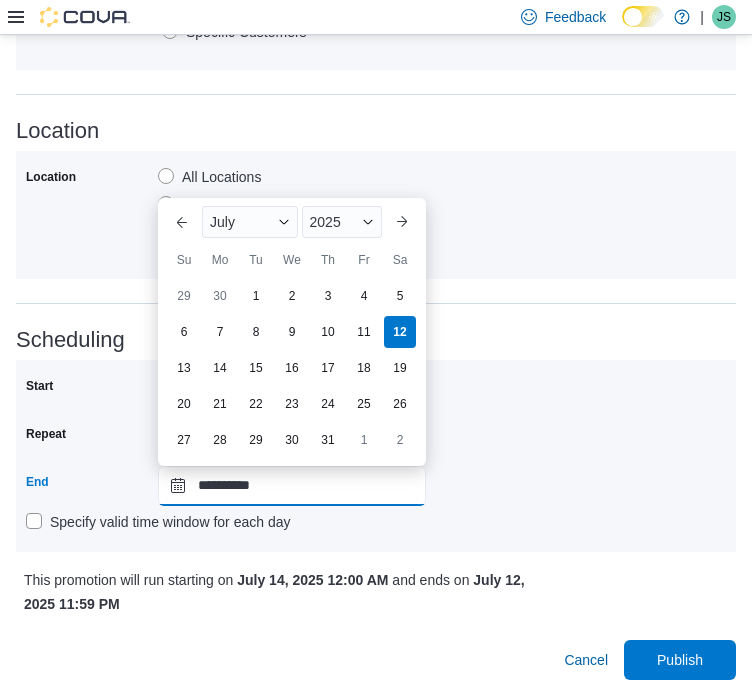 click on "**********" at bounding box center [292, 486] 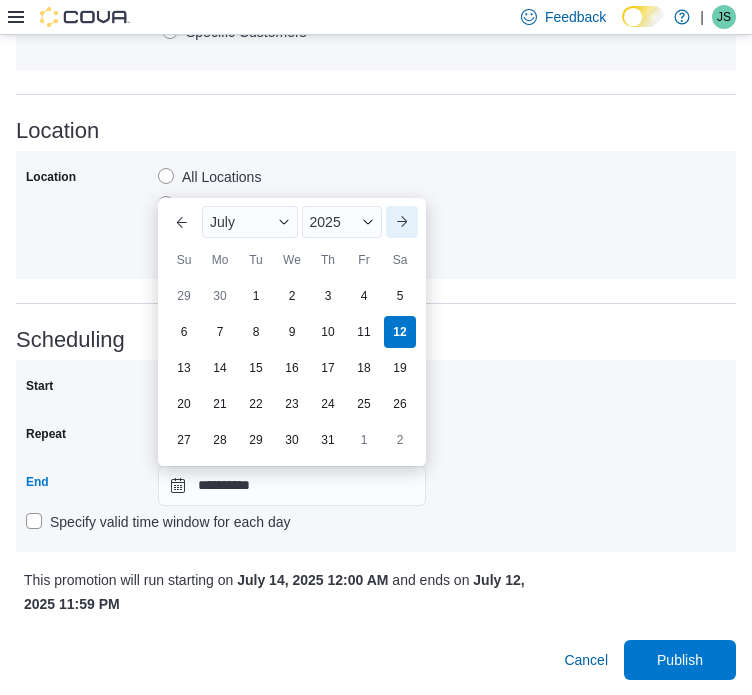 click on "Next month" at bounding box center [402, 222] 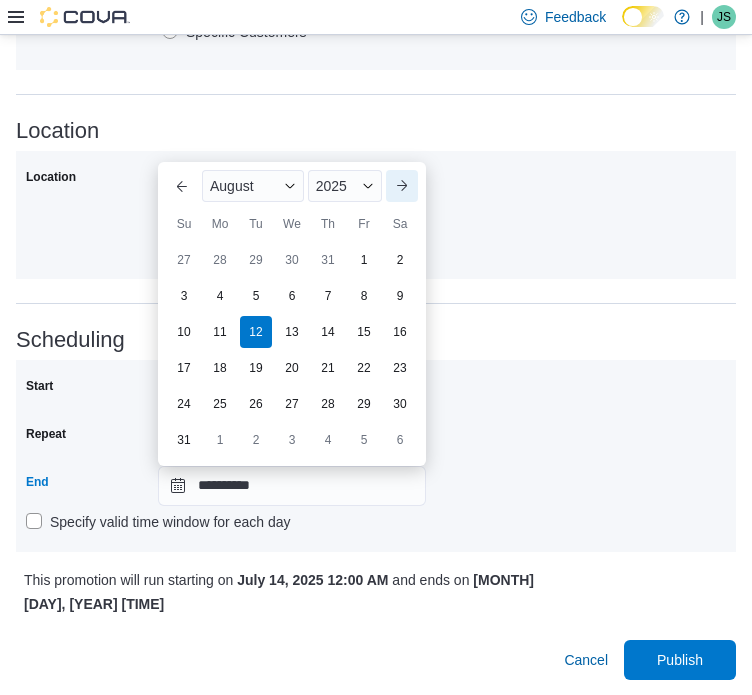 click on "Sa" at bounding box center [400, 224] 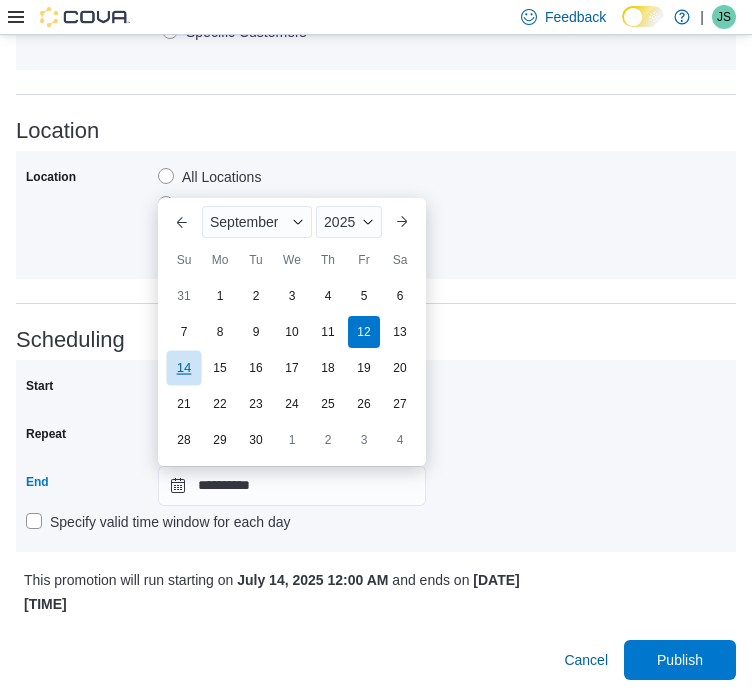 click on "14" at bounding box center [183, 367] 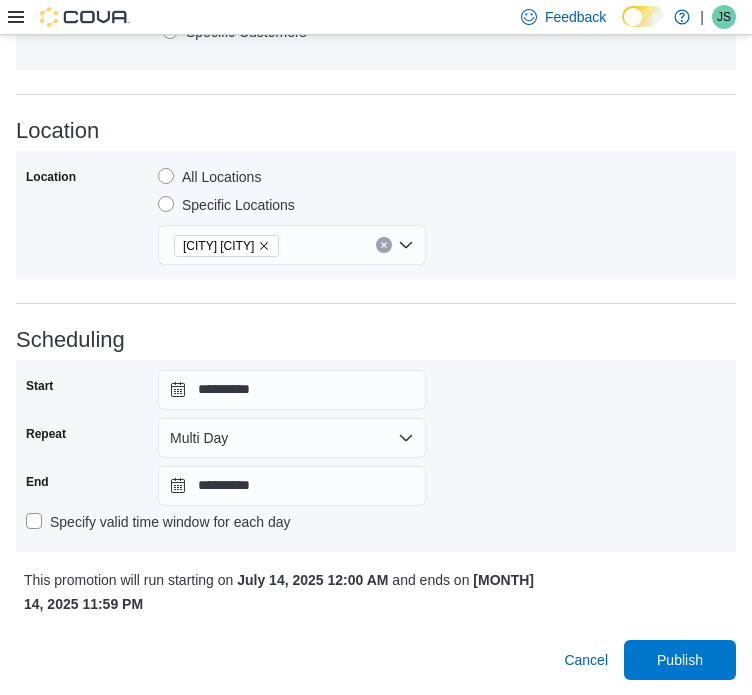 click on "**********" at bounding box center [376, 456] 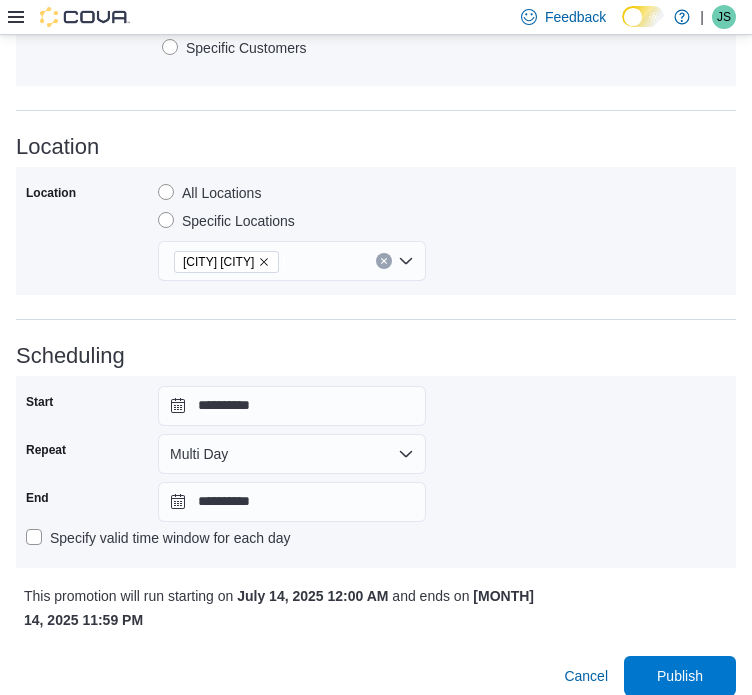 scroll, scrollTop: 1106, scrollLeft: 0, axis: vertical 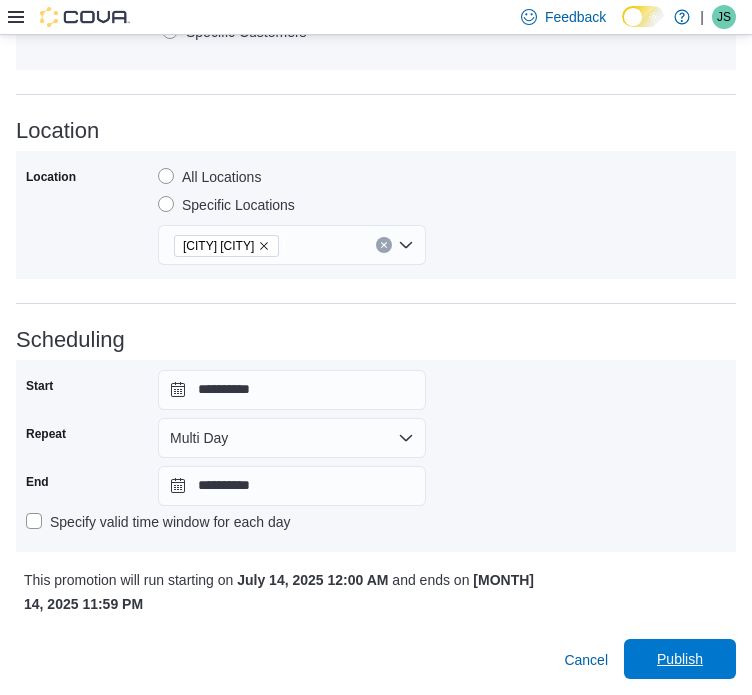 click on "Publish" at bounding box center [680, 659] 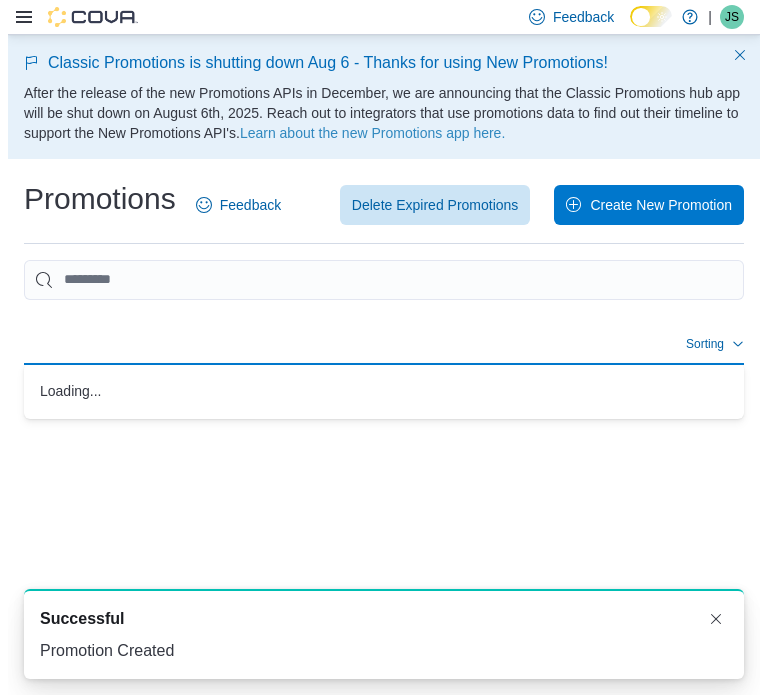 scroll, scrollTop: 0, scrollLeft: 0, axis: both 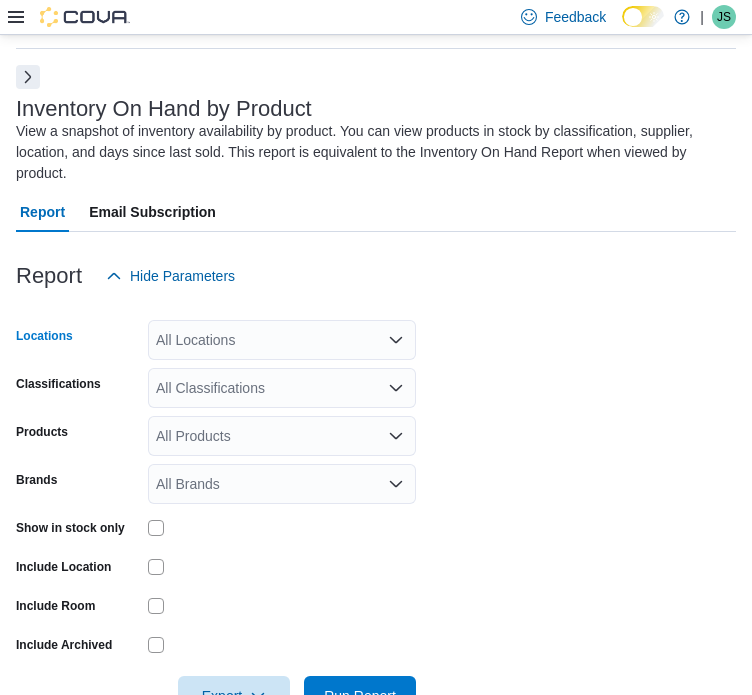 click on "All Locations" at bounding box center [282, 340] 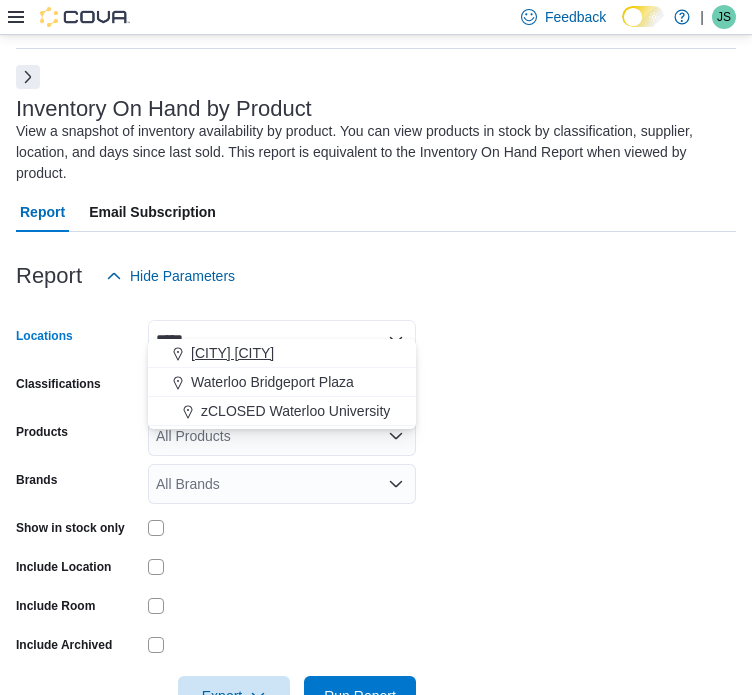 type on "*****" 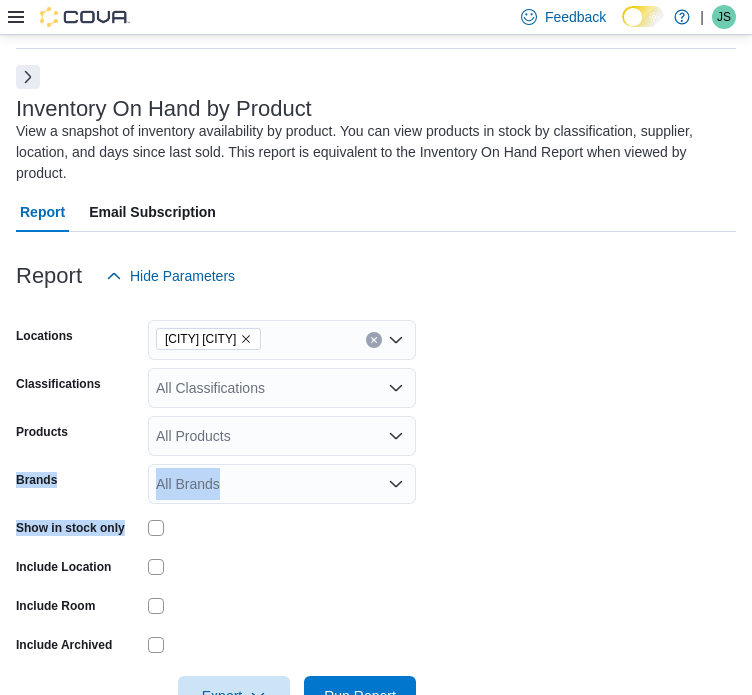 drag, startPoint x: 519, startPoint y: 392, endPoint x: 164, endPoint y: 504, distance: 372.24857 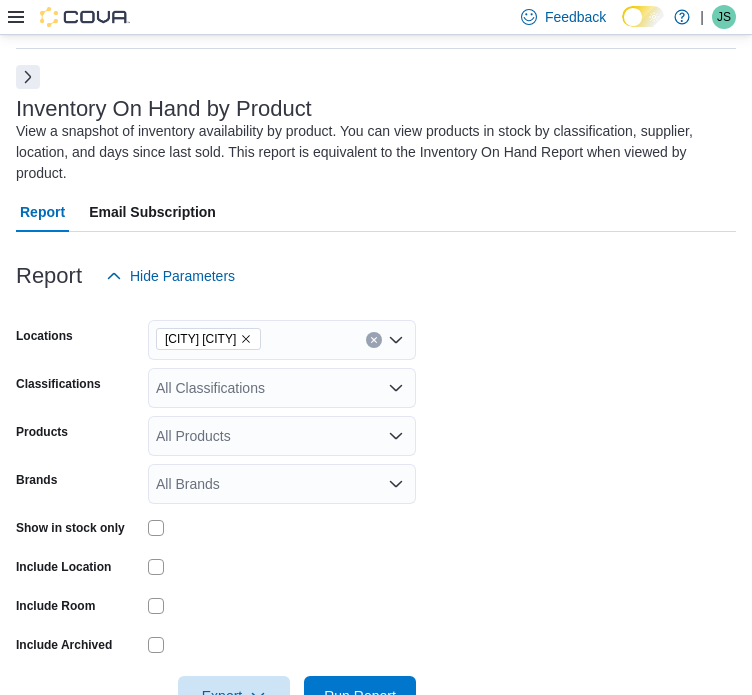 click on "Locations Waterdown Dundas Classifications All Classifications Products All Products Brands All Brands Show in stock only Include Location Include Room Include Archived Export  Run Report" at bounding box center (376, 506) 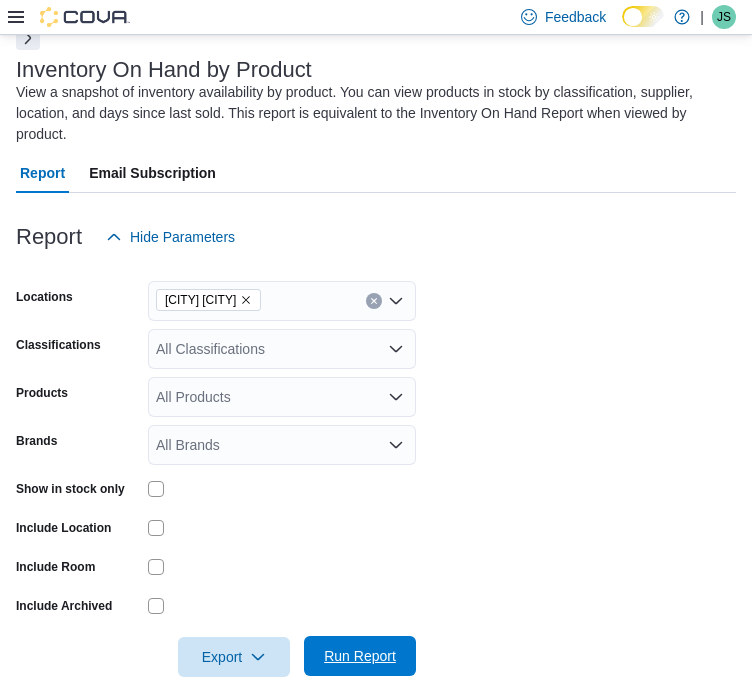click on "Run Report" at bounding box center (360, 656) 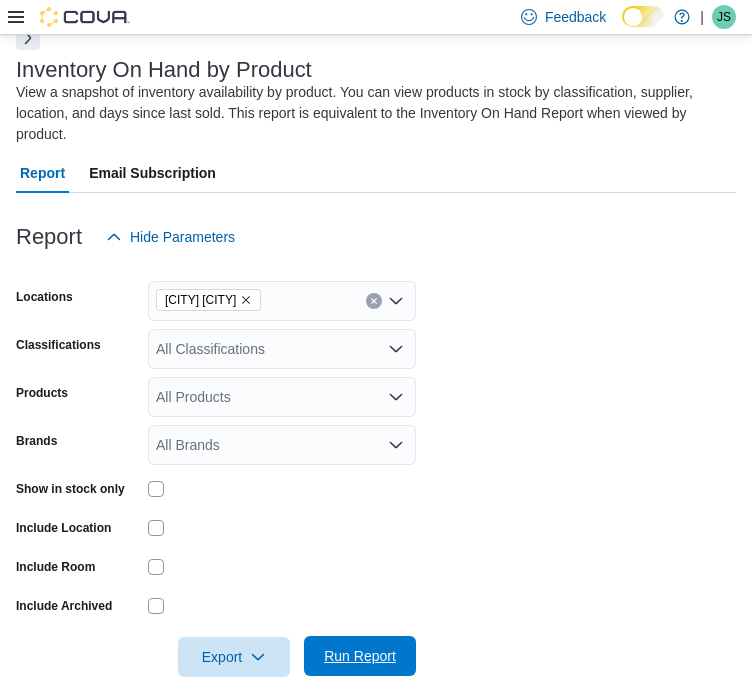 scroll, scrollTop: 350, scrollLeft: 0, axis: vertical 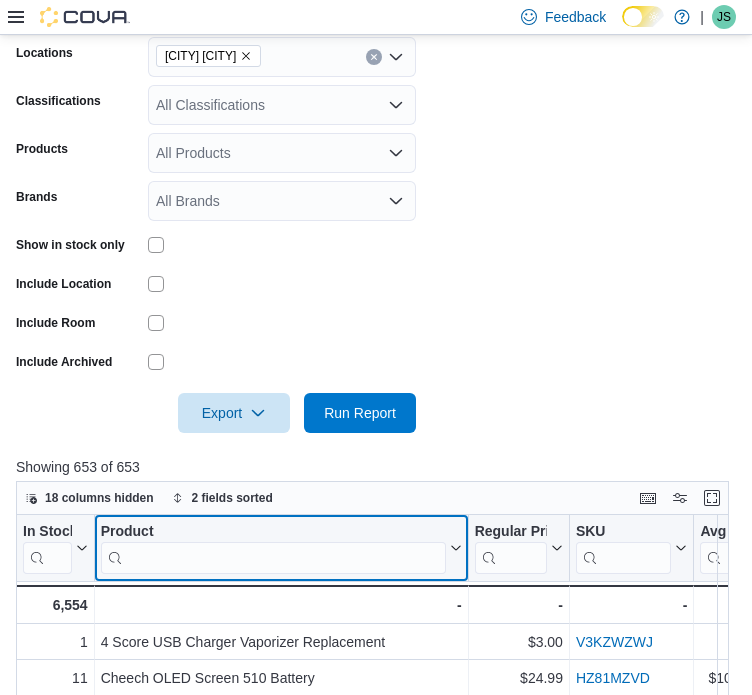 click at bounding box center (273, 557) 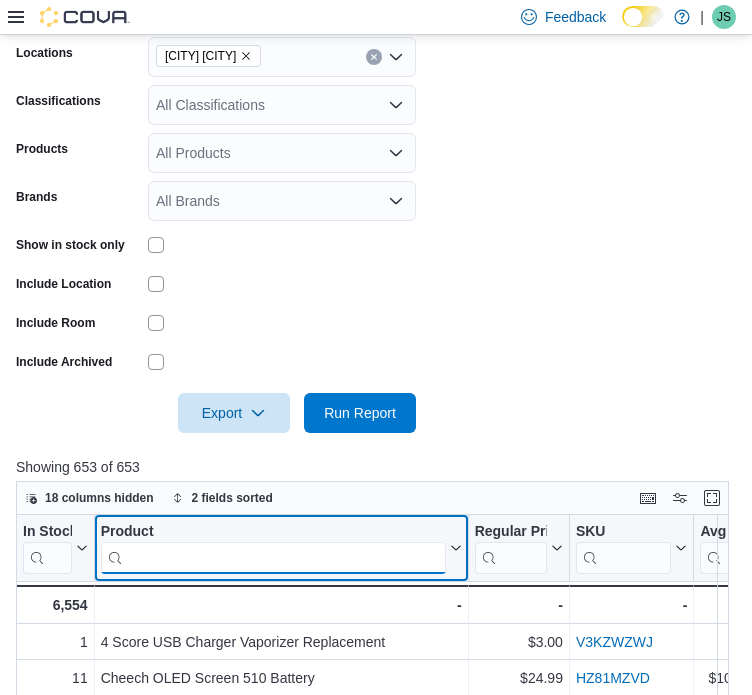type on "*" 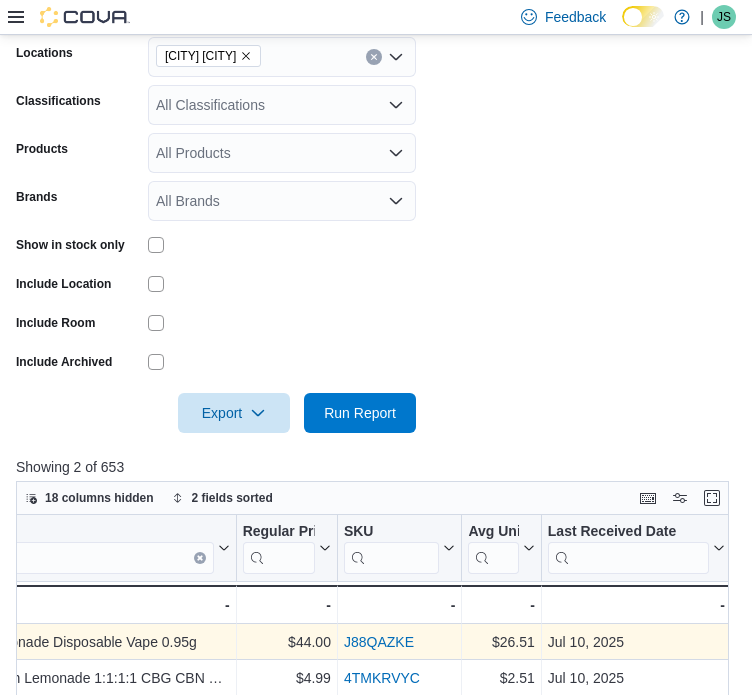 scroll, scrollTop: 0, scrollLeft: 0, axis: both 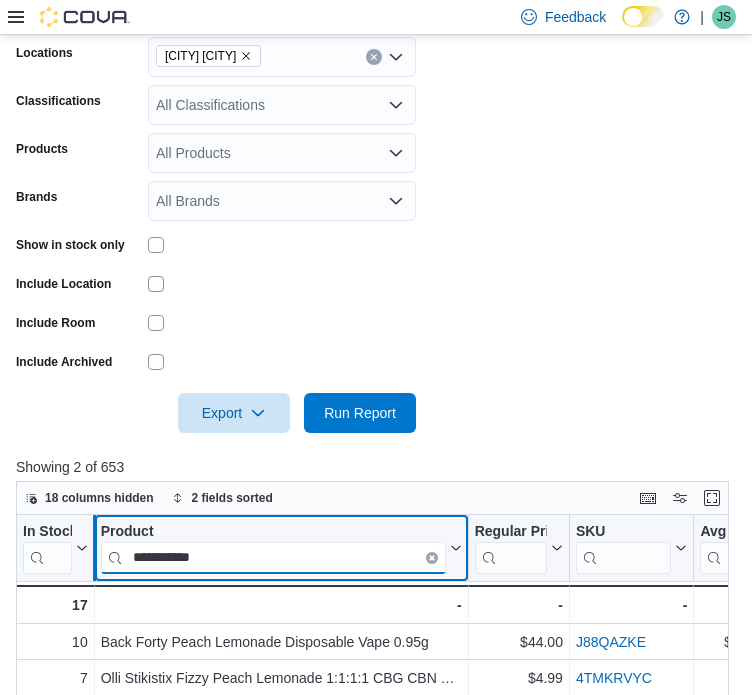 drag, startPoint x: 272, startPoint y: 531, endPoint x: 97, endPoint y: 541, distance: 175.28548 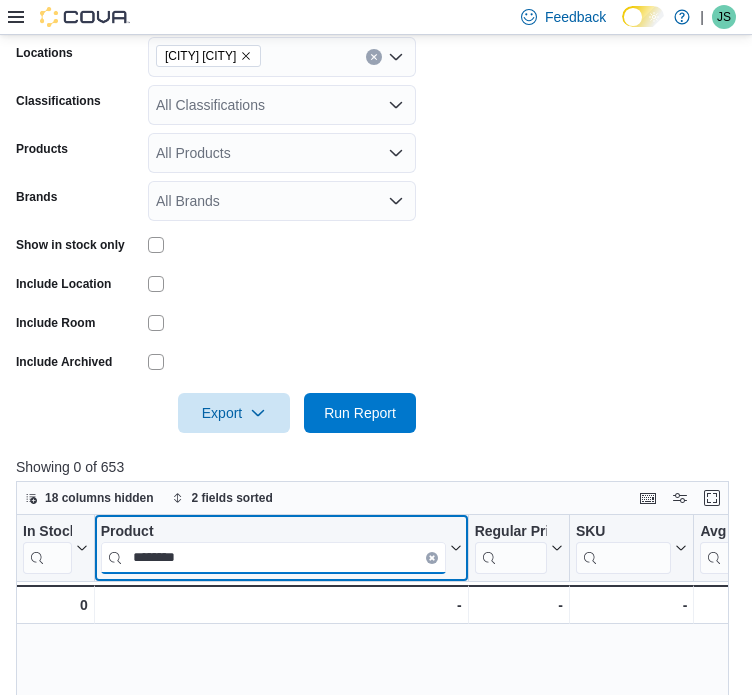 type on "**********" 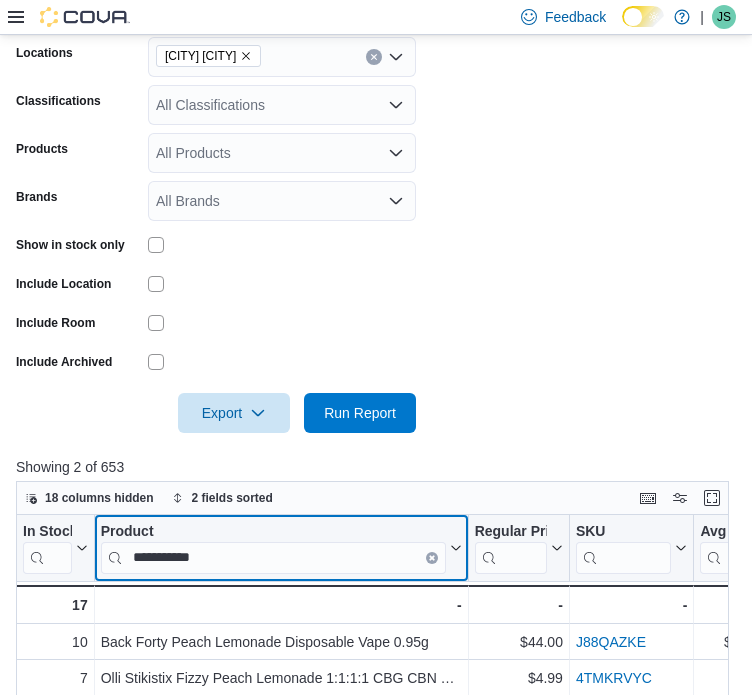 click 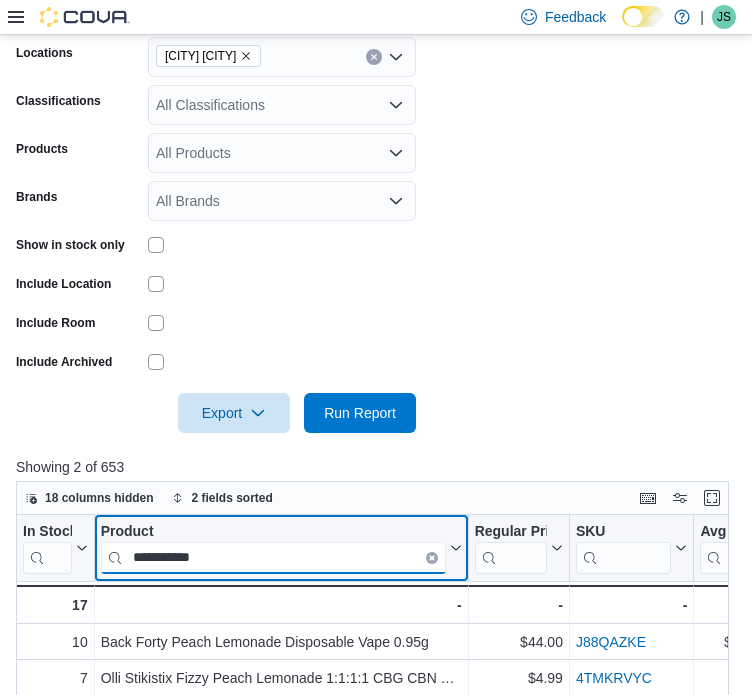 type 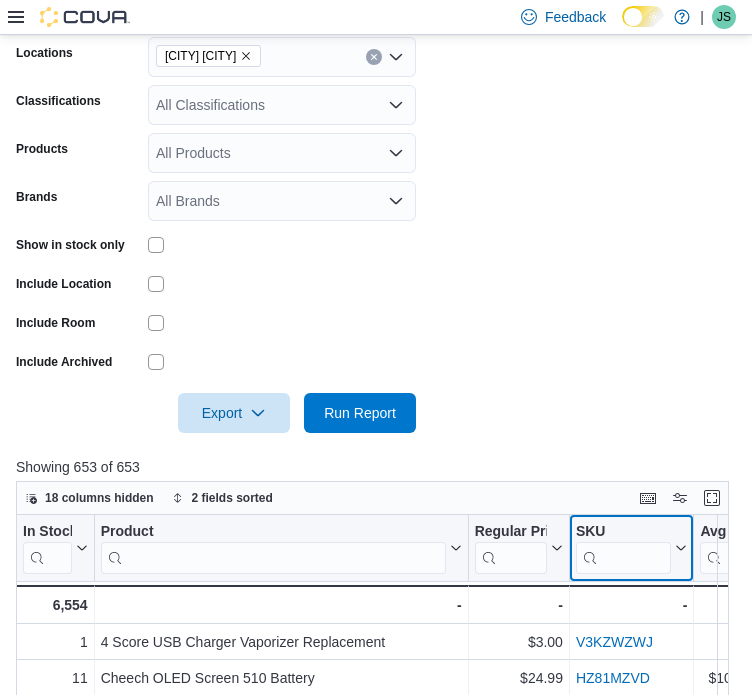 click at bounding box center [624, 557] 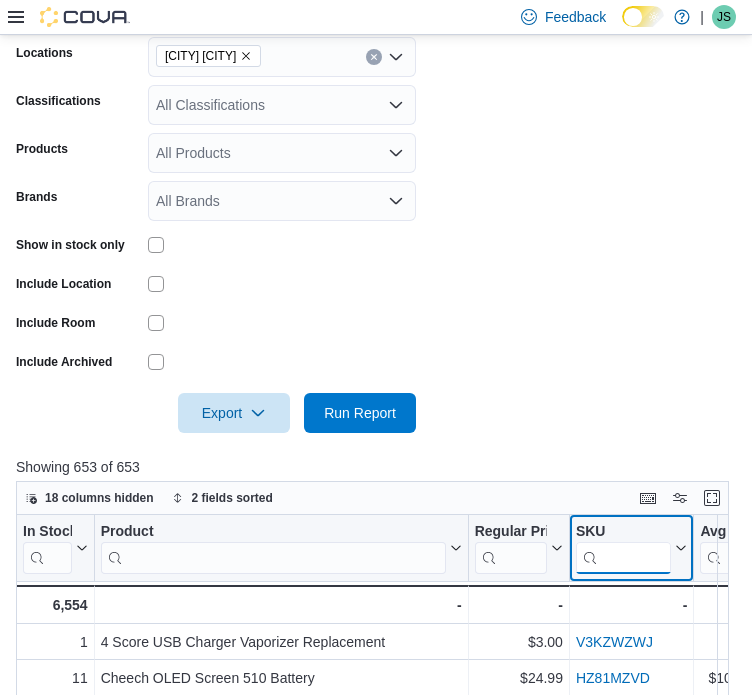 paste on "********" 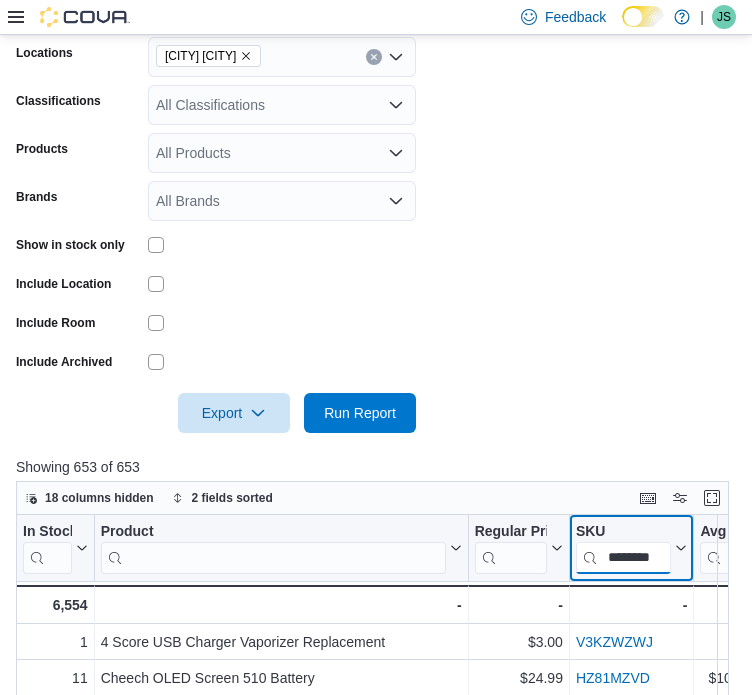 scroll, scrollTop: 0, scrollLeft: 20, axis: horizontal 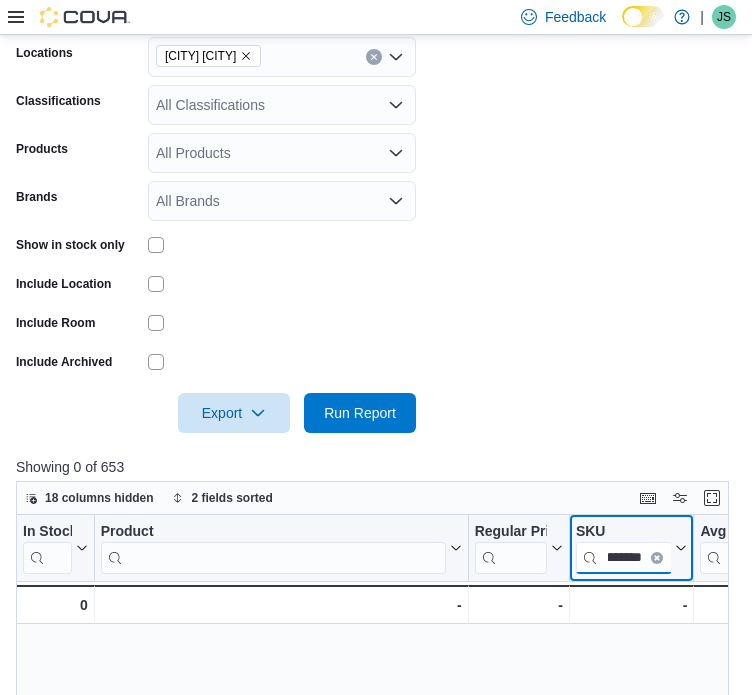 type on "********" 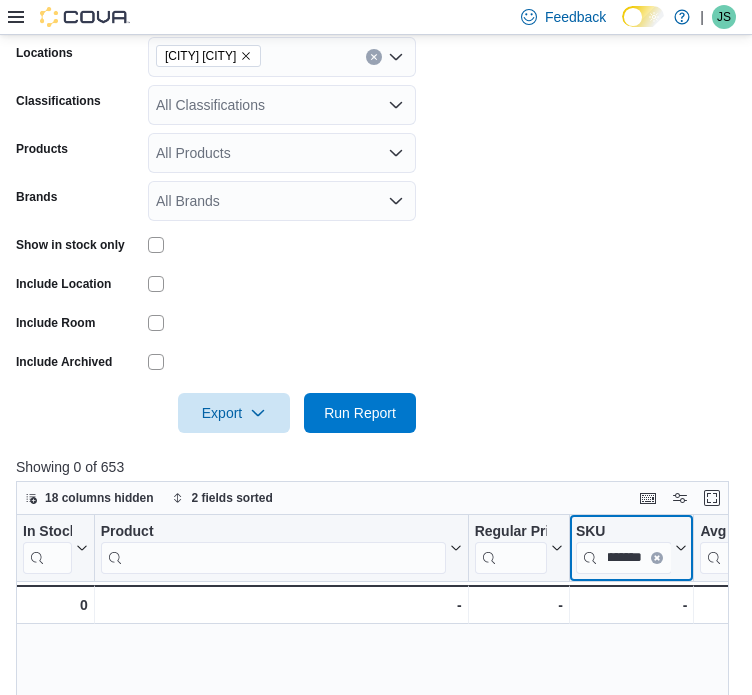 scroll, scrollTop: 0, scrollLeft: 0, axis: both 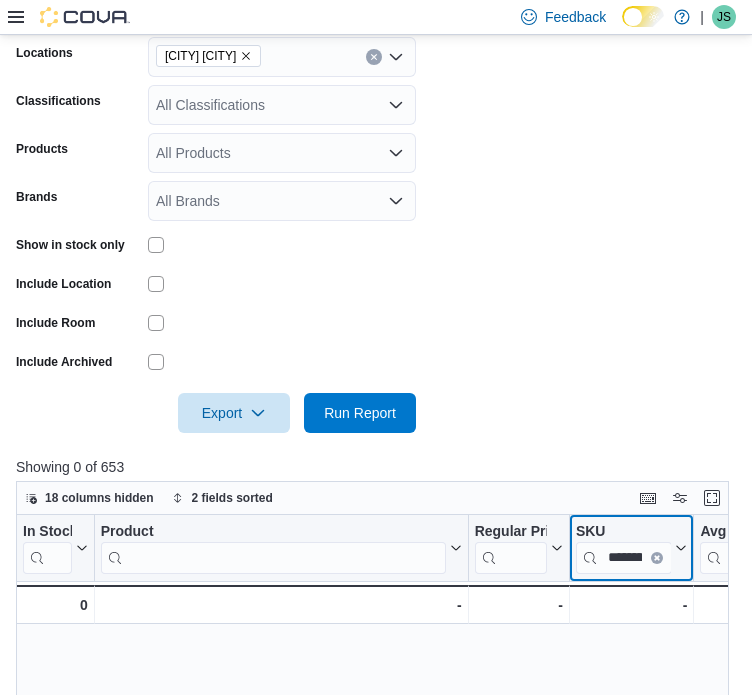 click 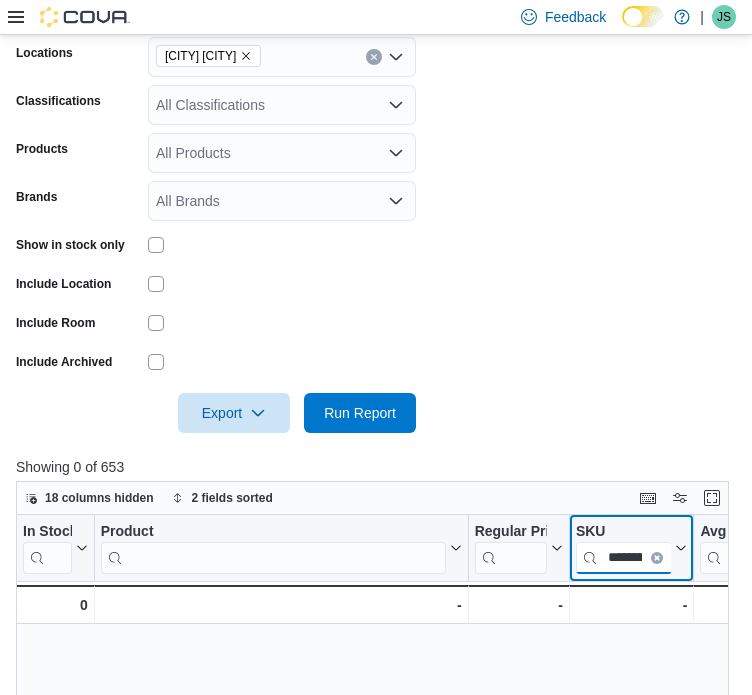 type 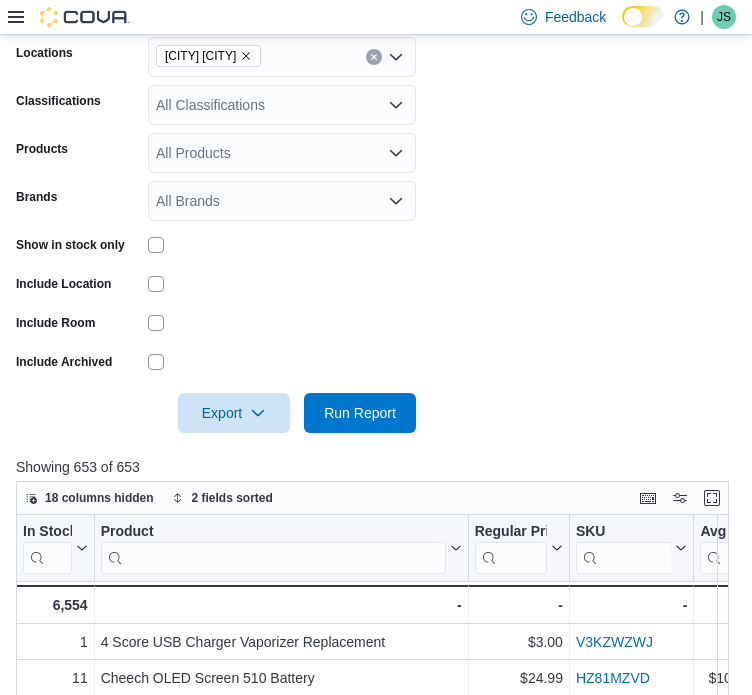 click on "Locations Waterdown Dundas Classifications All Classifications Products All Products Brands All Brands Show in stock only Include Location Include Room Include Archived Export  Run Report" at bounding box center [376, 223] 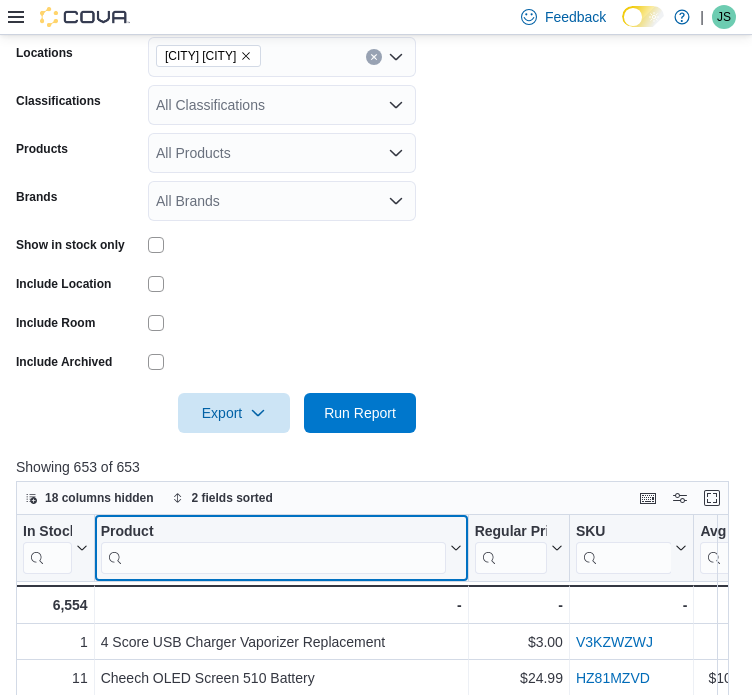 click at bounding box center (273, 557) 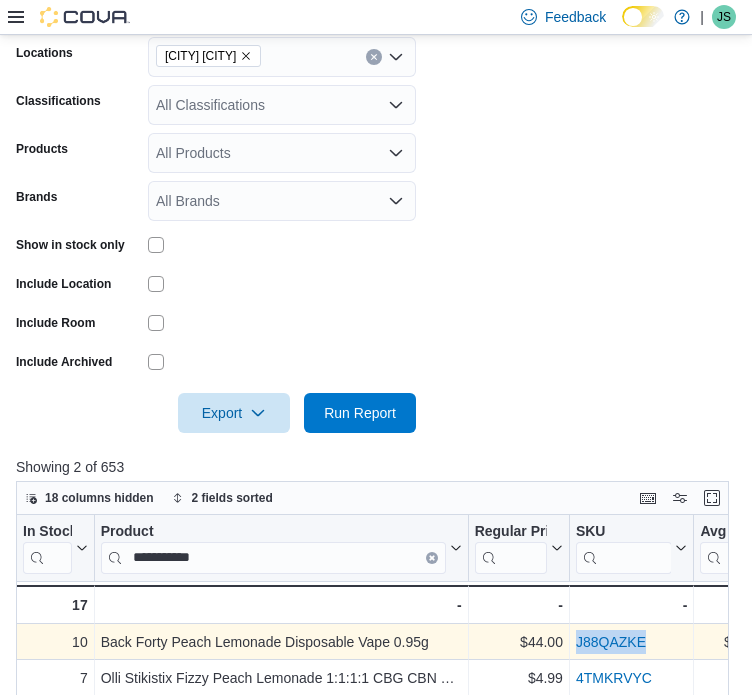 drag, startPoint x: 661, startPoint y: 621, endPoint x: 573, endPoint y: 626, distance: 88.14193 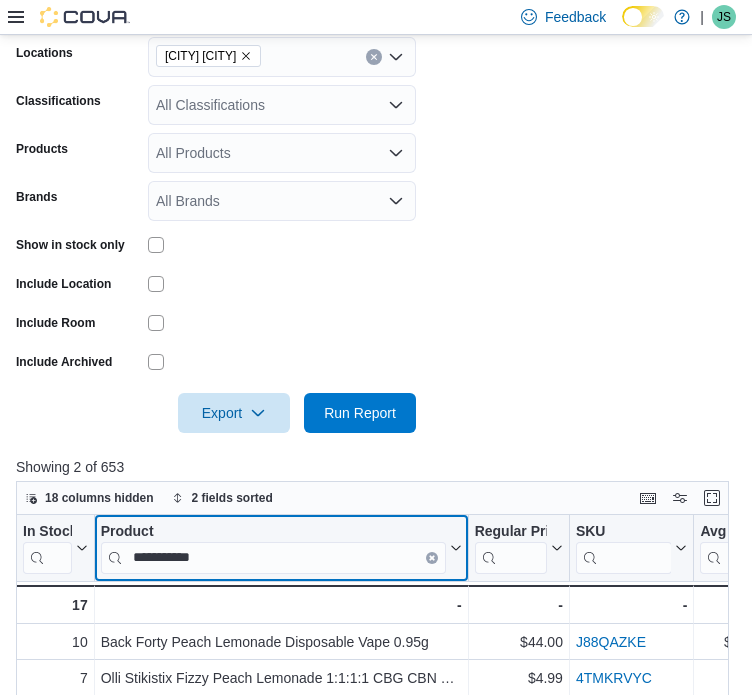 drag, startPoint x: 265, startPoint y: 545, endPoint x: 243, endPoint y: 521, distance: 32.55764 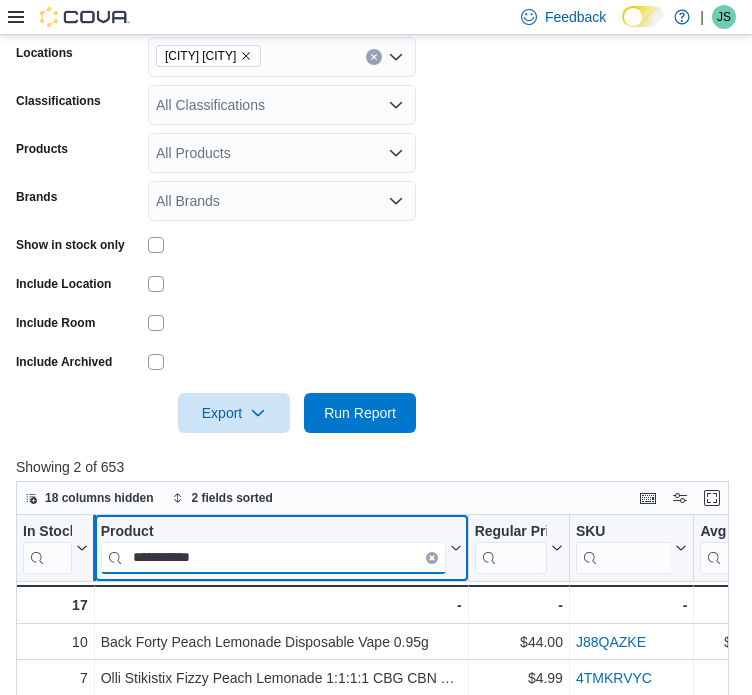 drag, startPoint x: 243, startPoint y: 521, endPoint x: 86, endPoint y: 529, distance: 157.20369 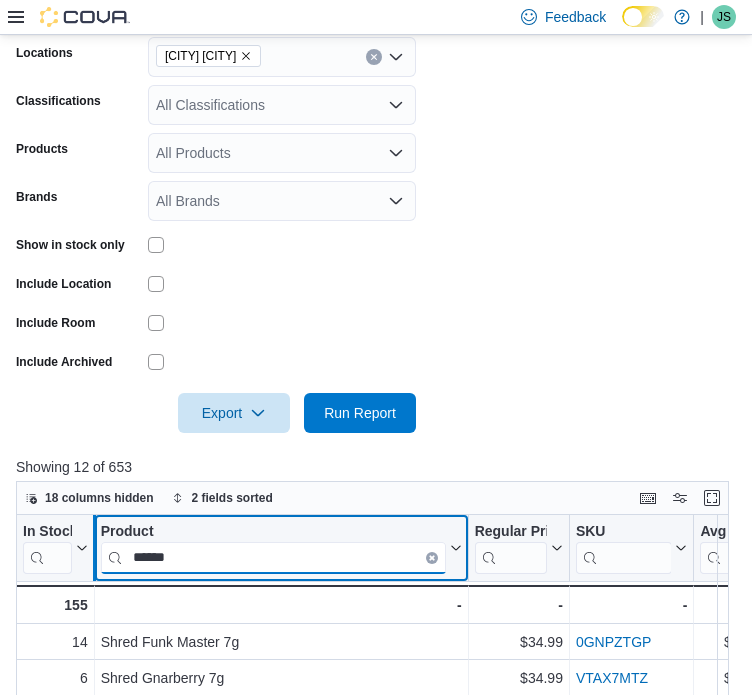 scroll, scrollTop: 29, scrollLeft: 0, axis: vertical 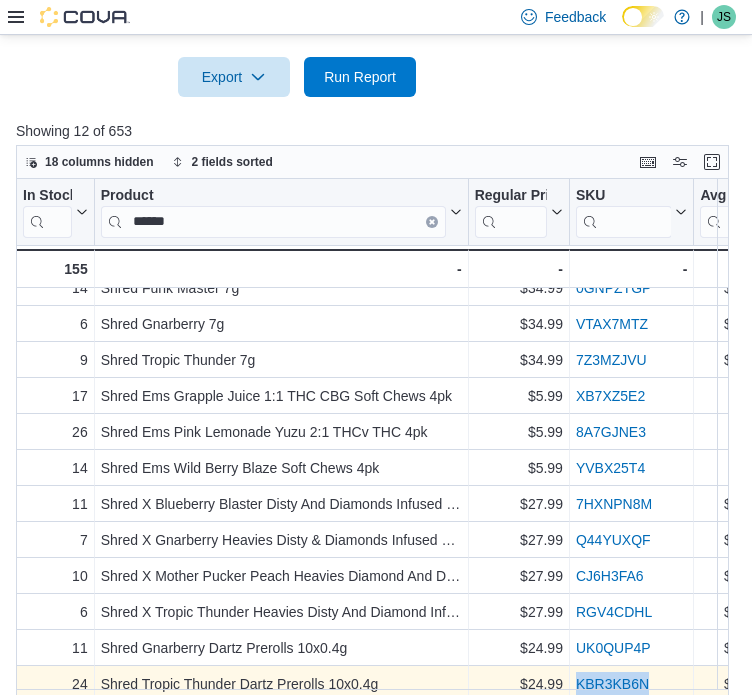 drag, startPoint x: 663, startPoint y: 659, endPoint x: 572, endPoint y: 655, distance: 91.08787 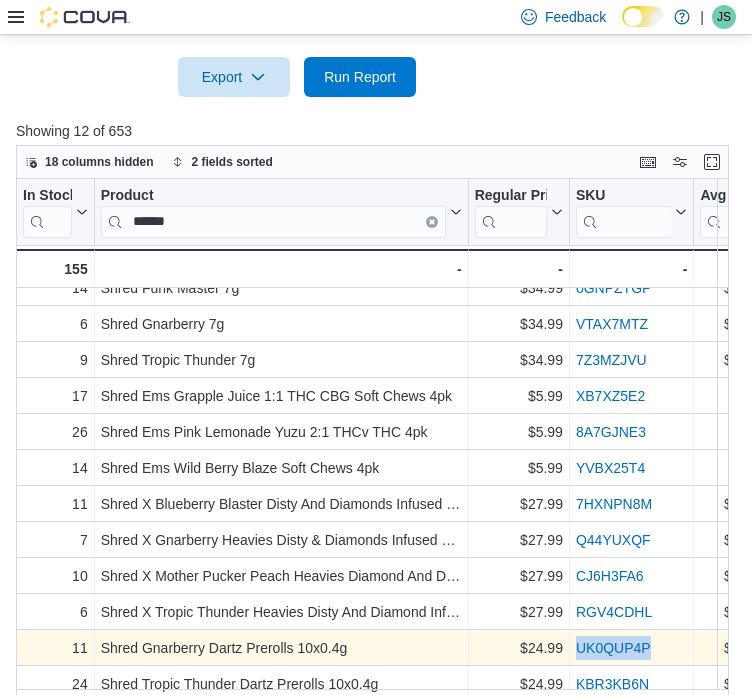 drag, startPoint x: 668, startPoint y: 619, endPoint x: 567, endPoint y: 619, distance: 101 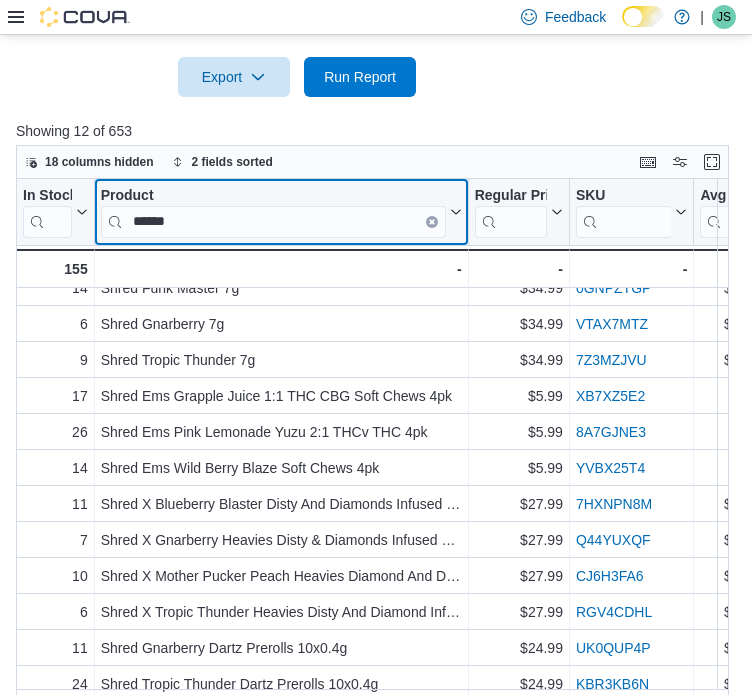 drag, startPoint x: 272, startPoint y: 195, endPoint x: 203, endPoint y: 215, distance: 71.8401 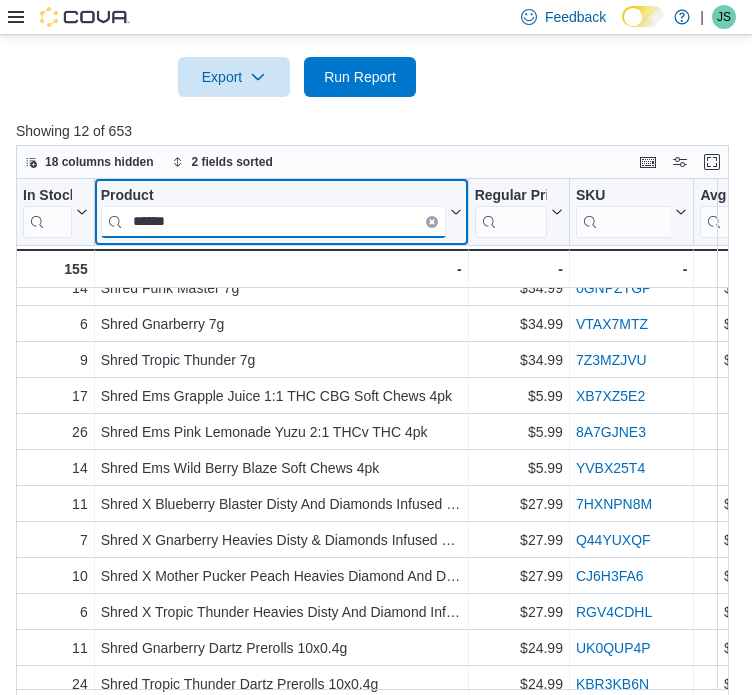 click on "*****" at bounding box center (273, 221) 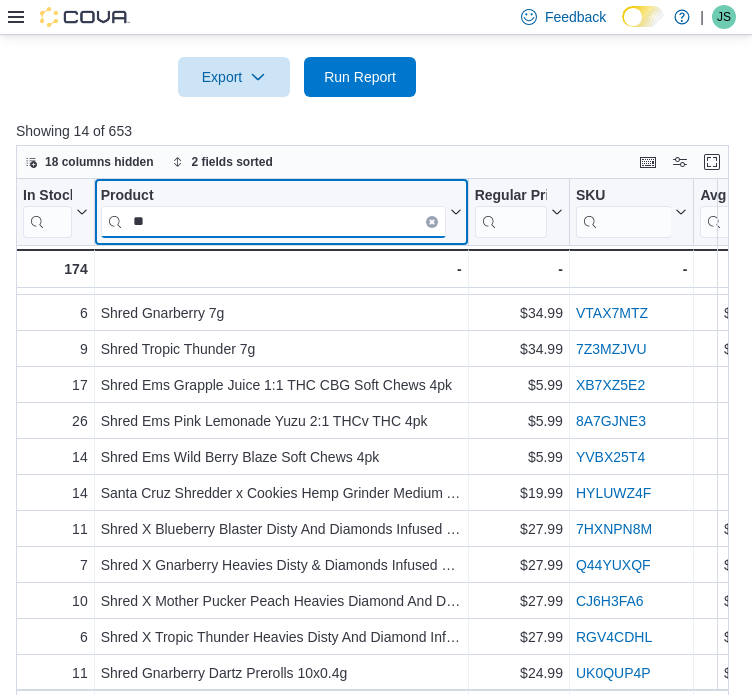 scroll, scrollTop: 31, scrollLeft: 0, axis: vertical 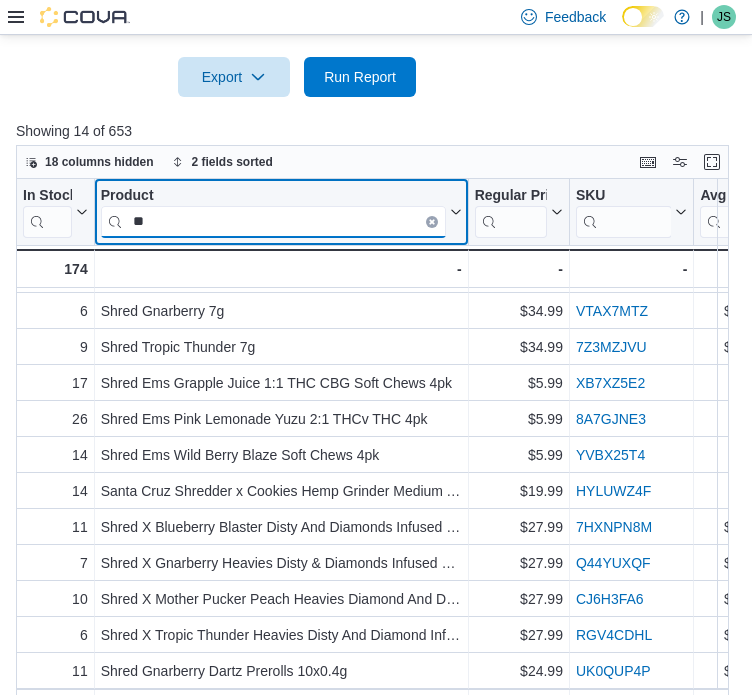 type on "*" 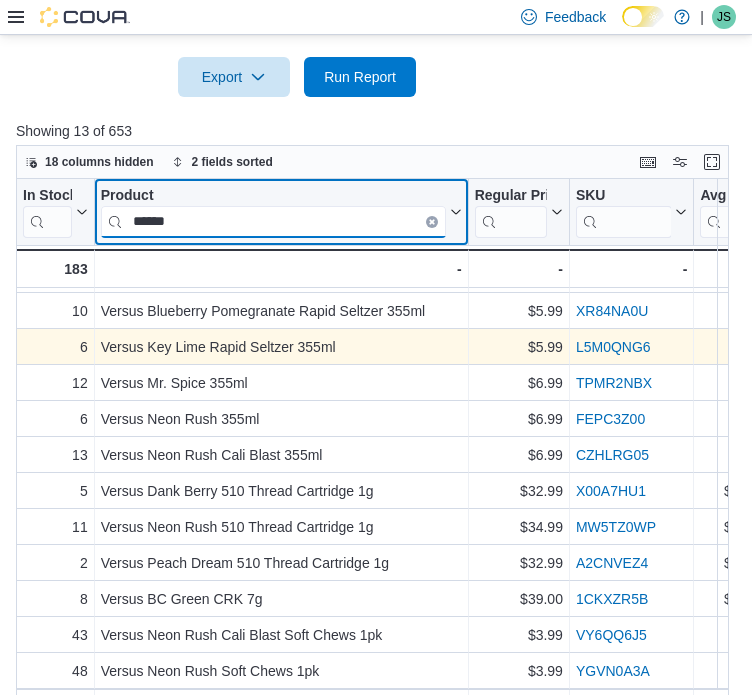 scroll, scrollTop: 0, scrollLeft: 0, axis: both 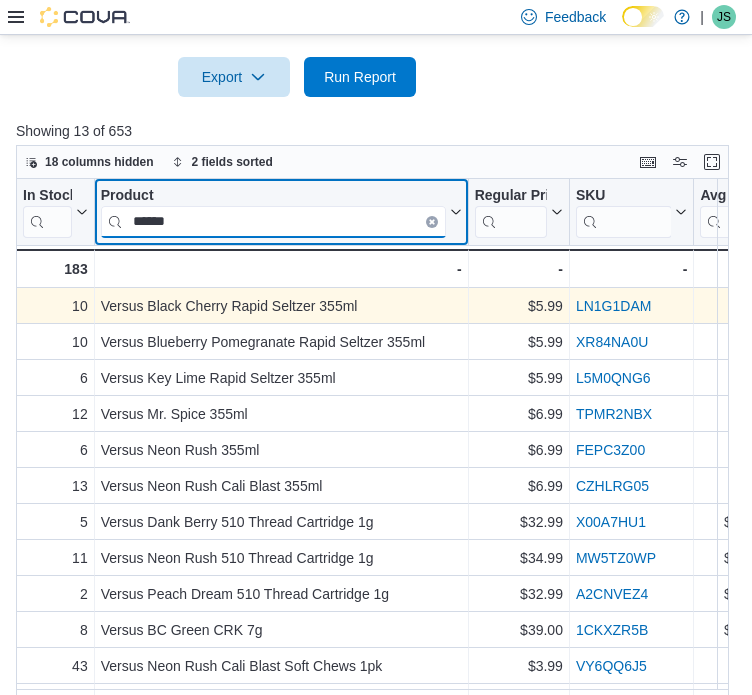 type on "******" 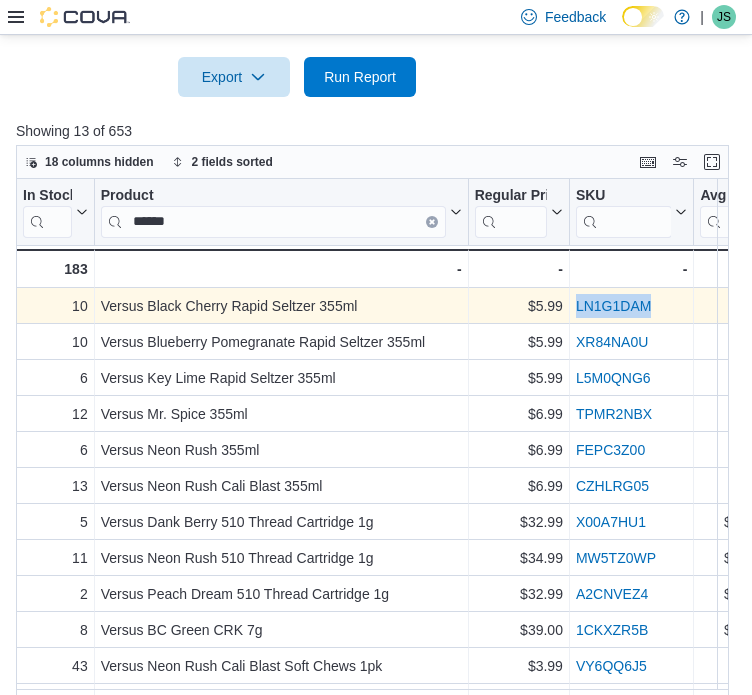 drag, startPoint x: 664, startPoint y: 292, endPoint x: 572, endPoint y: 291, distance: 92.00543 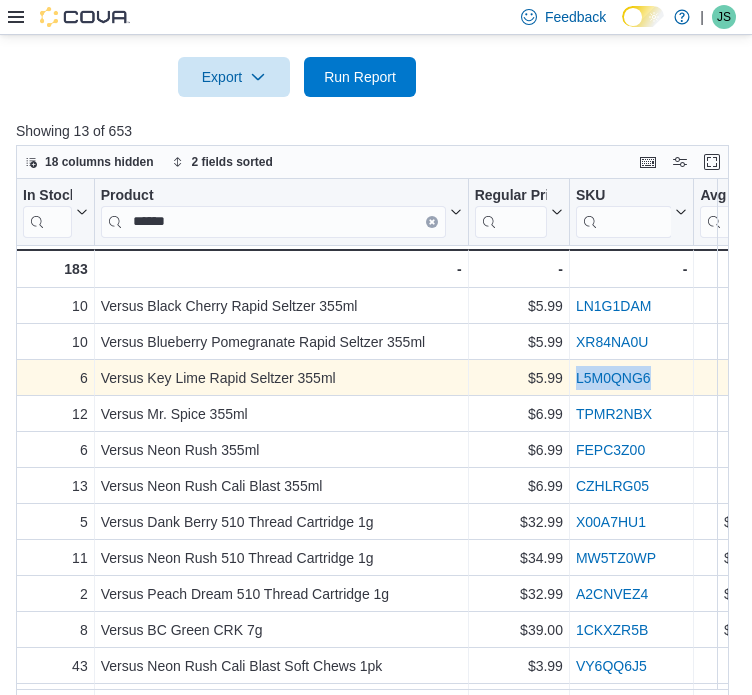 drag, startPoint x: 656, startPoint y: 344, endPoint x: 573, endPoint y: 359, distance: 84.34453 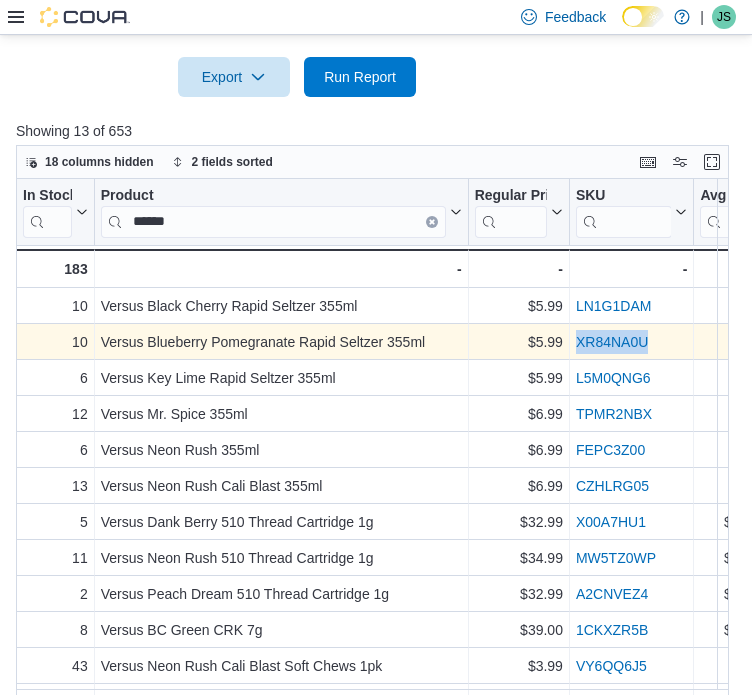 drag, startPoint x: 672, startPoint y: 321, endPoint x: 577, endPoint y: 333, distance: 95.7549 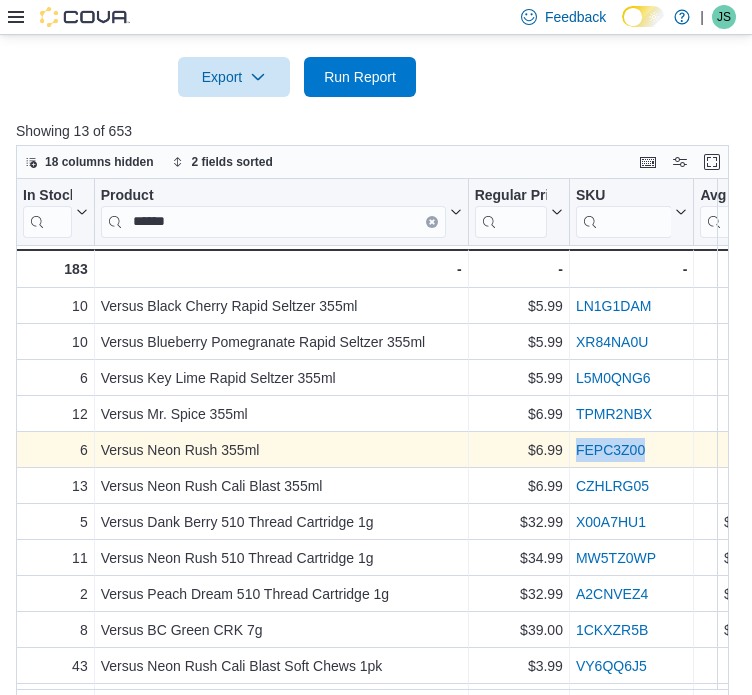 drag, startPoint x: 652, startPoint y: 423, endPoint x: 569, endPoint y: 426, distance: 83.0542 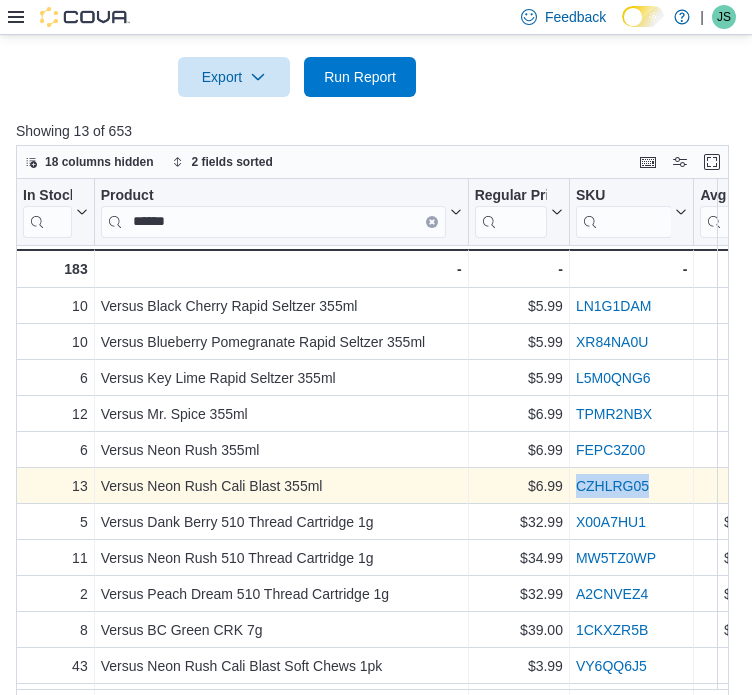 drag, startPoint x: 660, startPoint y: 470, endPoint x: 568, endPoint y: 468, distance: 92.021736 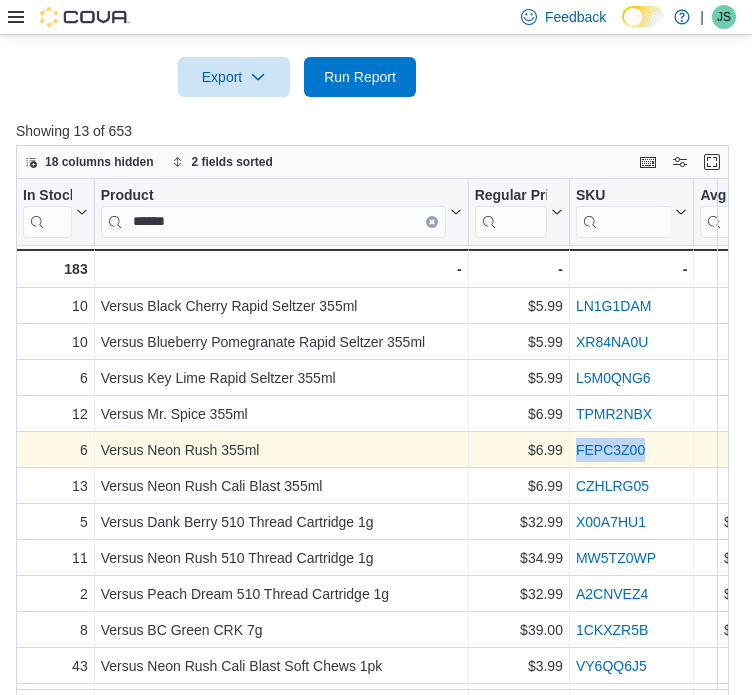 drag, startPoint x: 648, startPoint y: 417, endPoint x: 566, endPoint y: 427, distance: 82.607506 